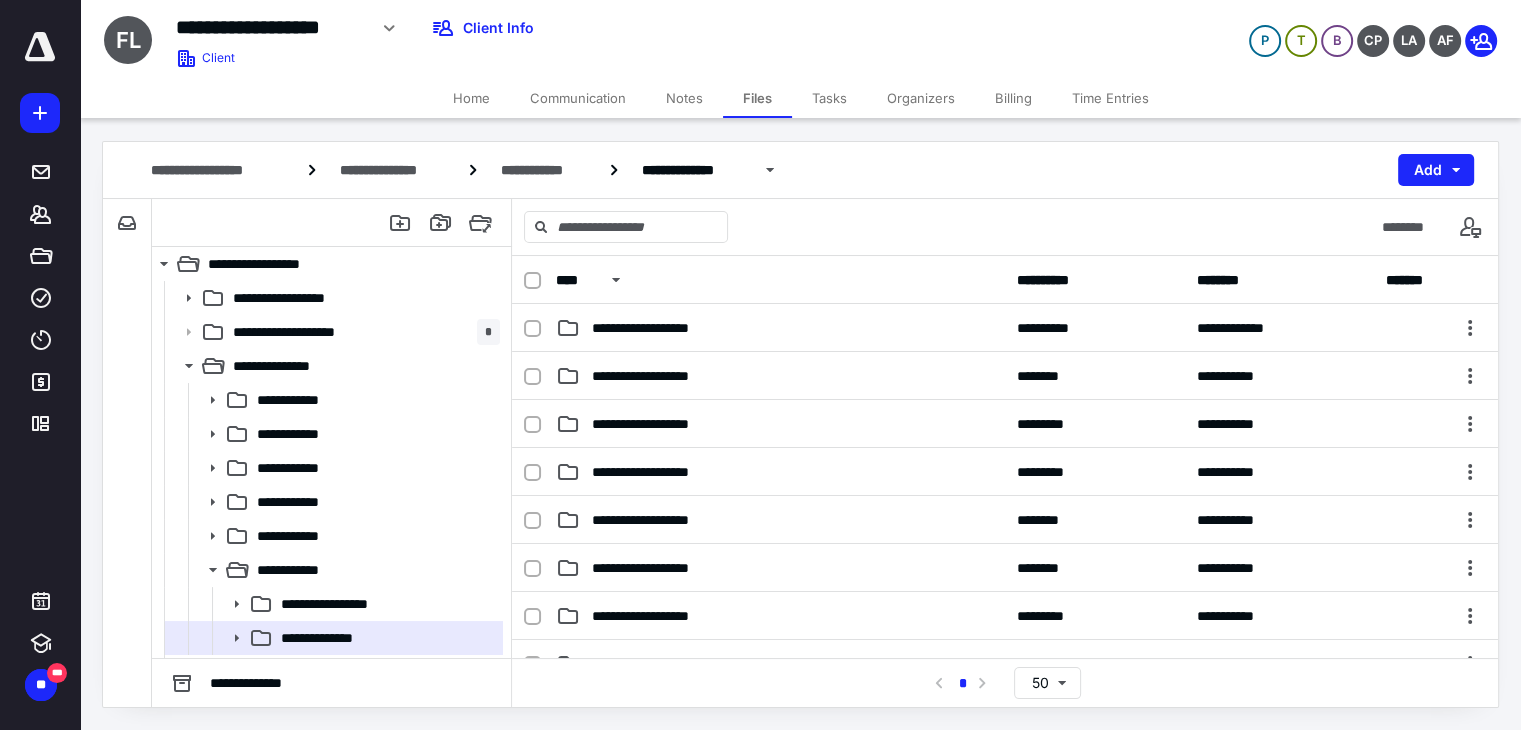 scroll, scrollTop: 0, scrollLeft: 0, axis: both 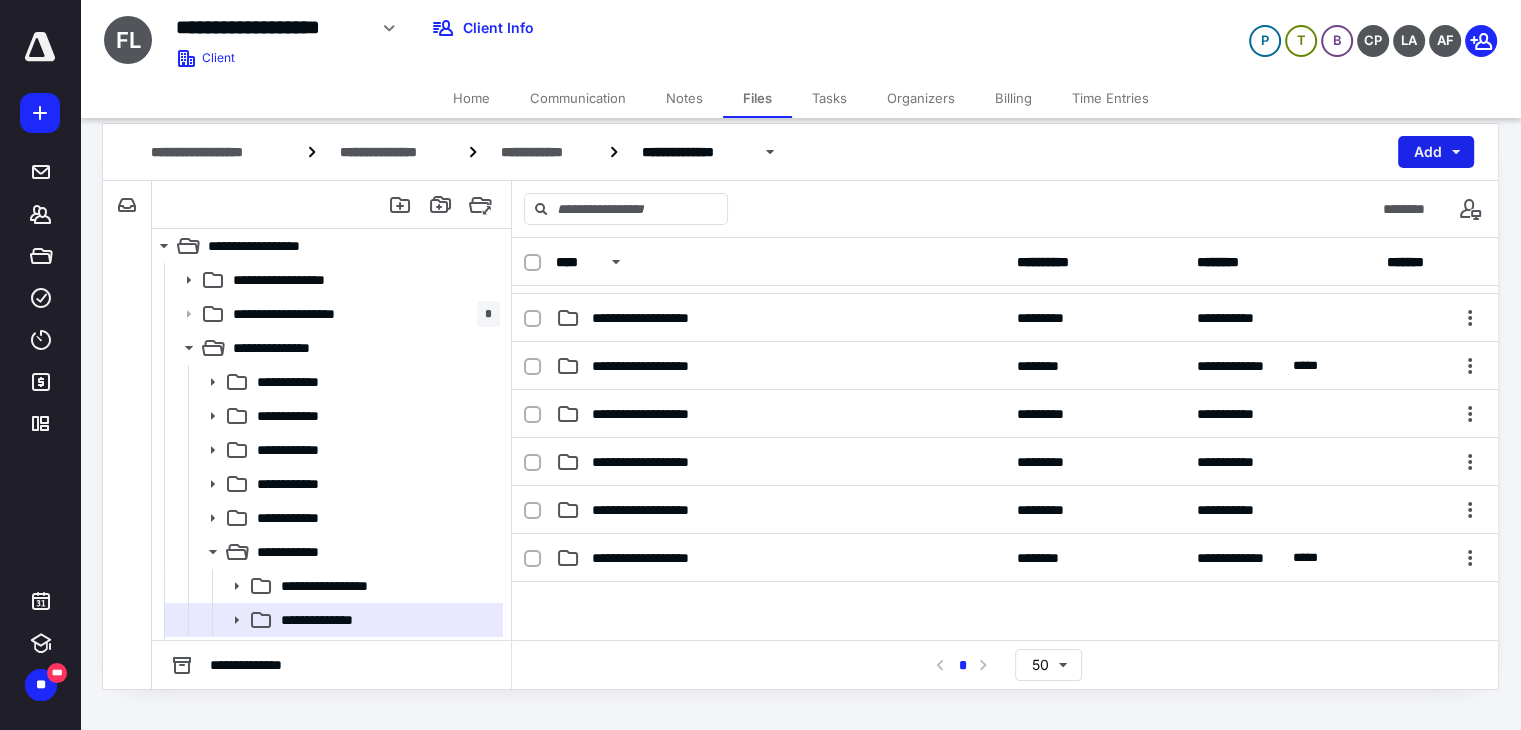 click on "Add" at bounding box center (1436, 152) 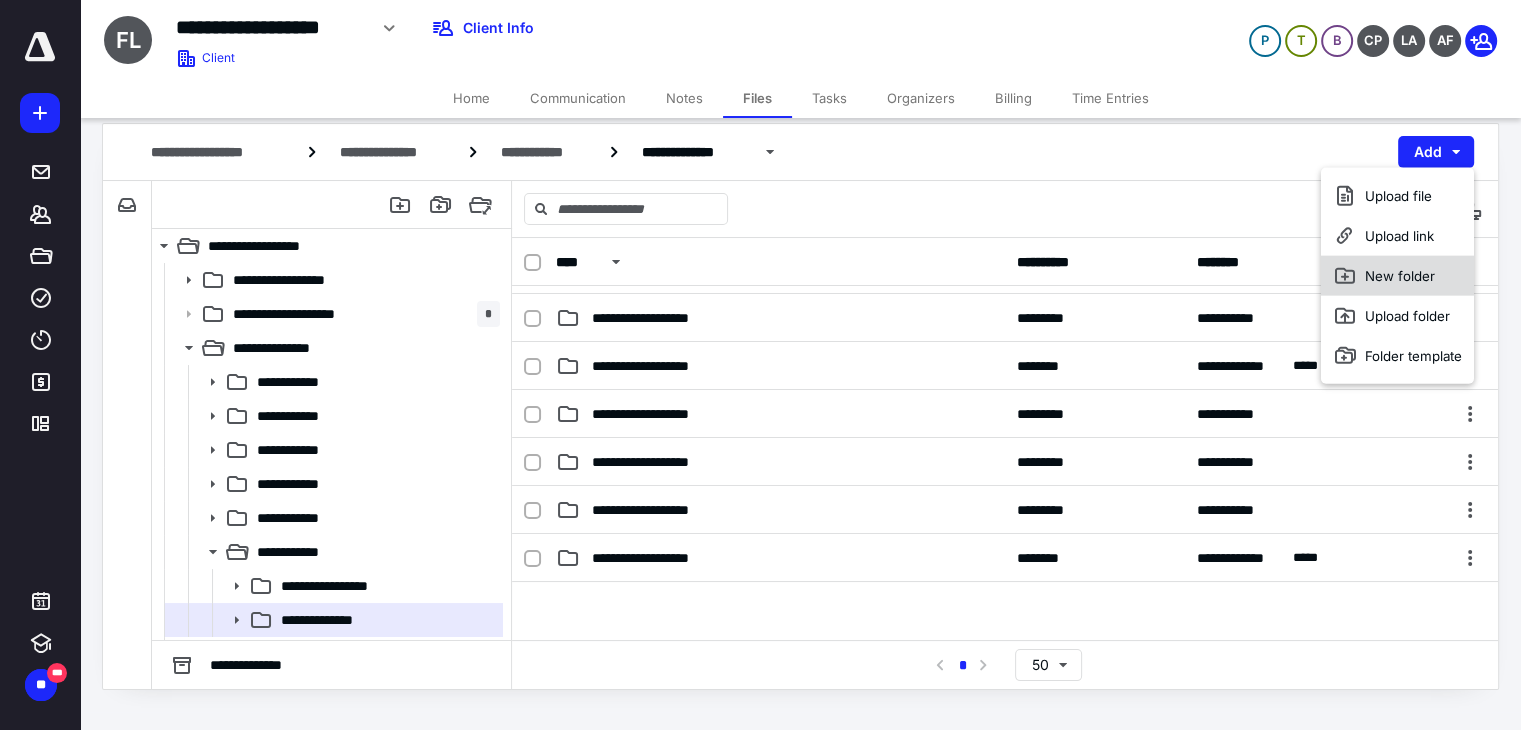 click on "New folder" at bounding box center (1397, 276) 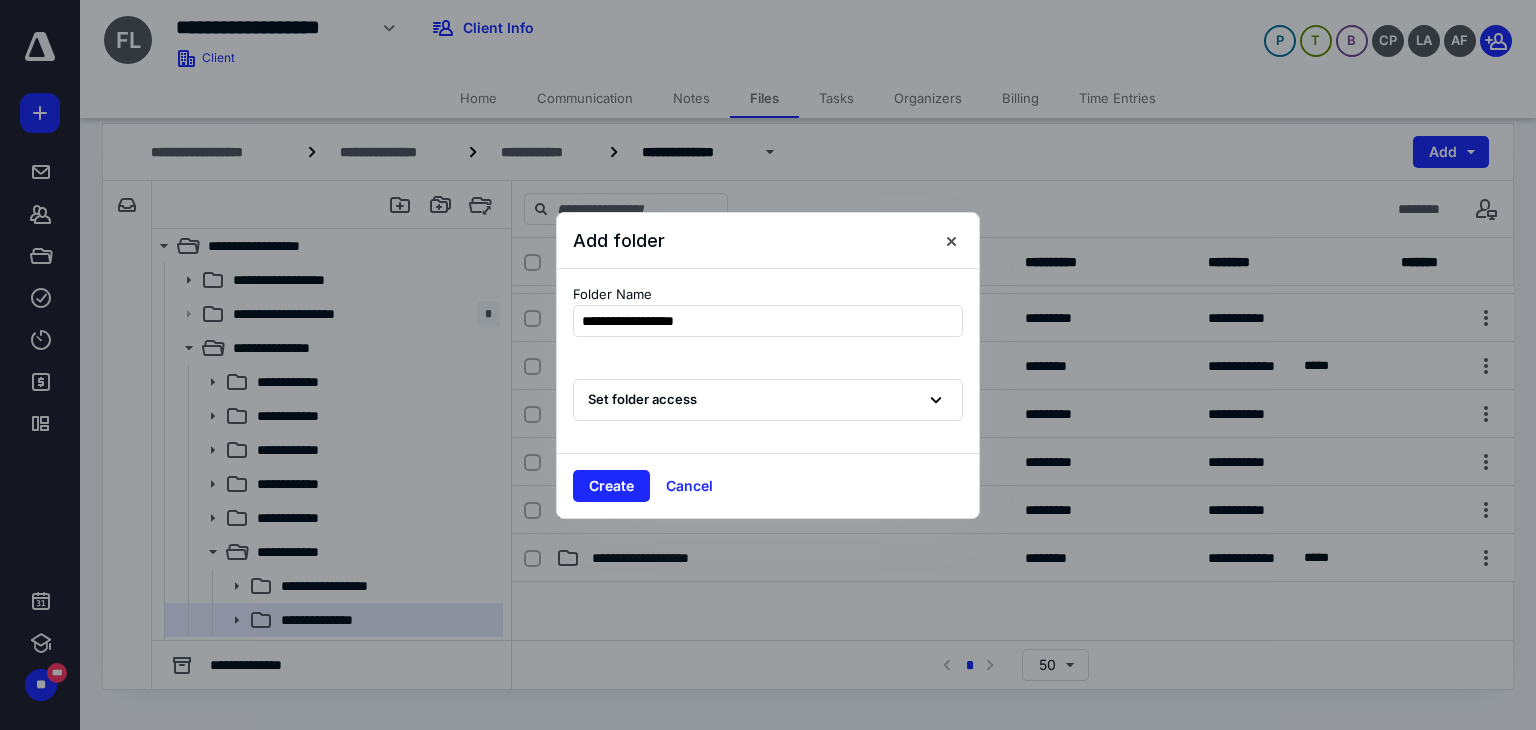 type on "**********" 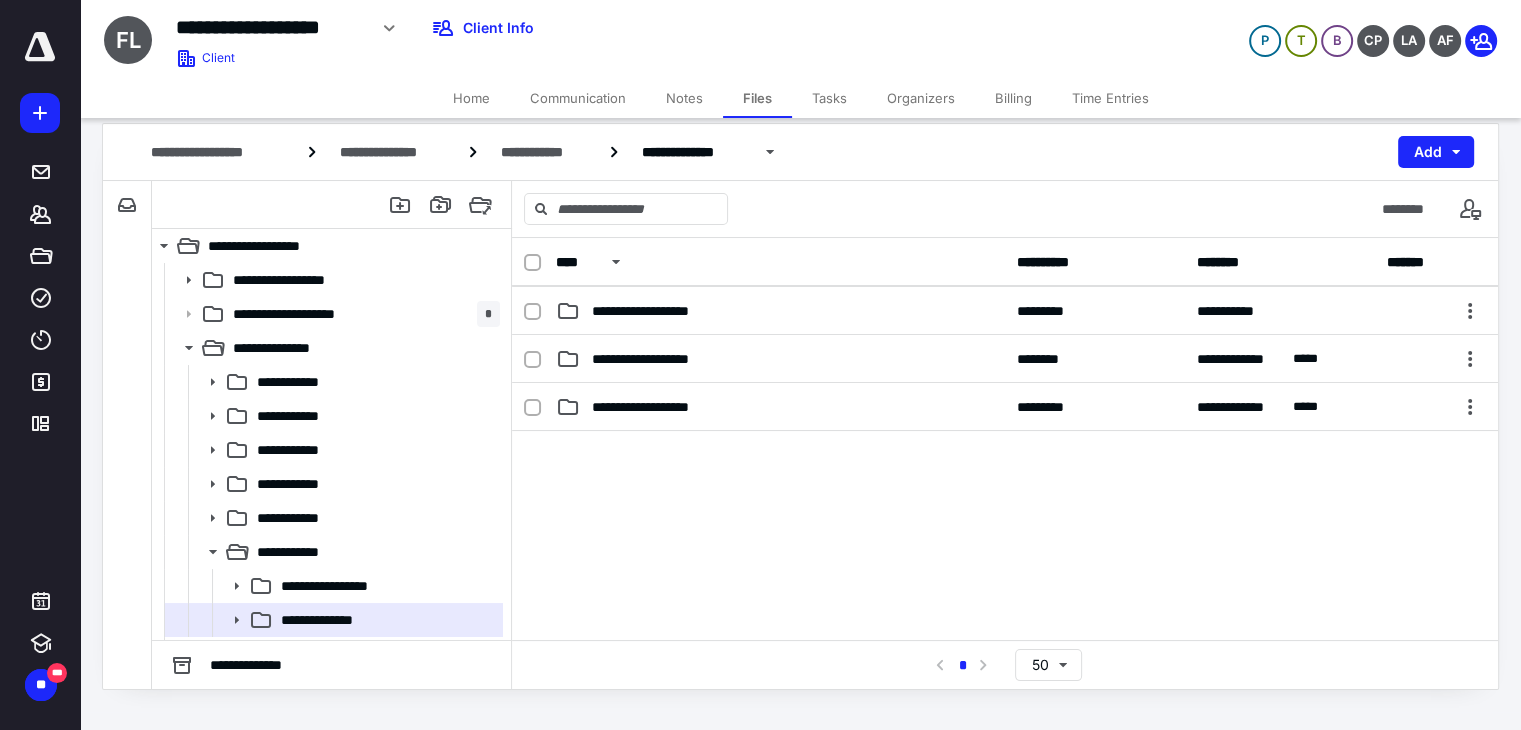 scroll, scrollTop: 1200, scrollLeft: 0, axis: vertical 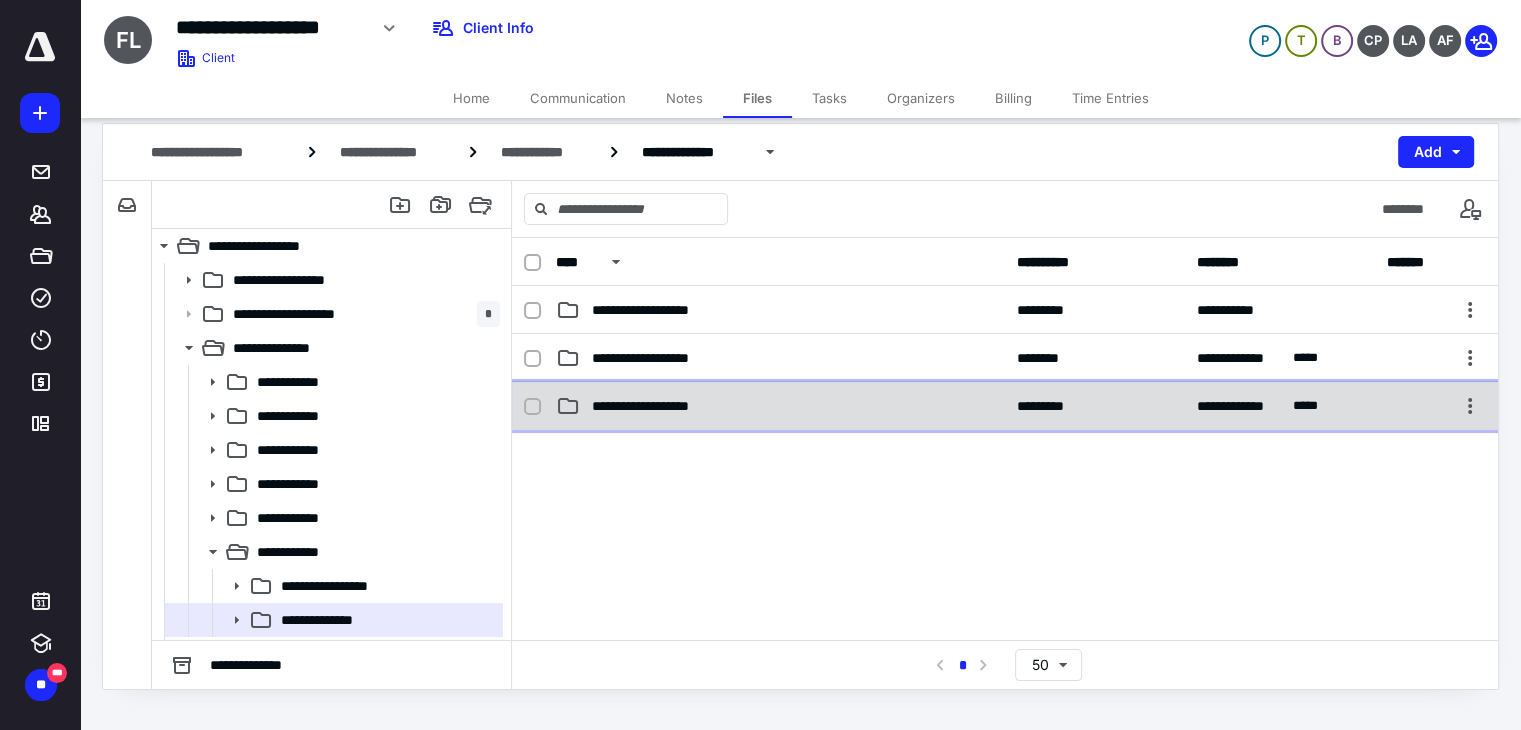 click on "**********" at bounding box center (780, 406) 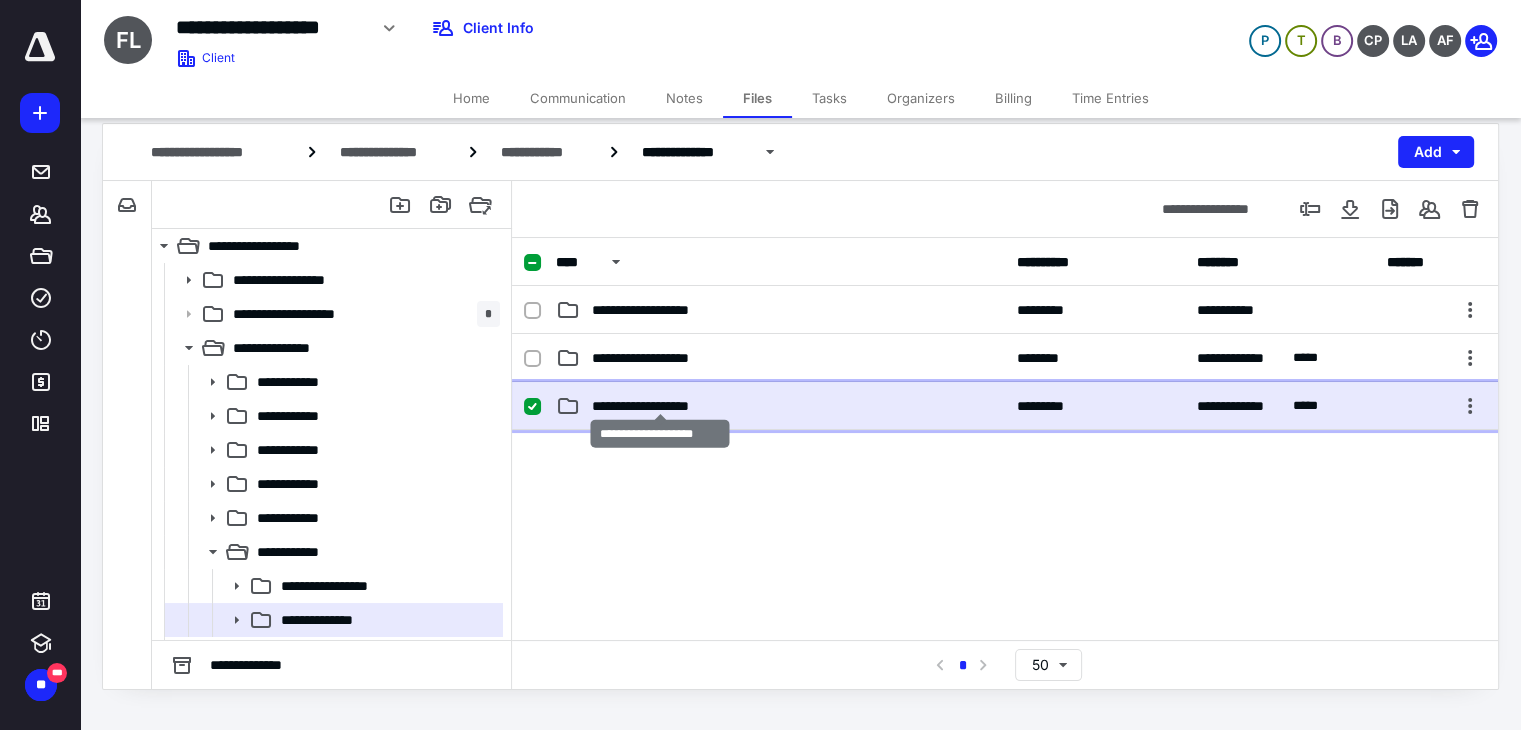 click on "**********" at bounding box center [660, 406] 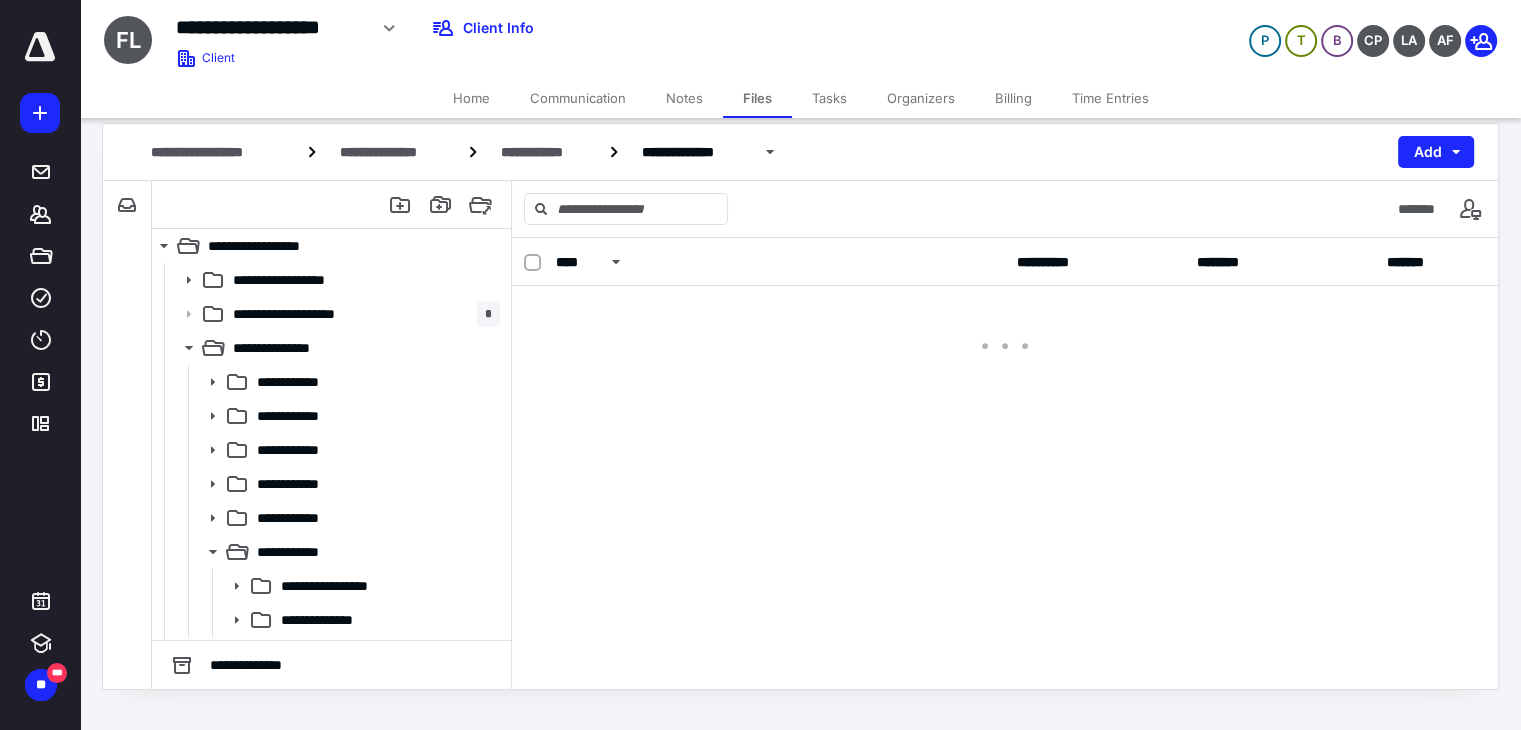 scroll, scrollTop: 0, scrollLeft: 0, axis: both 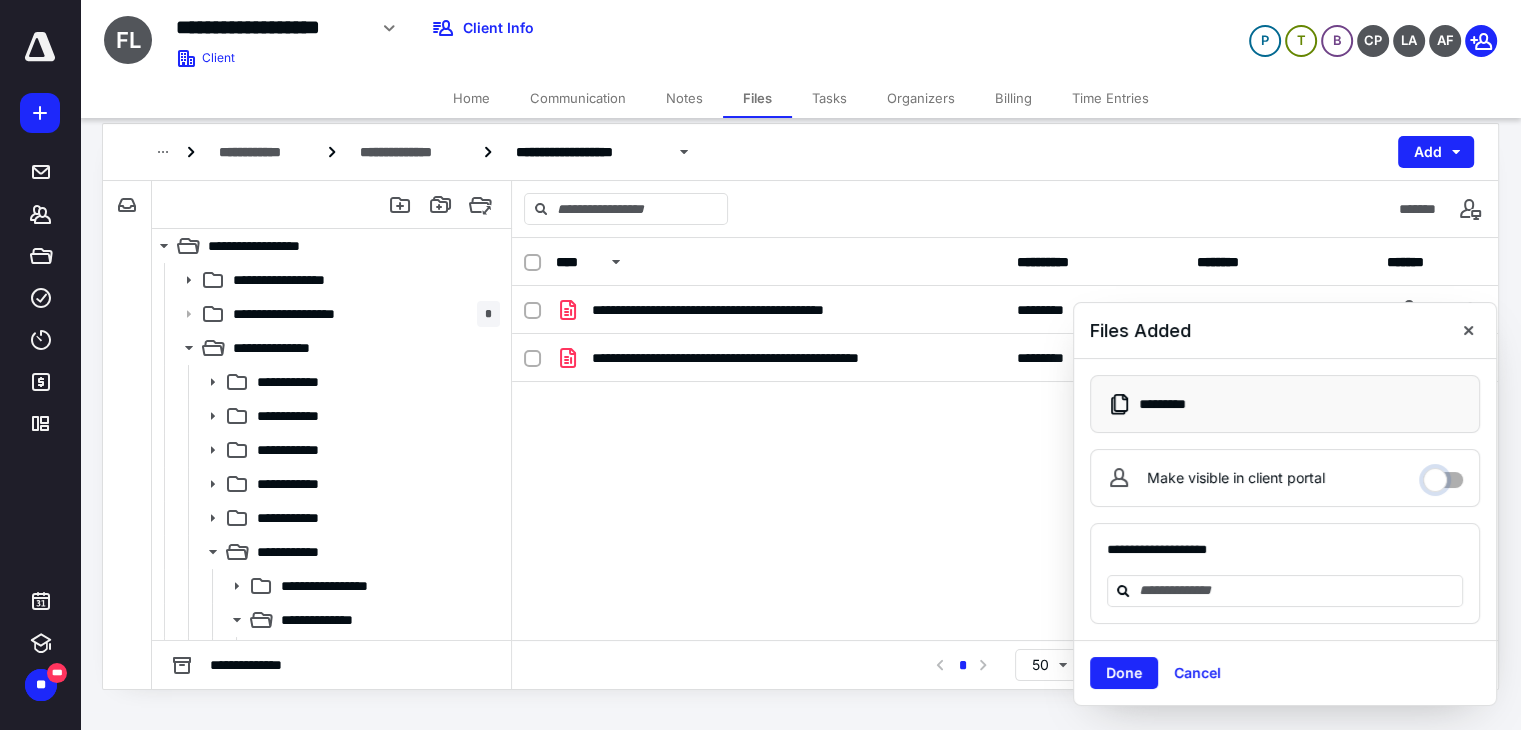 click on "Make visible in client portal" at bounding box center (1443, 475) 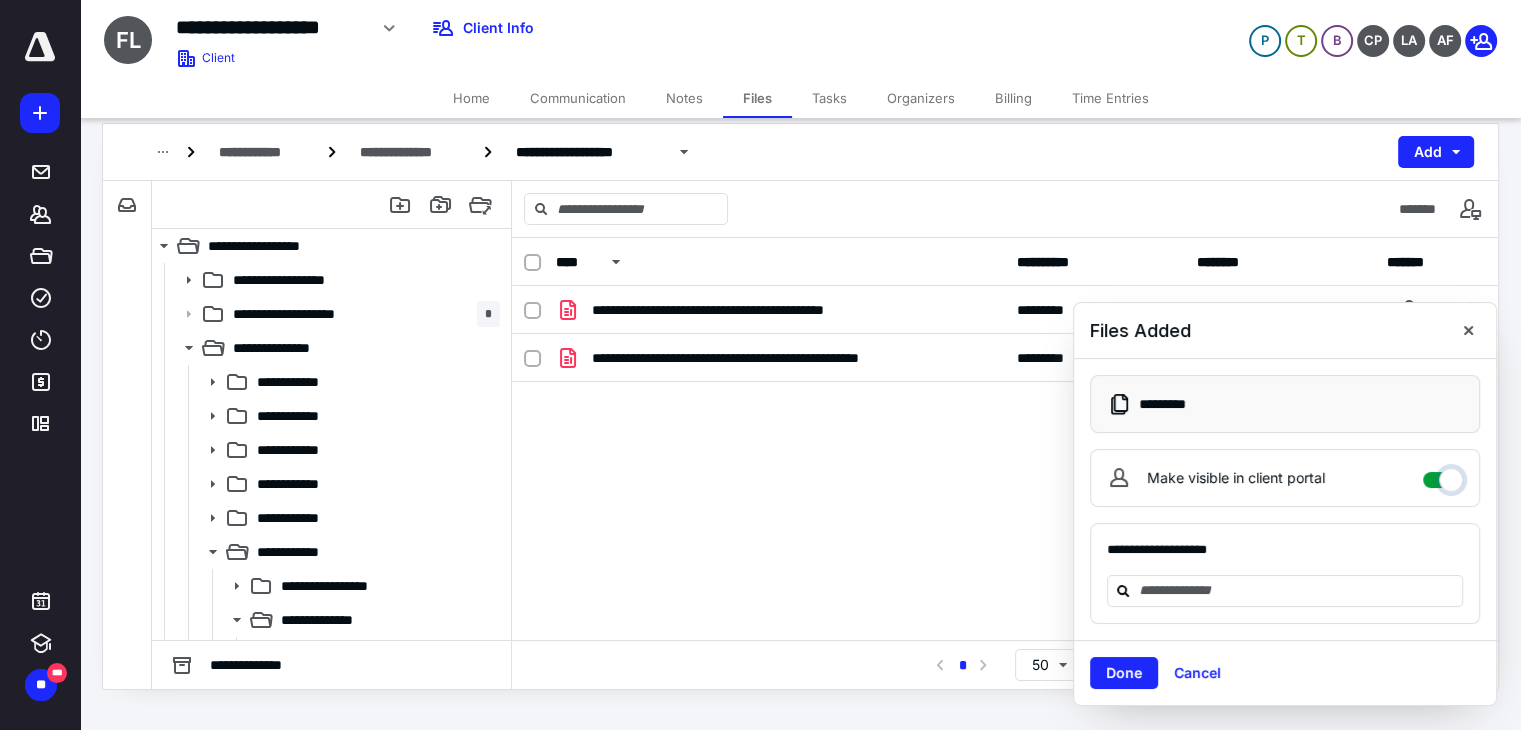 checkbox on "****" 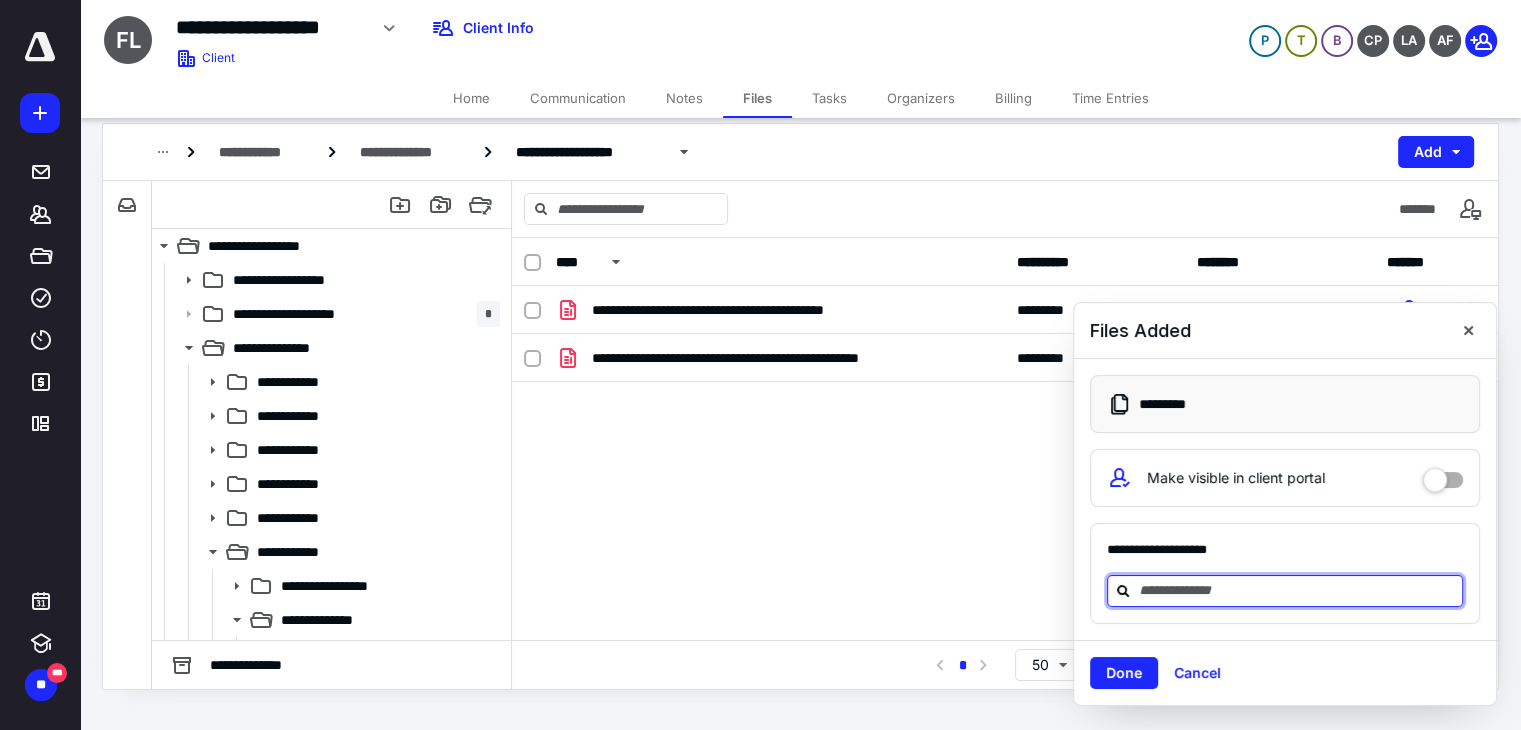 click at bounding box center [1297, 590] 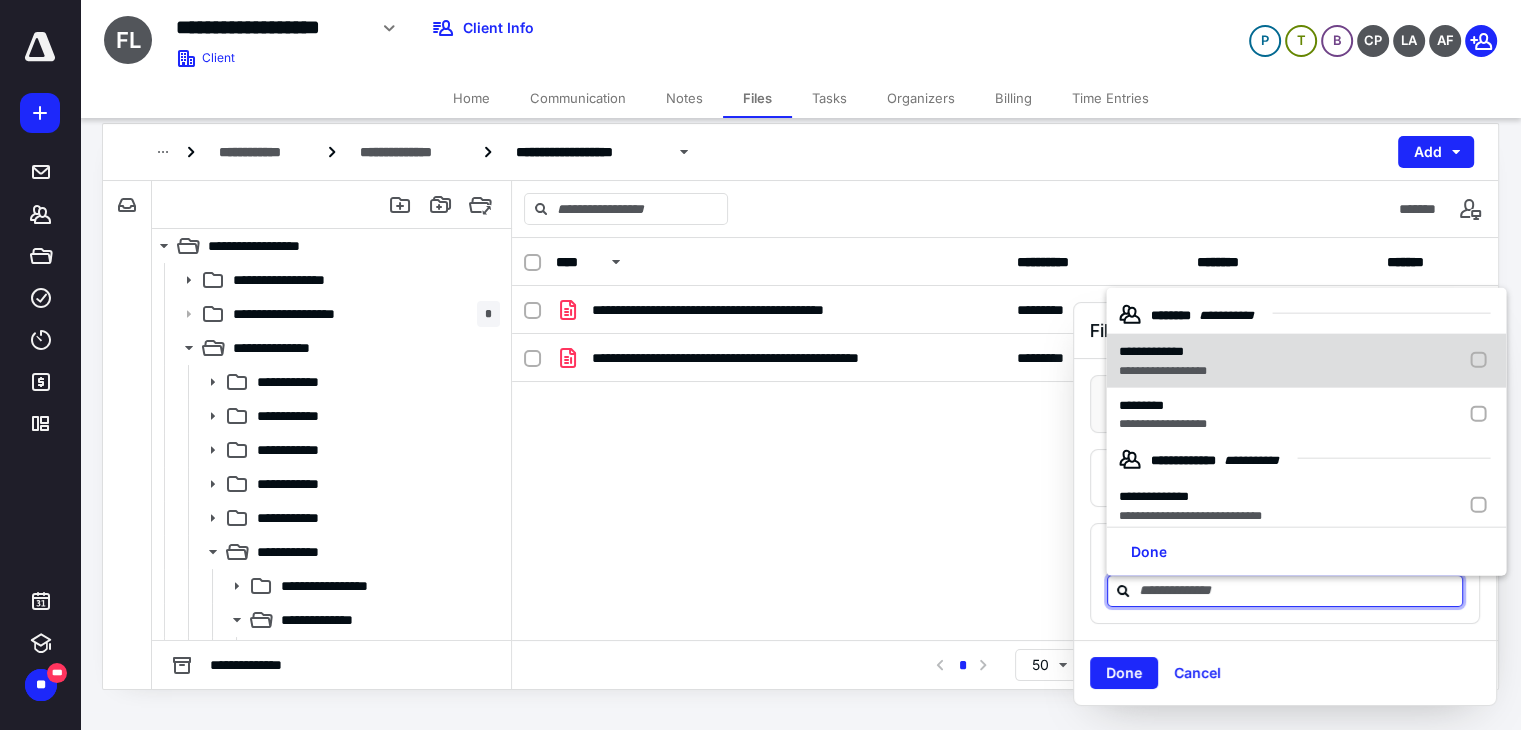 click on "**********" at bounding box center [1162, 352] 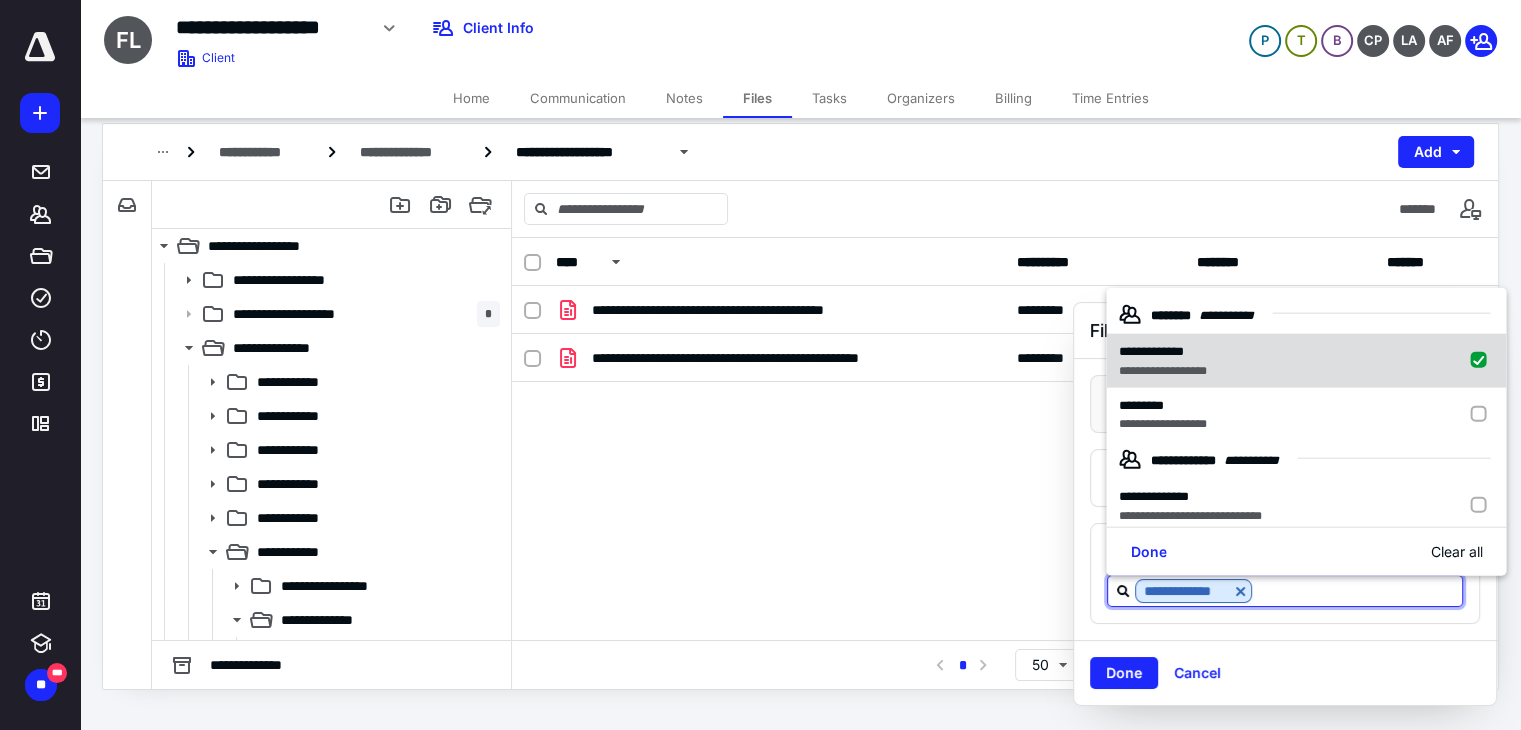 click on "**********" at bounding box center (1306, 361) 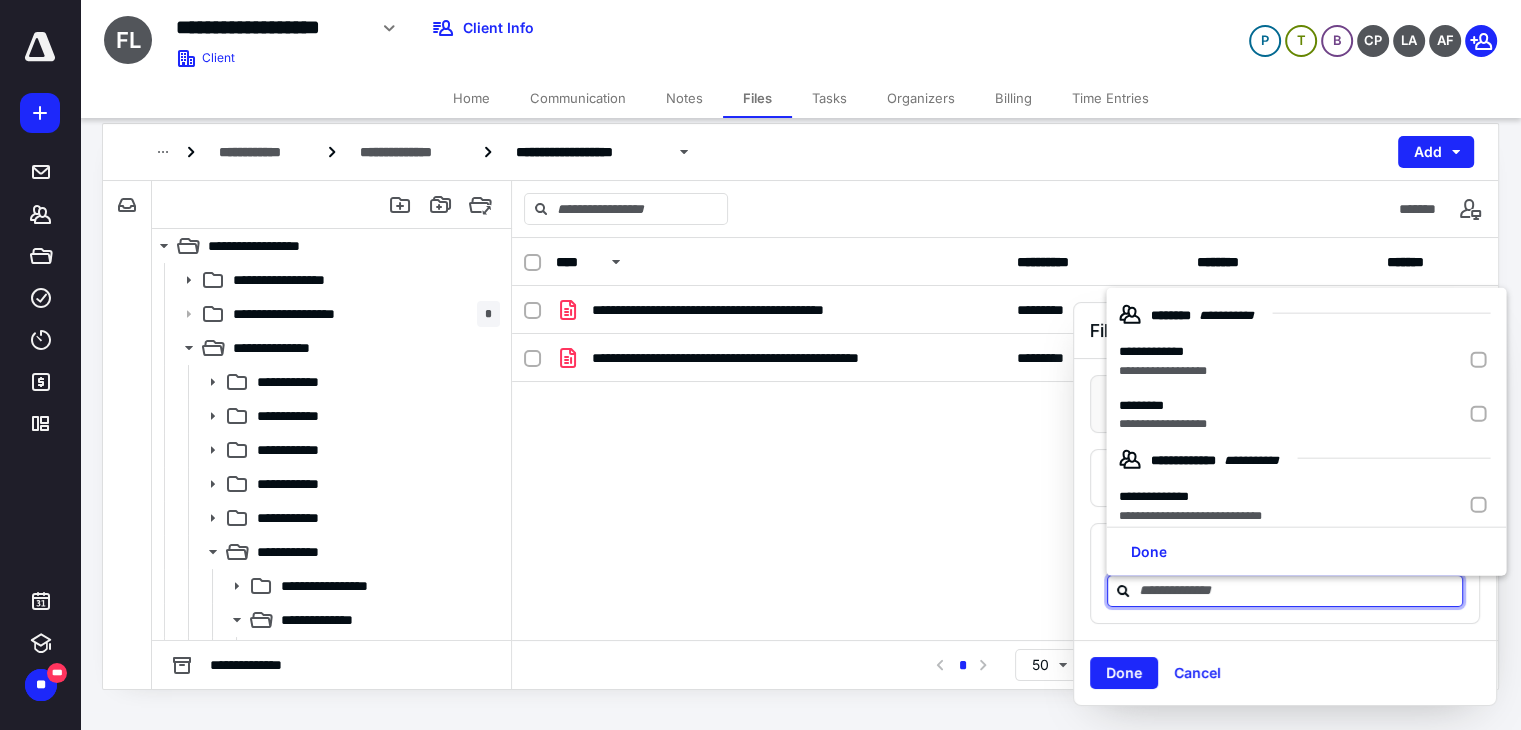 click on "*******   * * ********" at bounding box center (1306, 315) 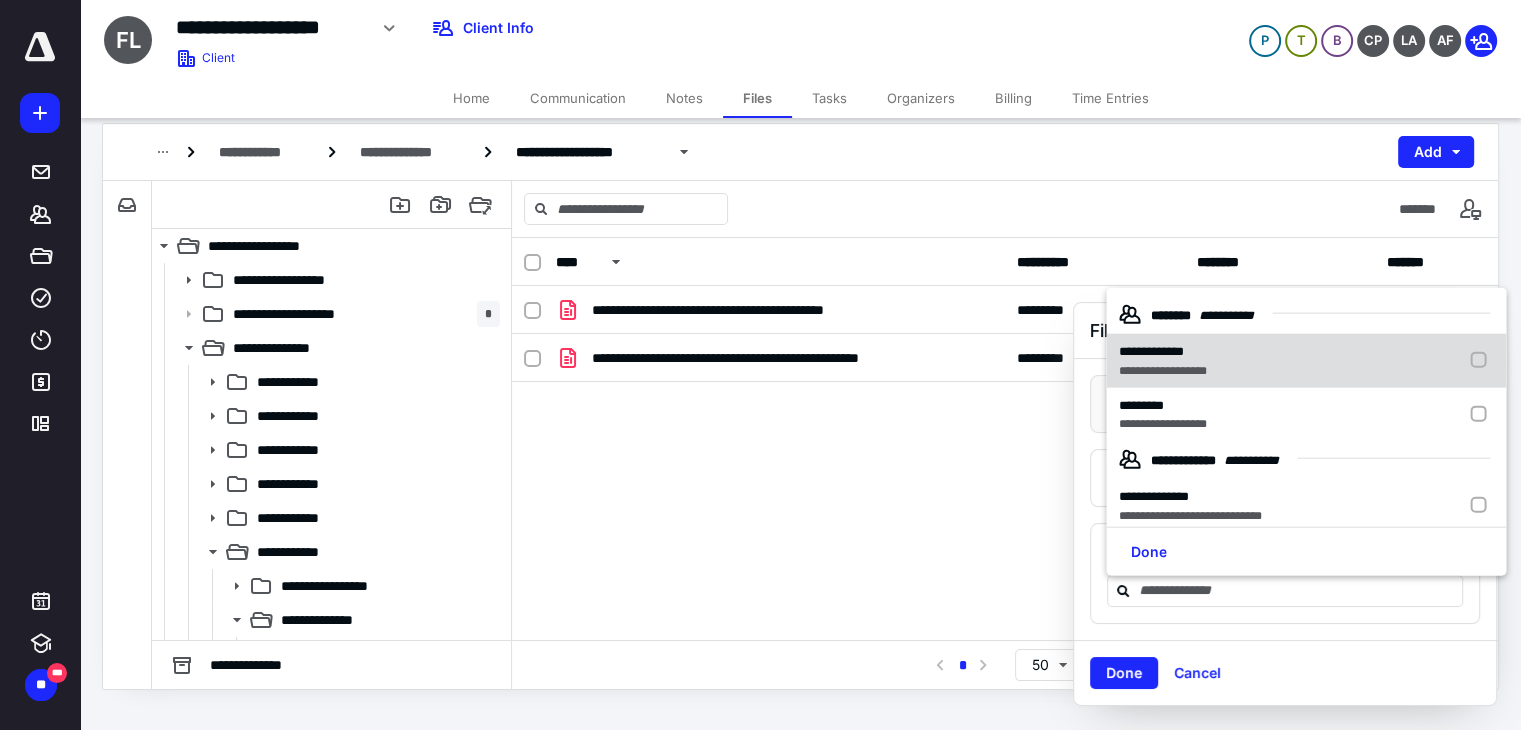 click on "**********" at bounding box center [1162, 370] 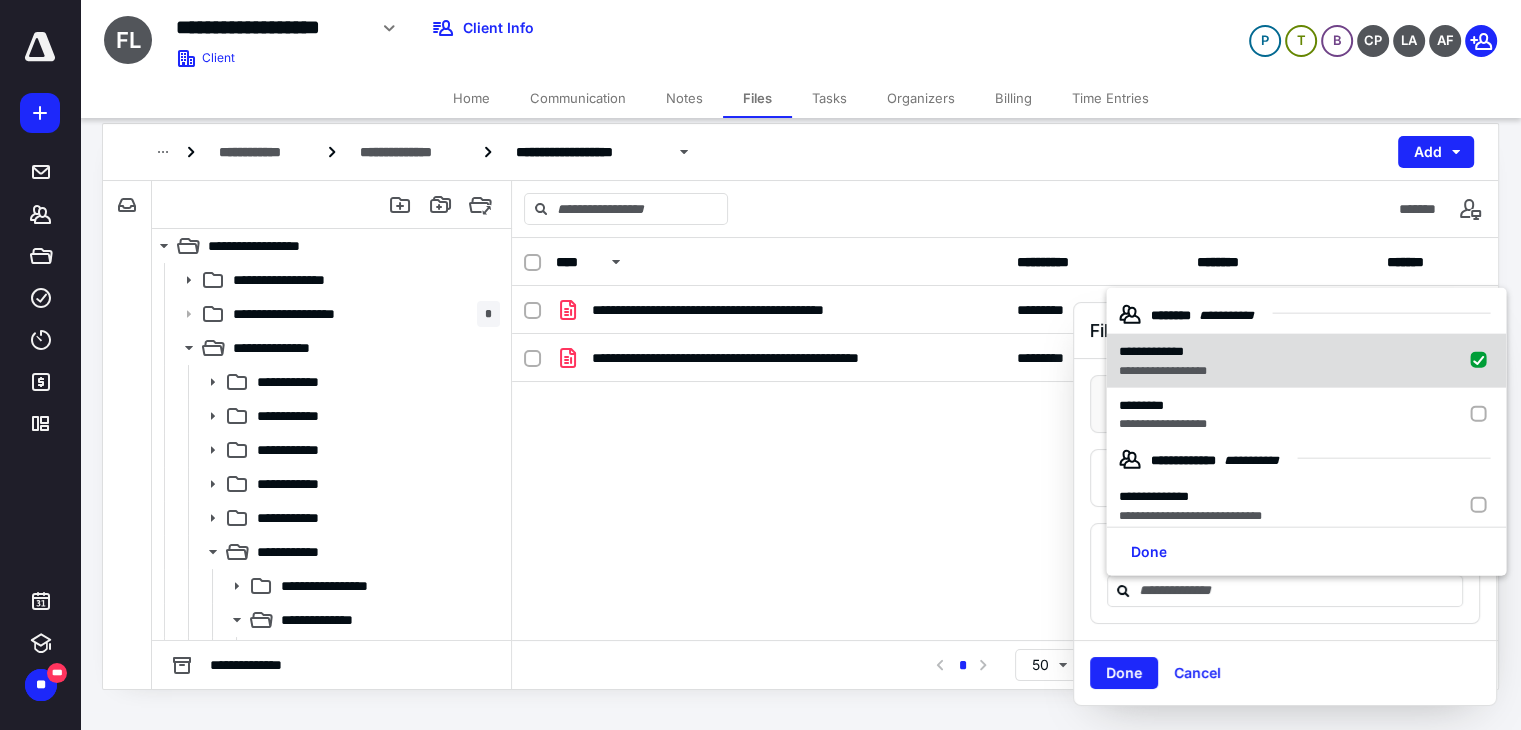 checkbox on "true" 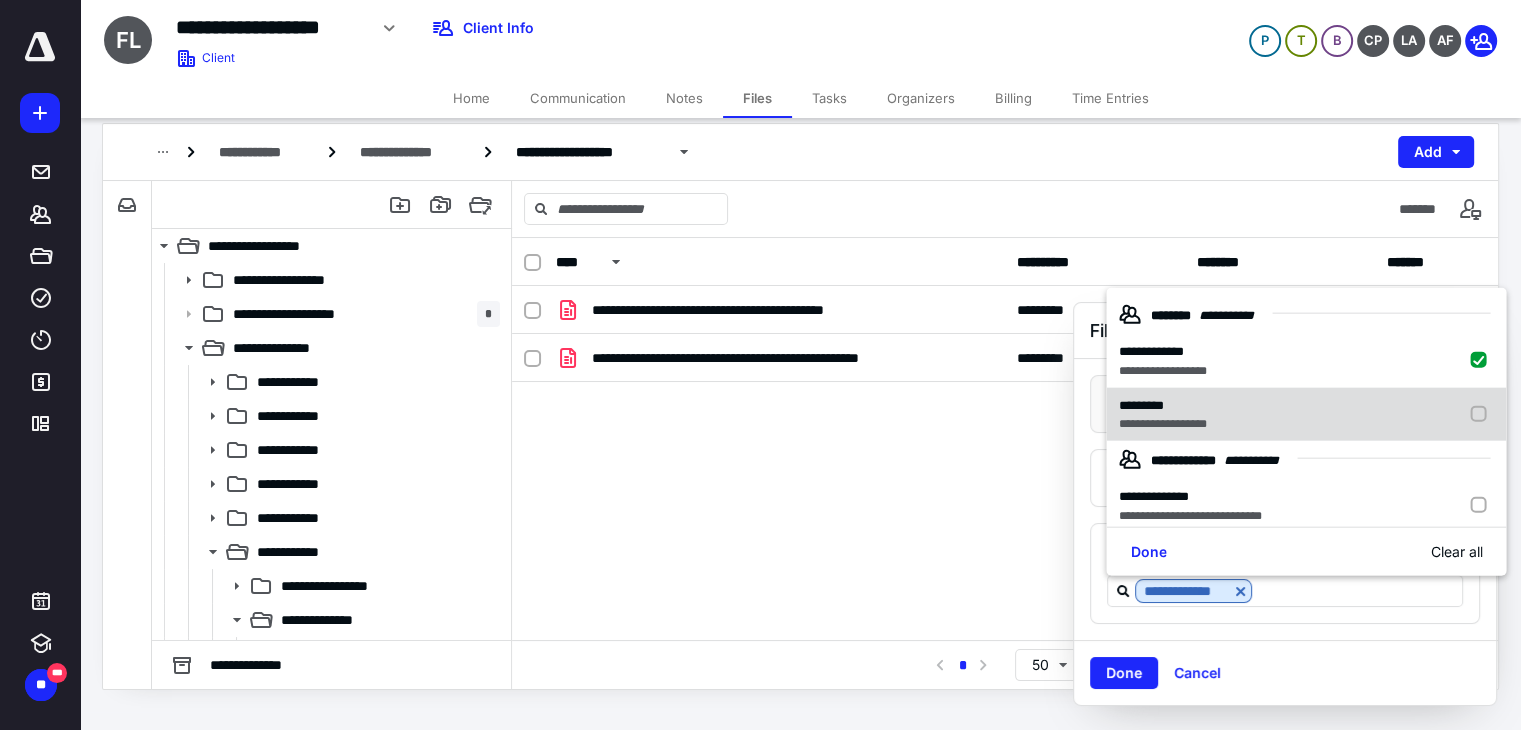 click on "*********" at bounding box center [1162, 405] 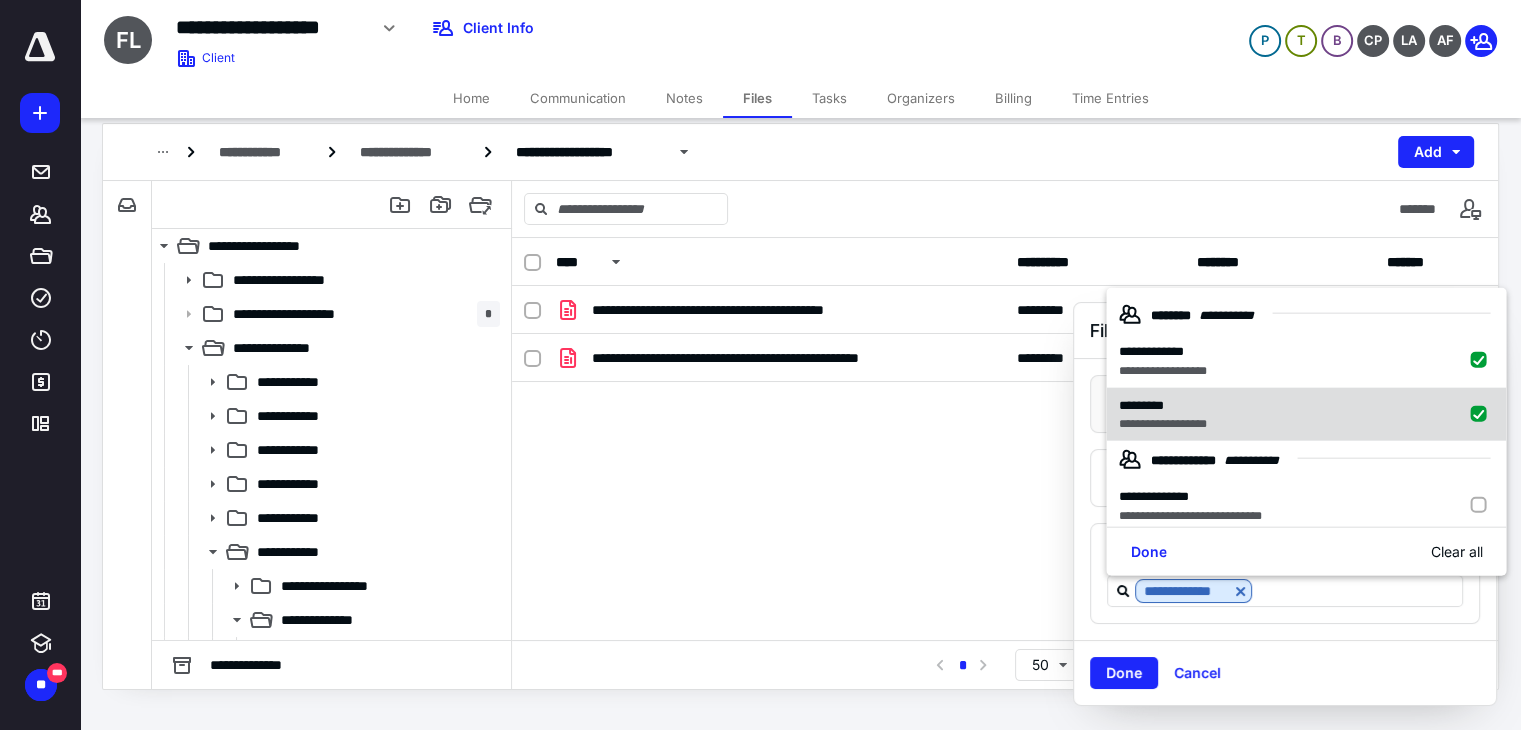 checkbox on "true" 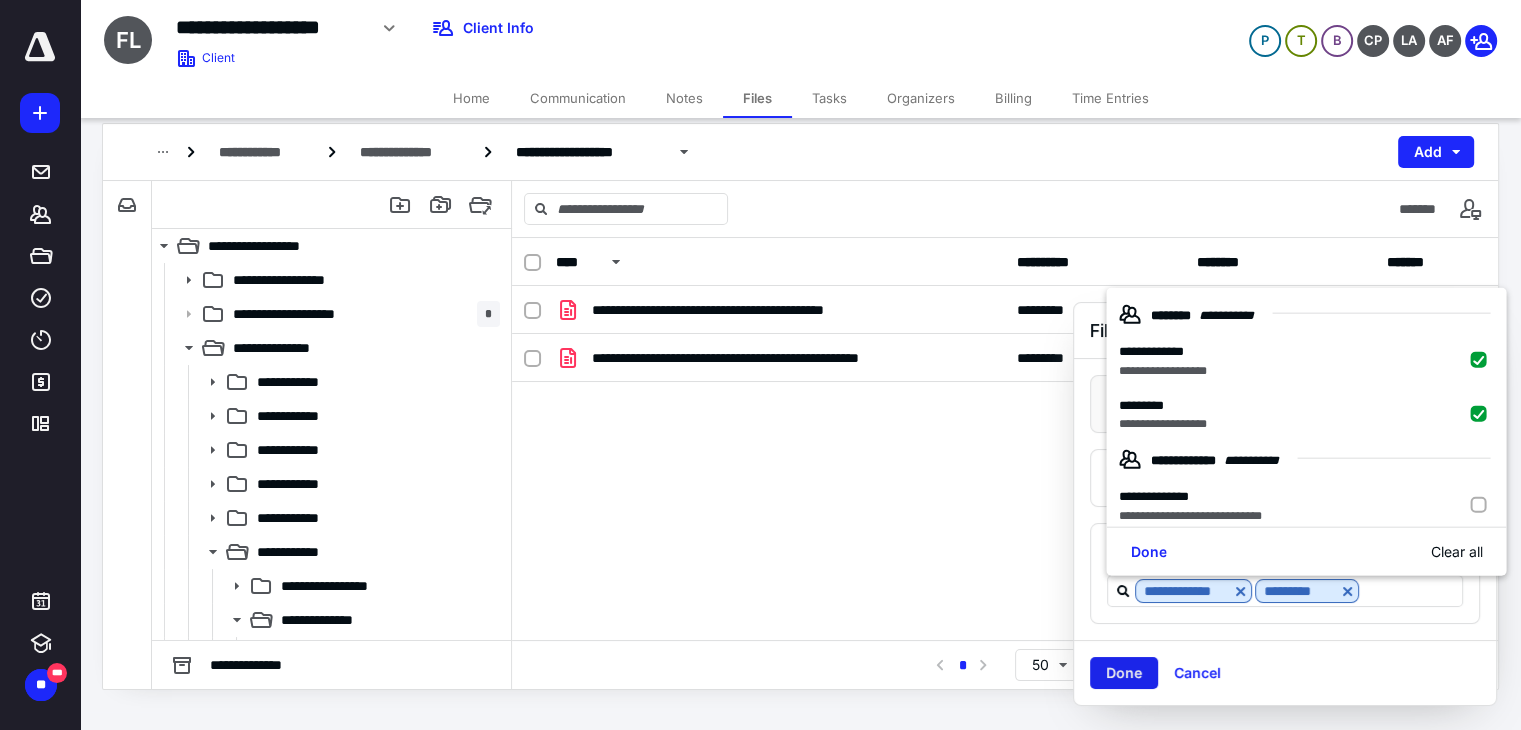 click on "Done" at bounding box center [1124, 673] 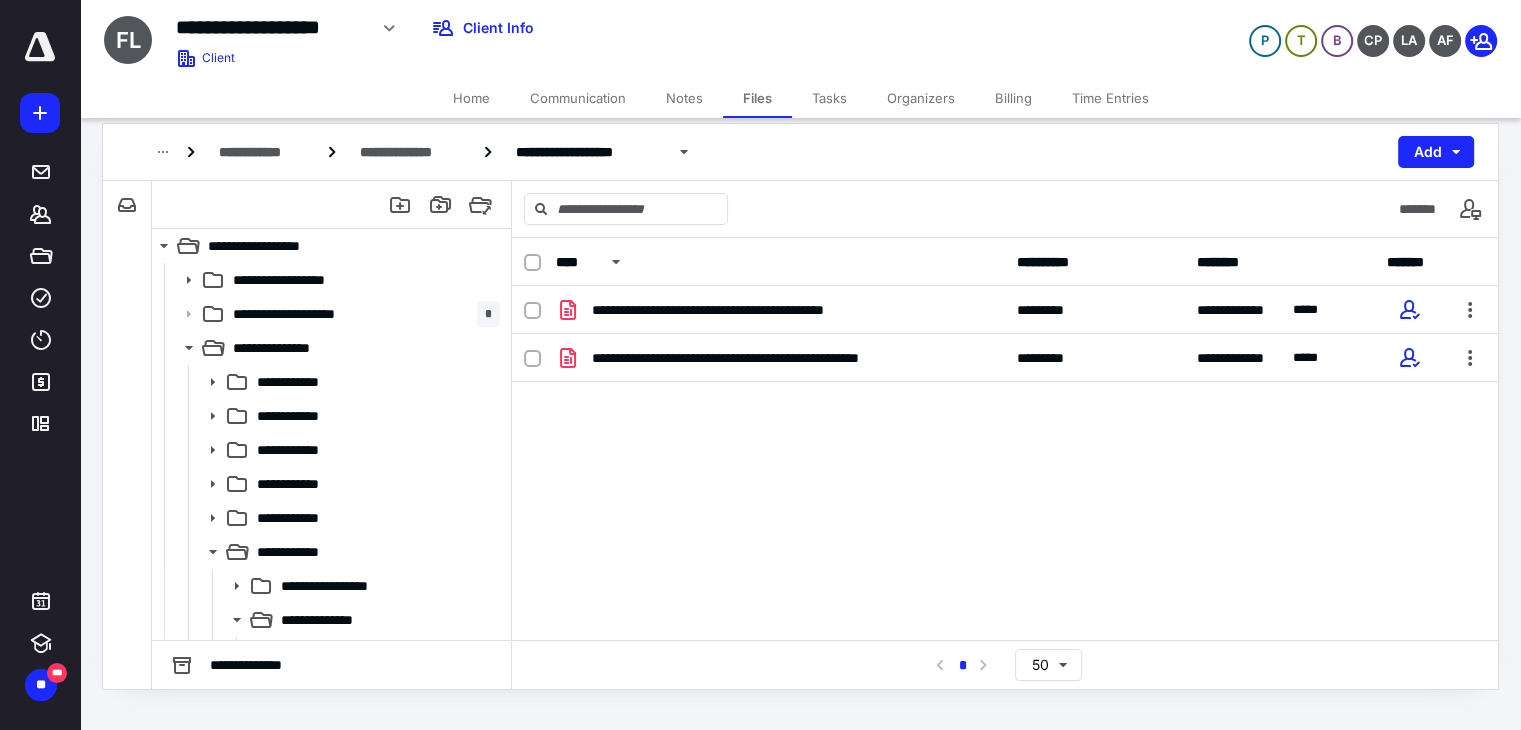 click on "Billing" at bounding box center (1013, 98) 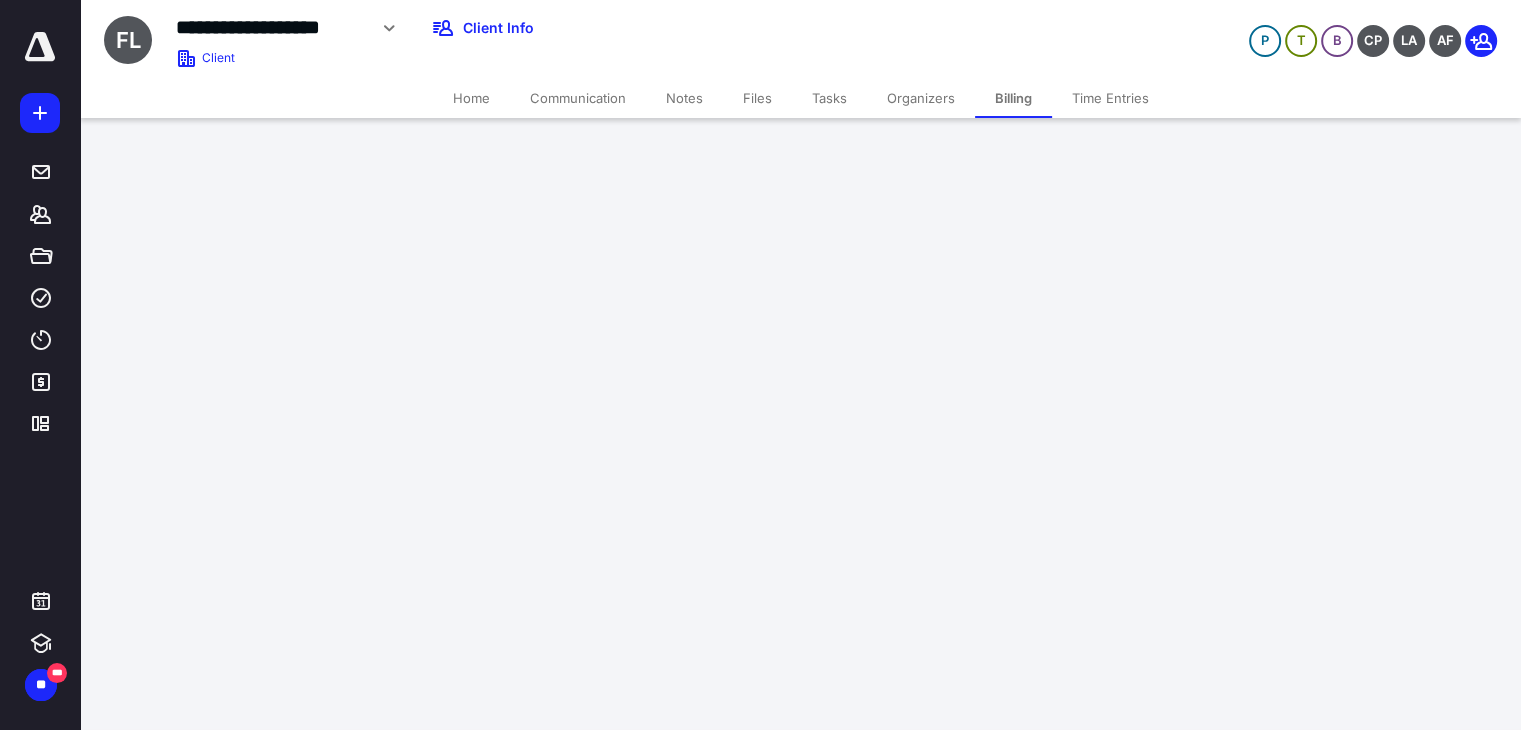 scroll, scrollTop: 0, scrollLeft: 0, axis: both 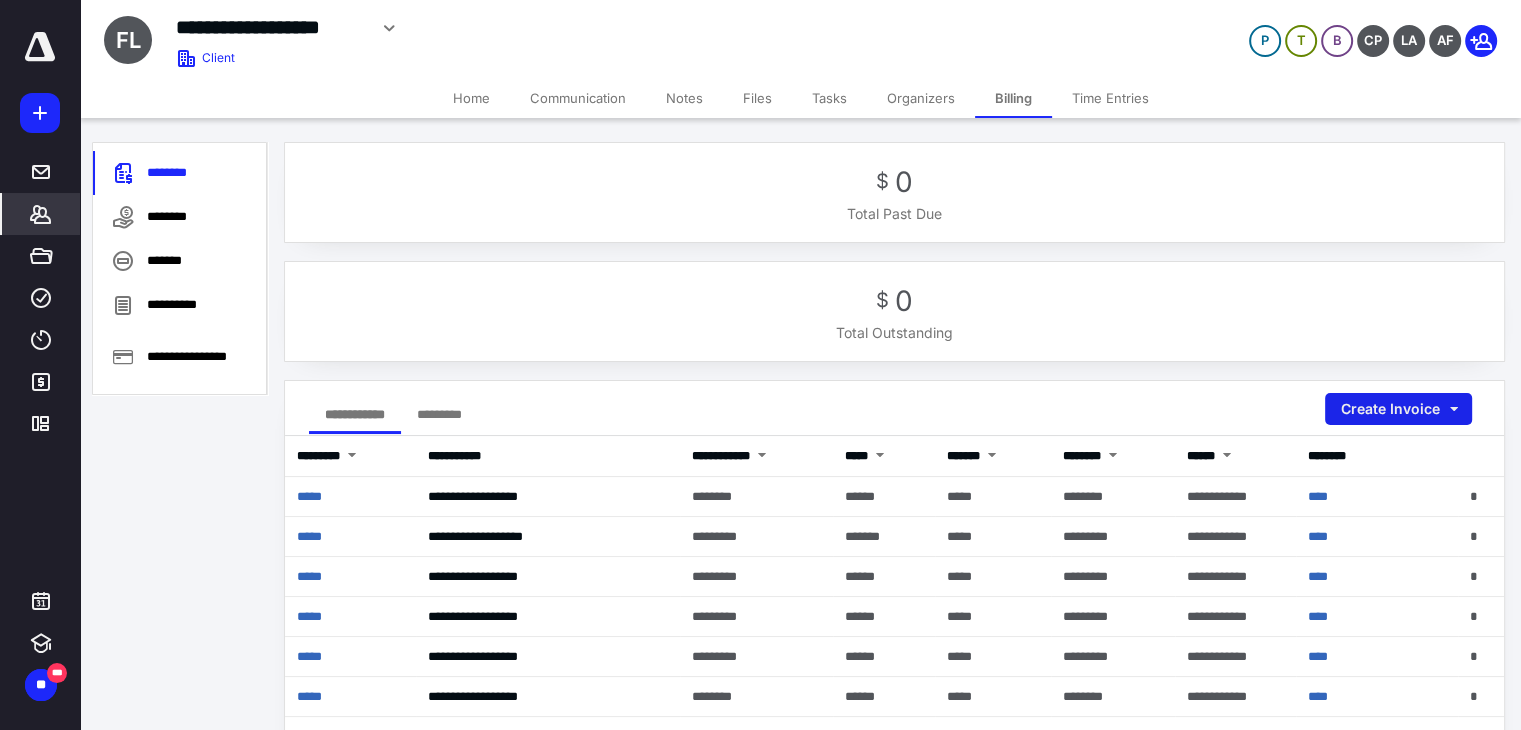 click on "Create Invoice" at bounding box center (1398, 409) 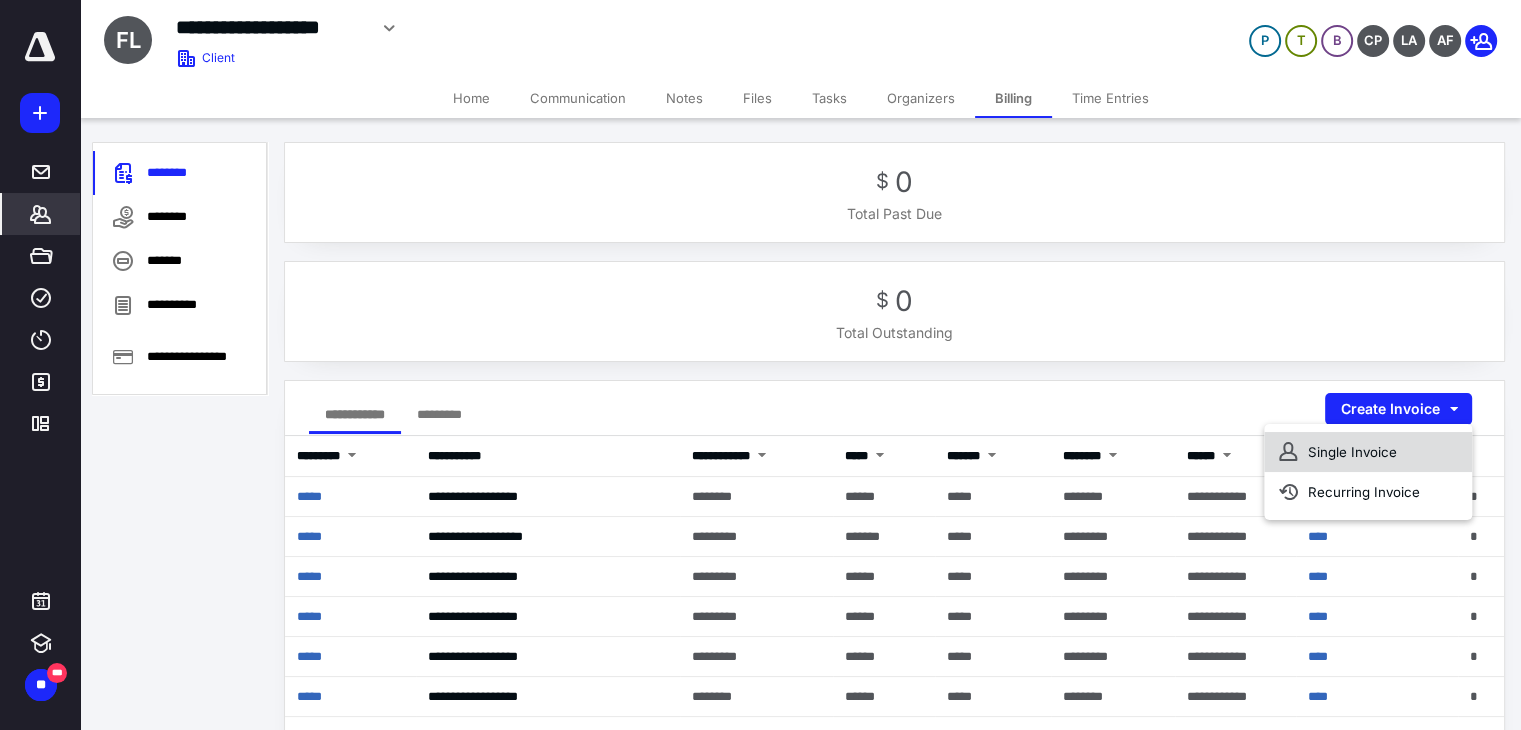 click on "Single Invoice" at bounding box center [1368, 452] 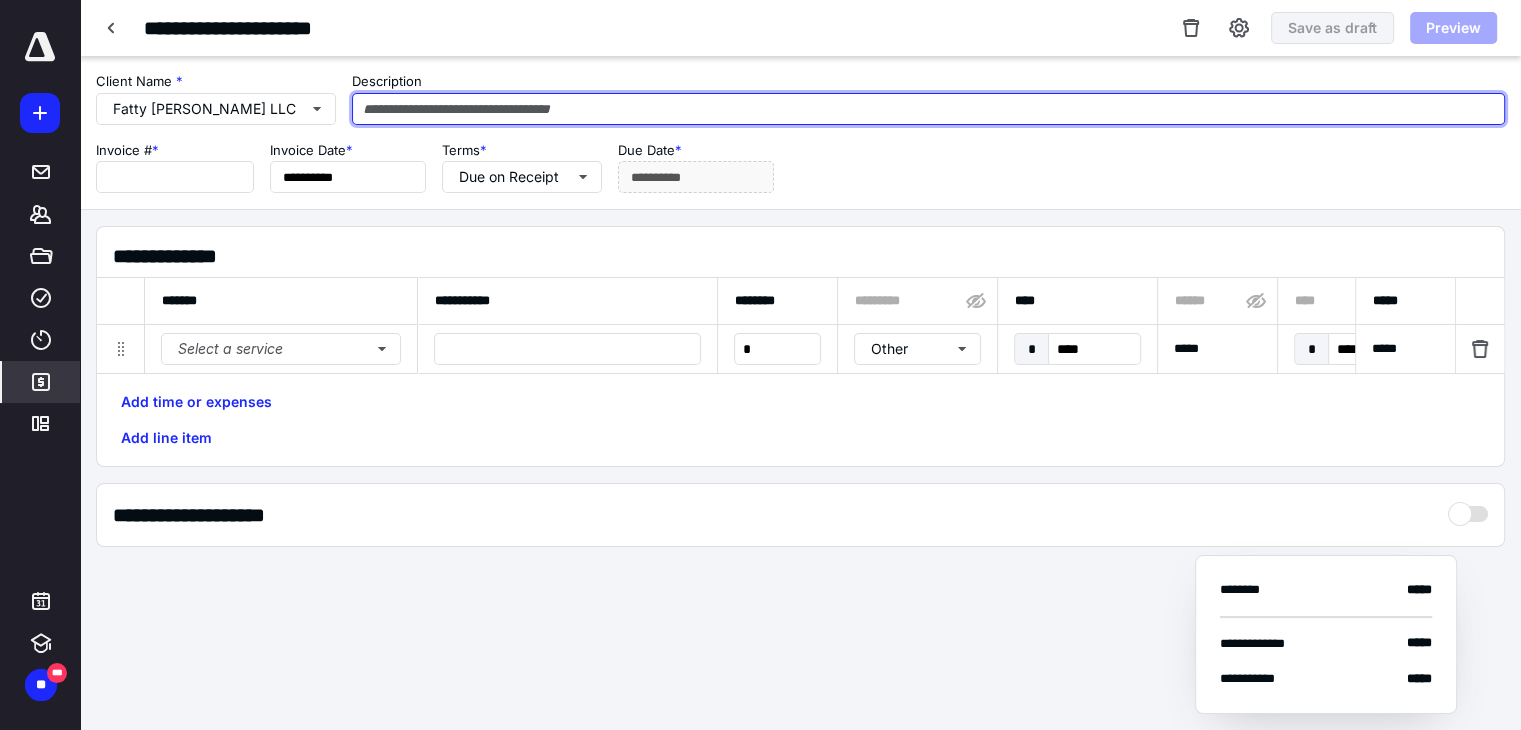type on "*****" 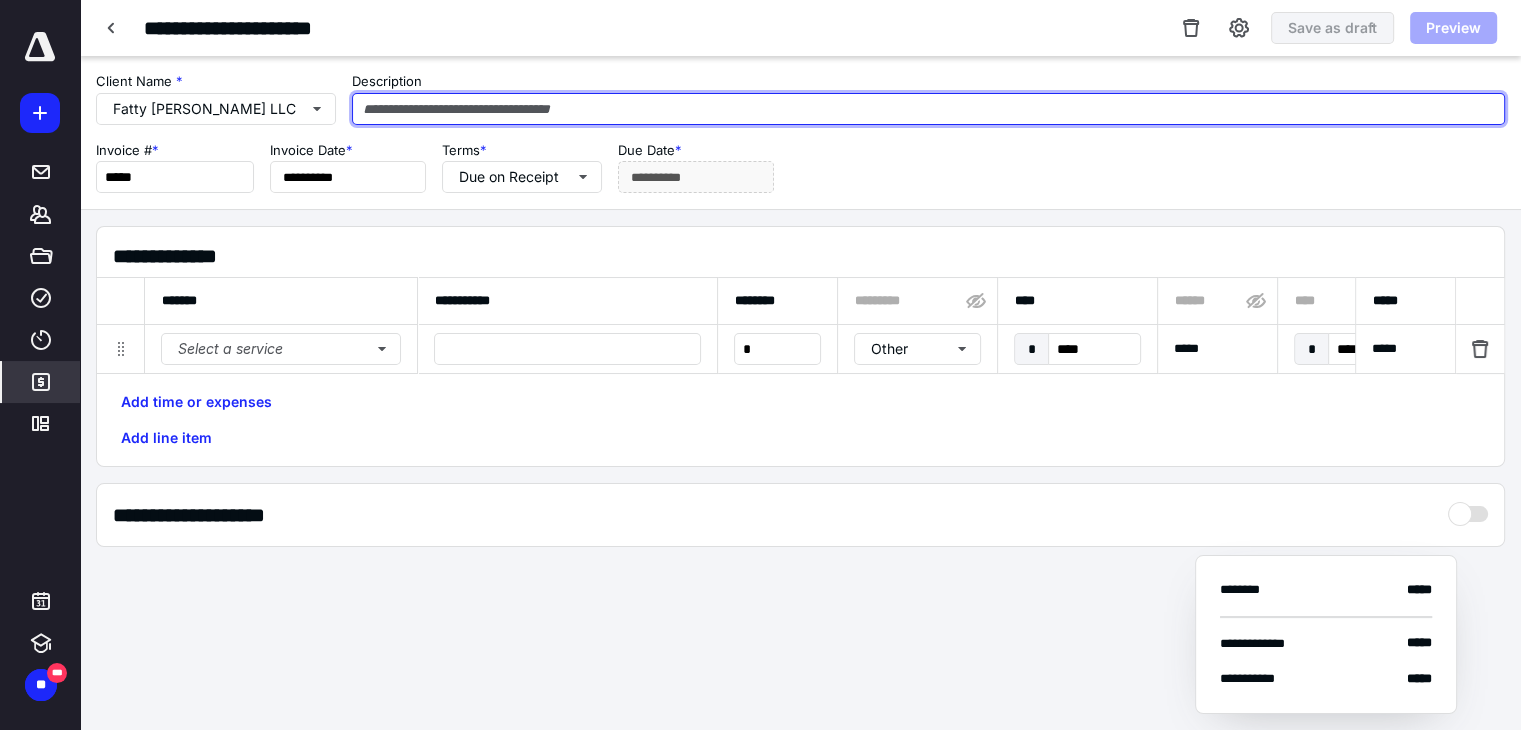click at bounding box center (928, 109) 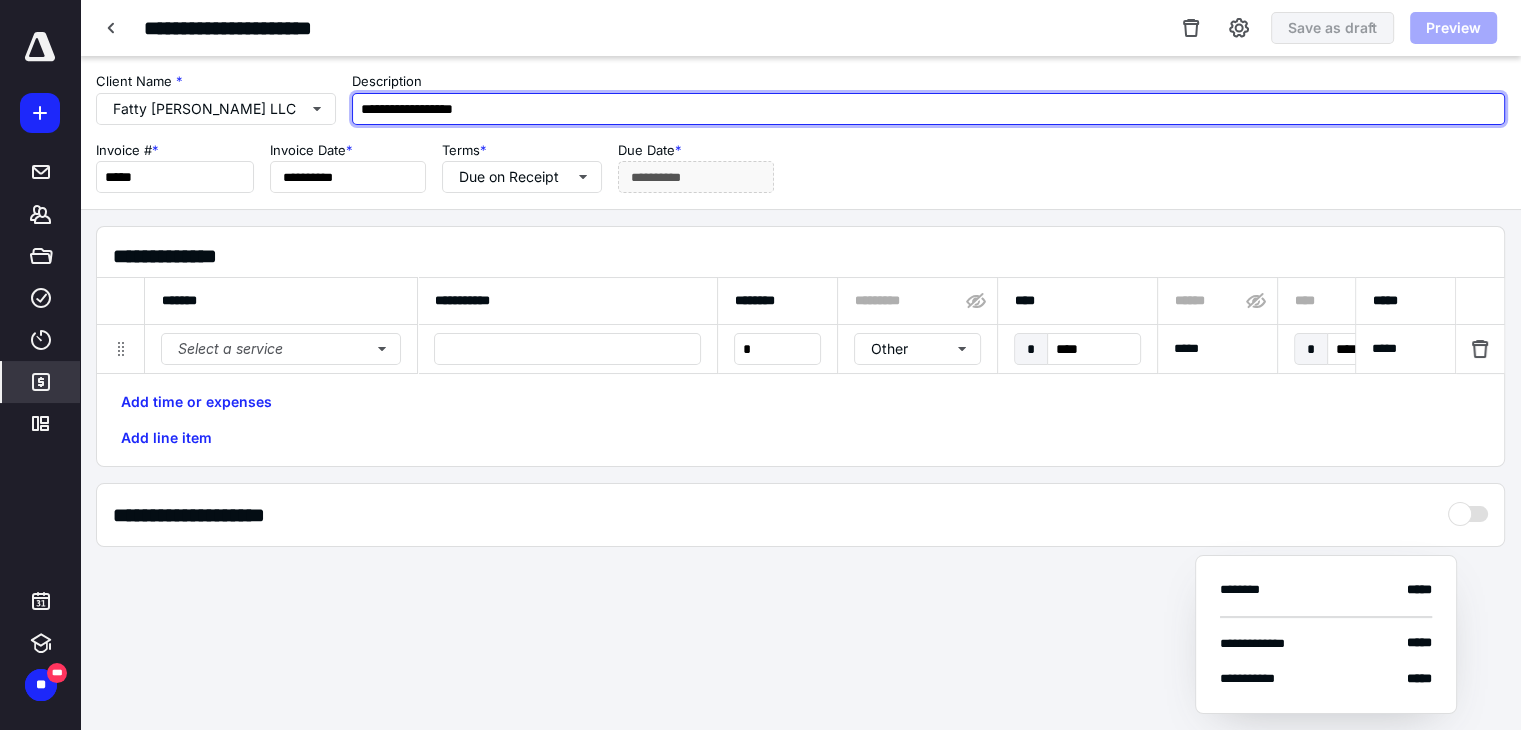 type on "**********" 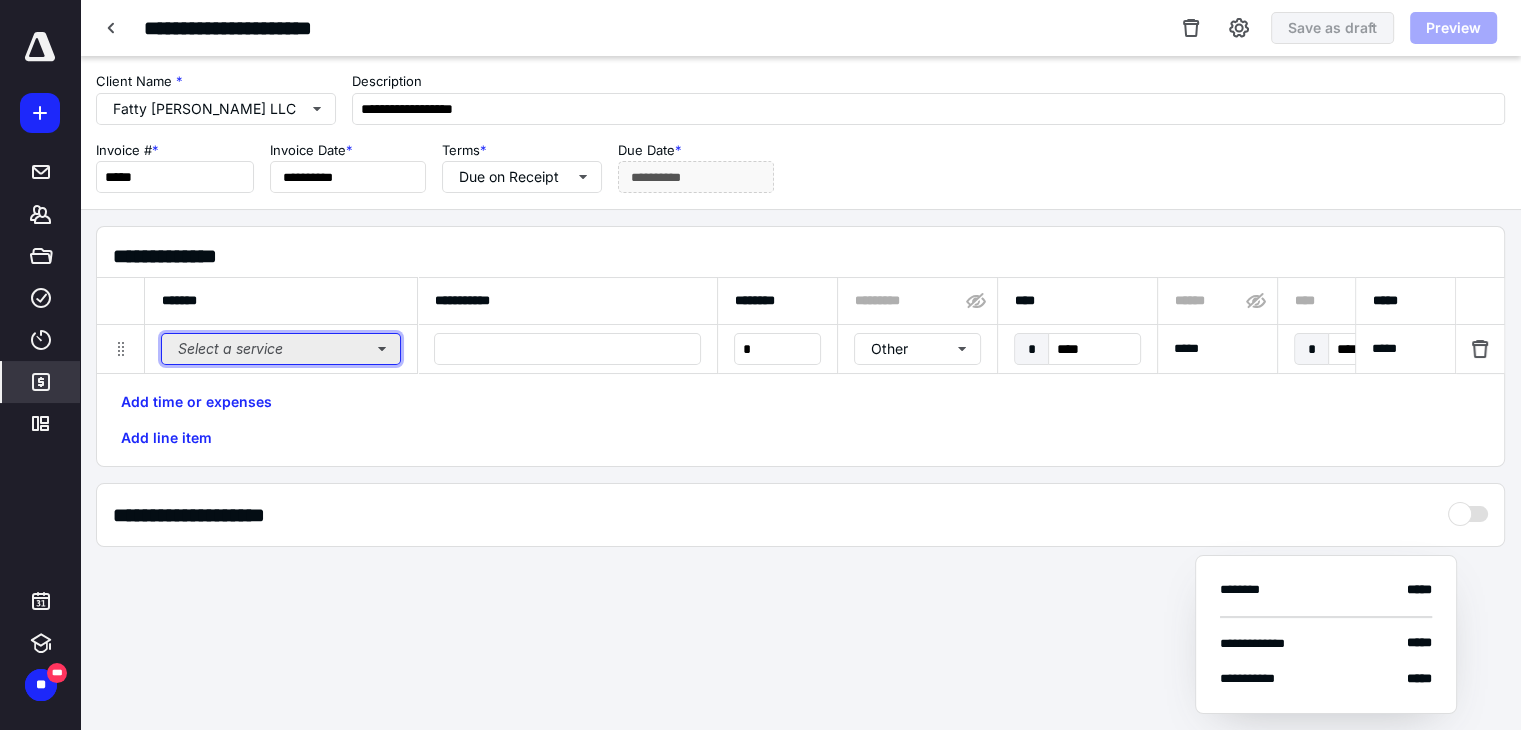 click on "Select a service" at bounding box center [281, 349] 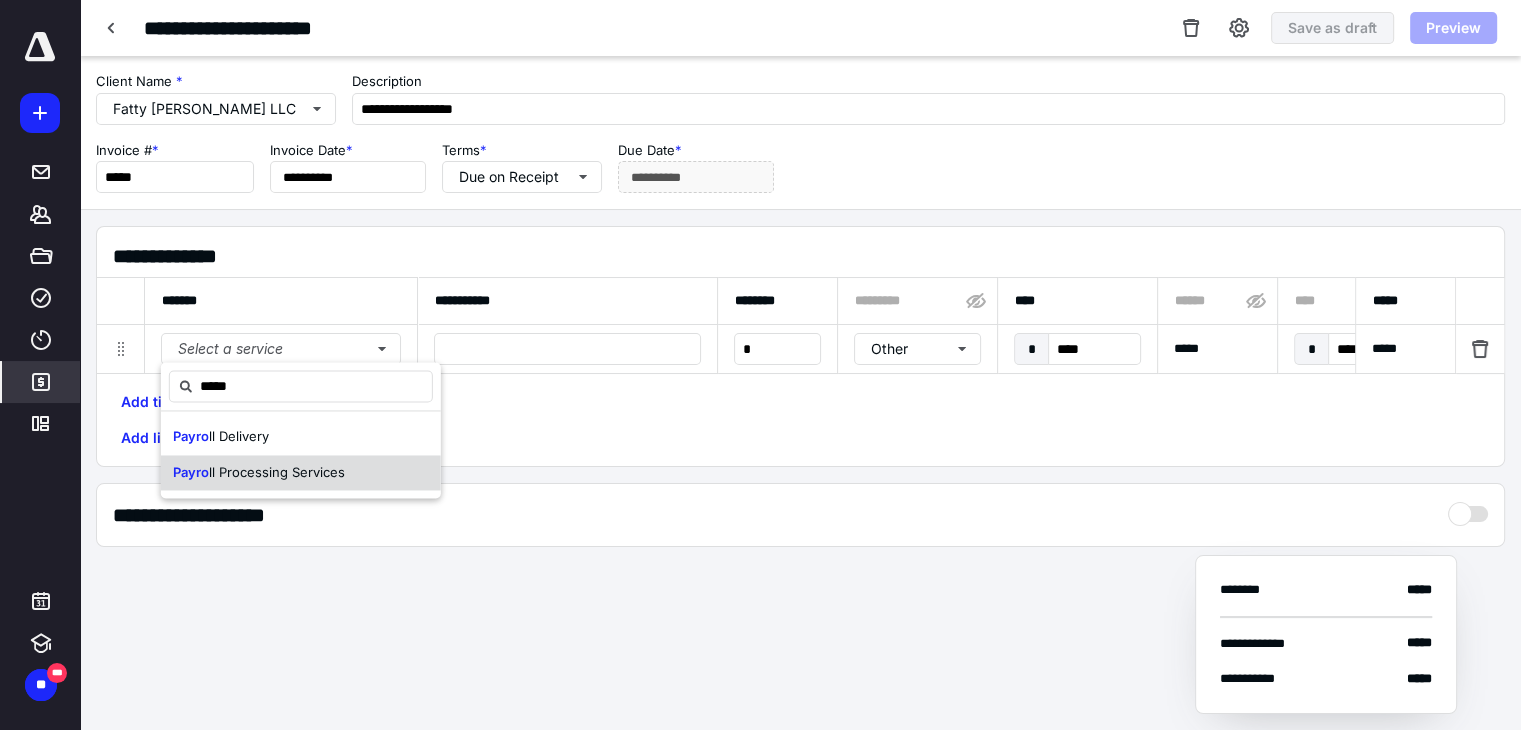 click on "ll Processing Services" at bounding box center (277, 472) 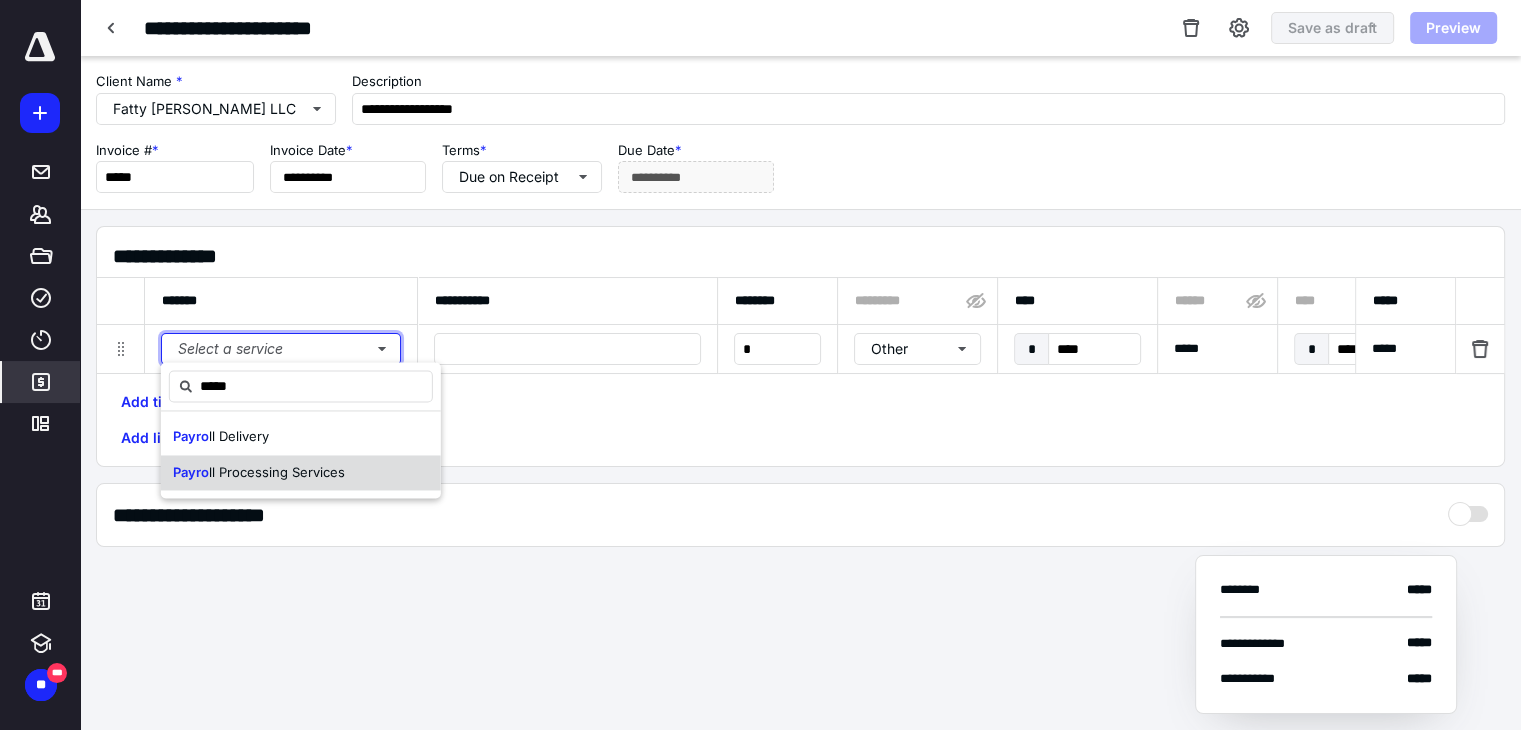 type 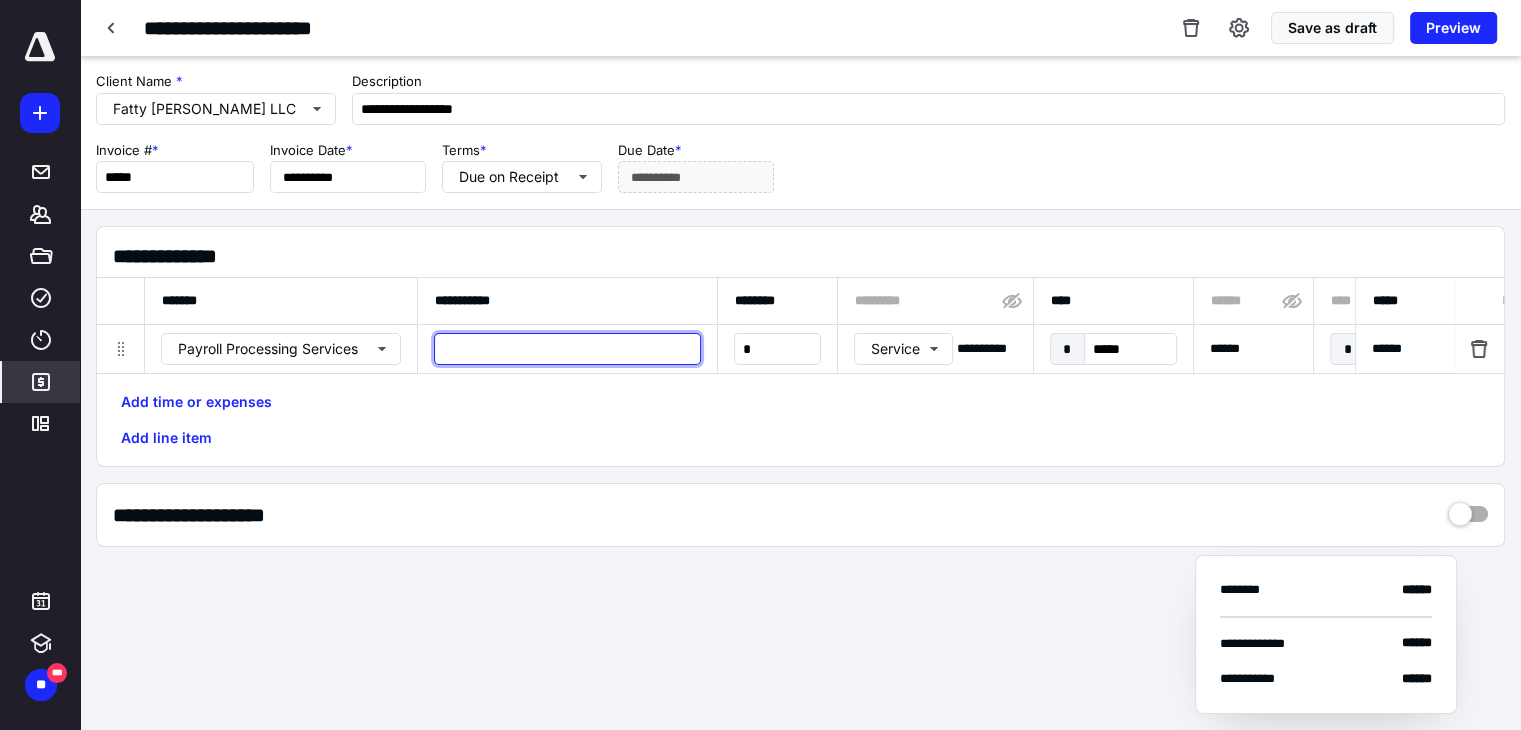 click at bounding box center [567, 349] 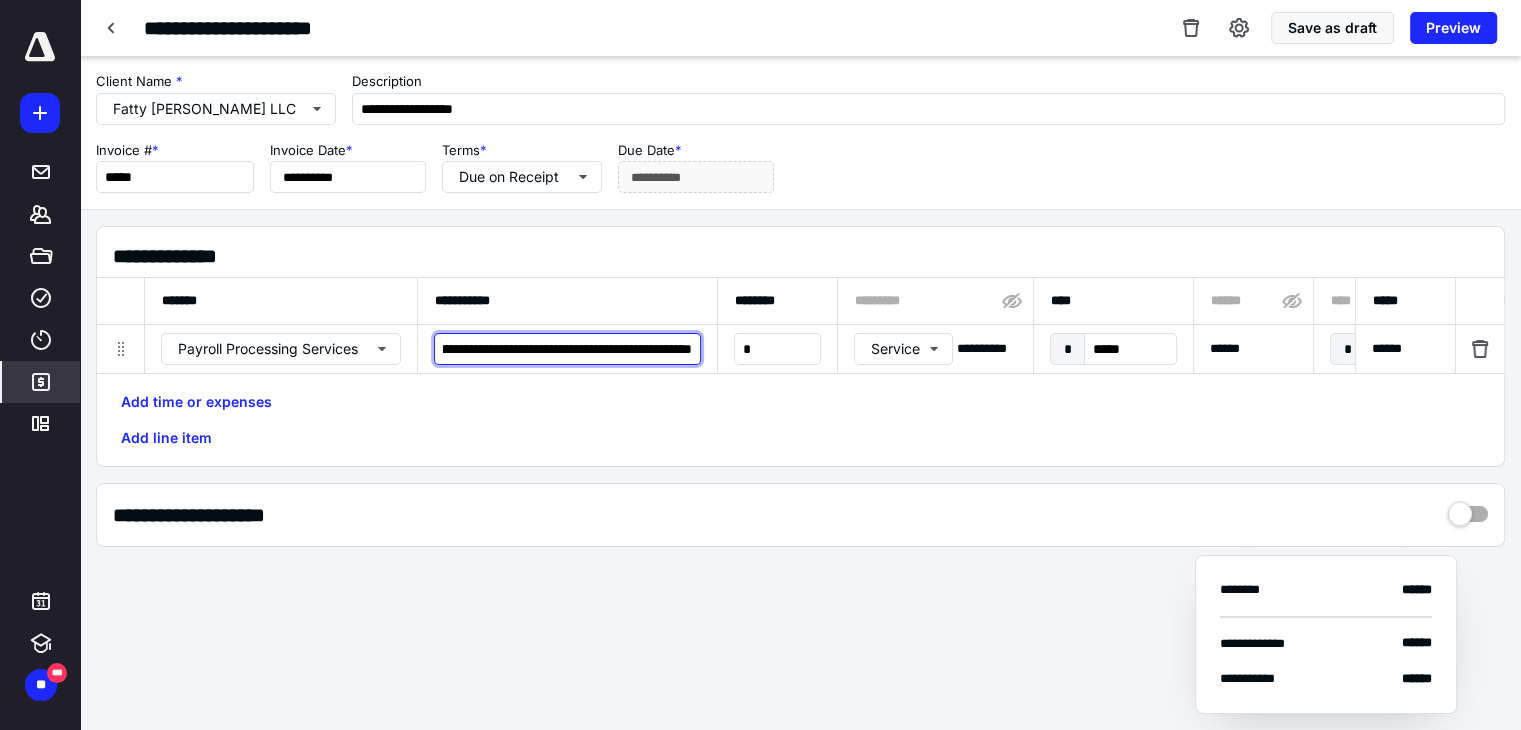 scroll, scrollTop: 0, scrollLeft: 191, axis: horizontal 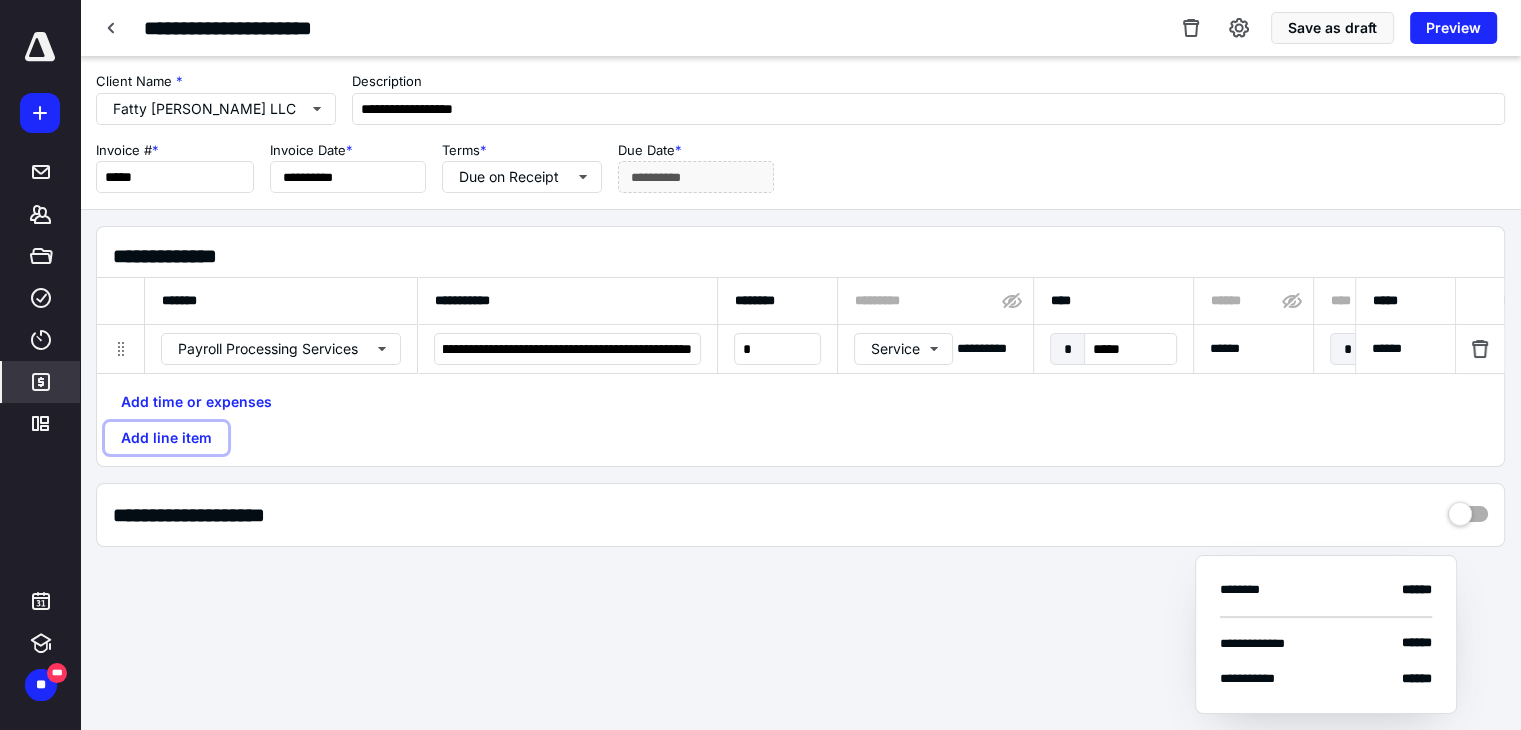 click on "Add line item" at bounding box center (166, 438) 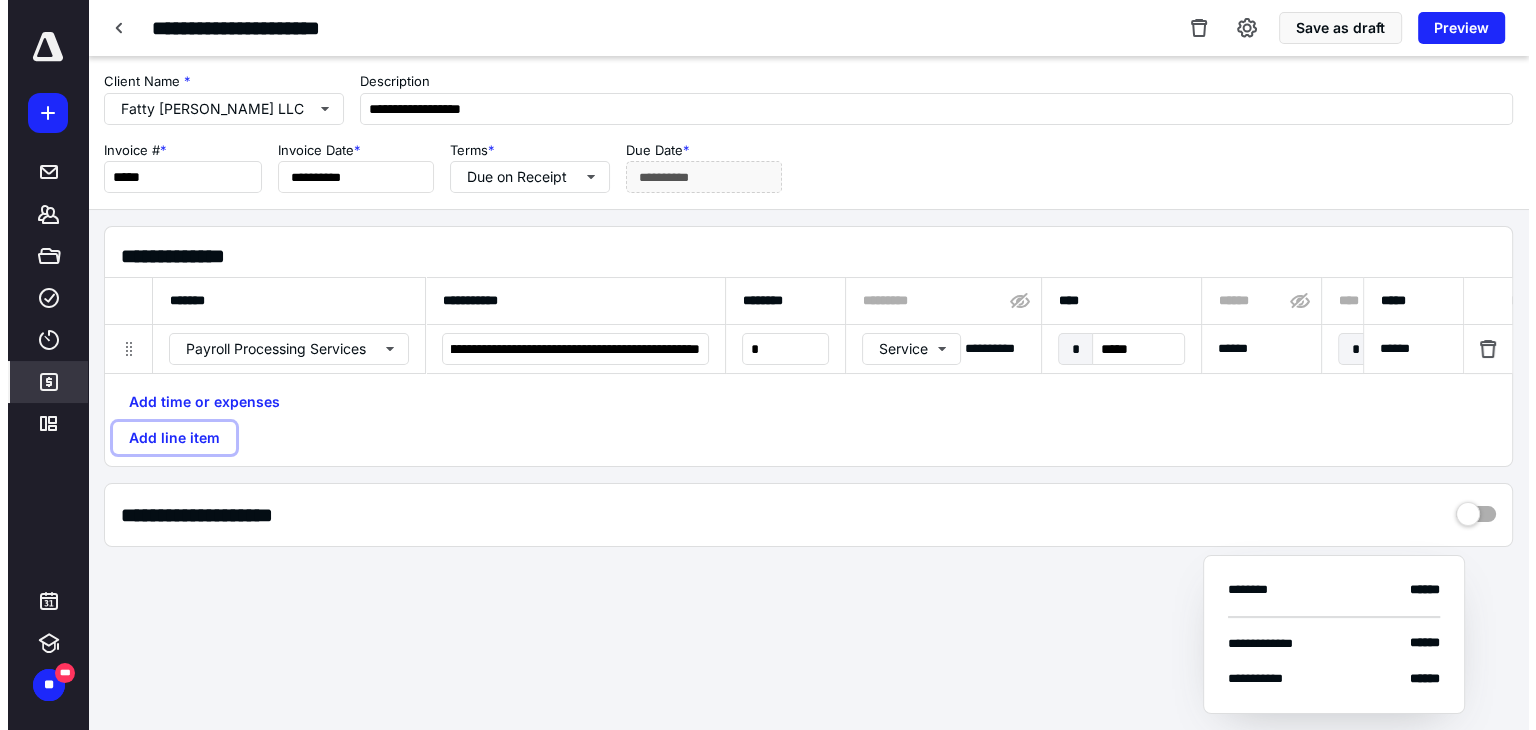 scroll, scrollTop: 0, scrollLeft: 0, axis: both 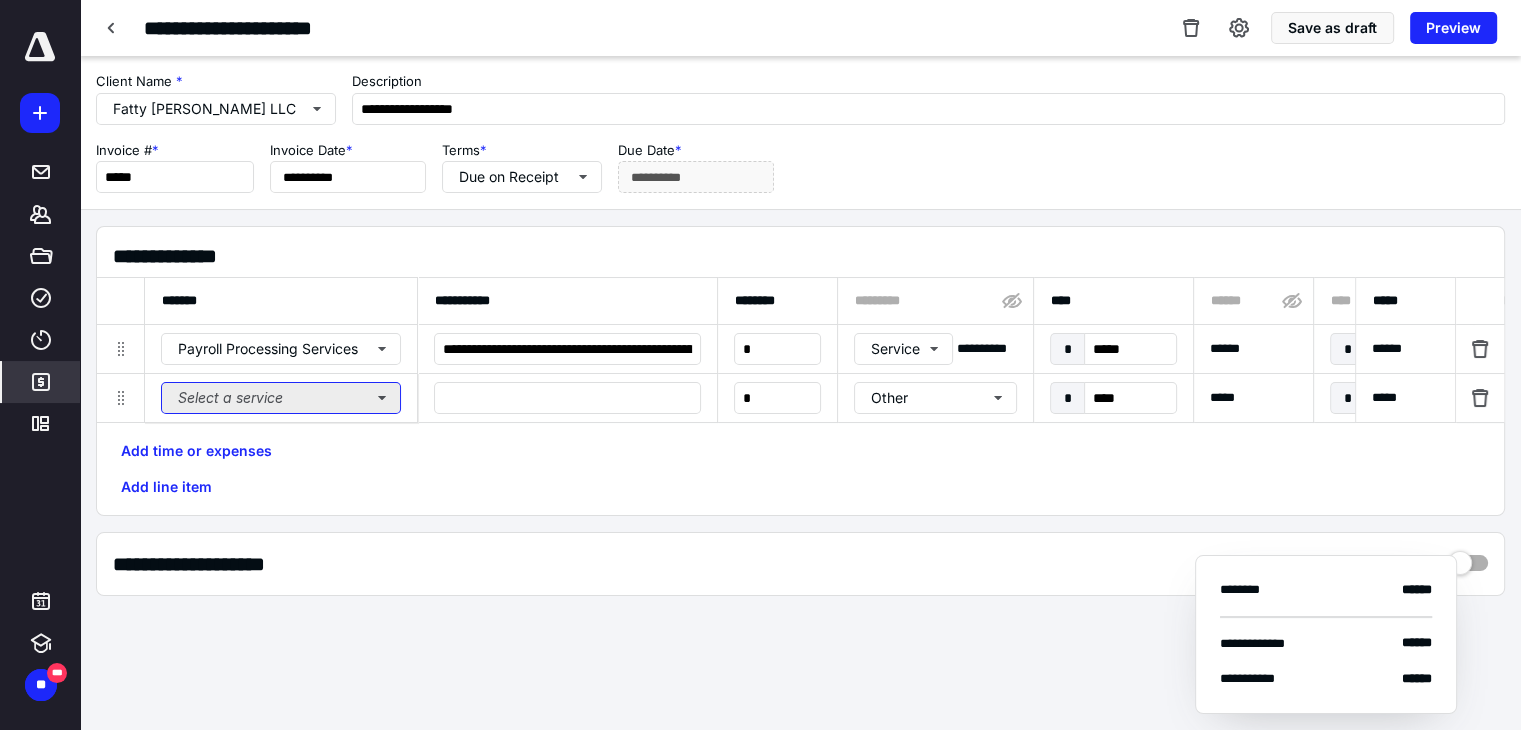 click on "Select a service" at bounding box center (281, 398) 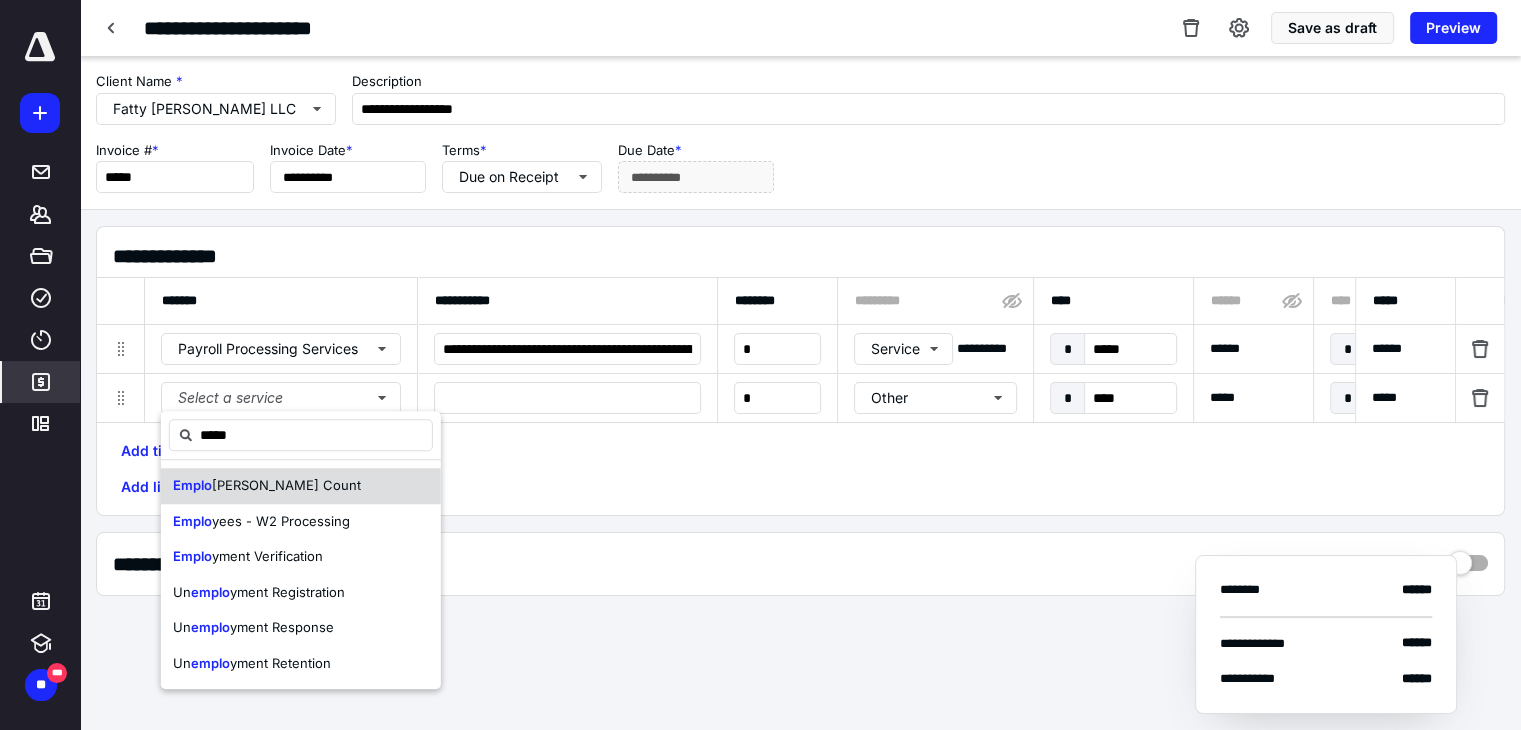 click on "[PERSON_NAME] Count" at bounding box center [286, 485] 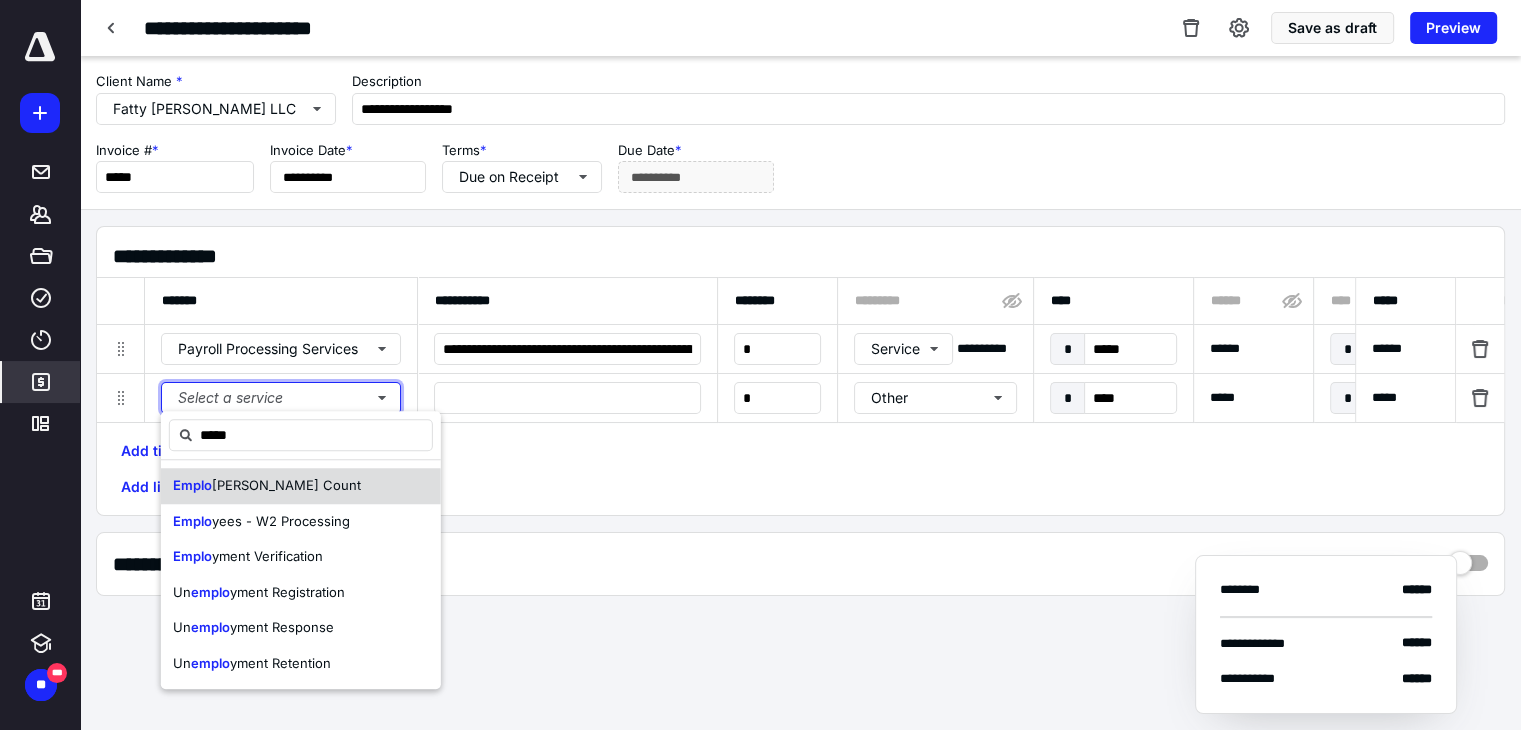 type 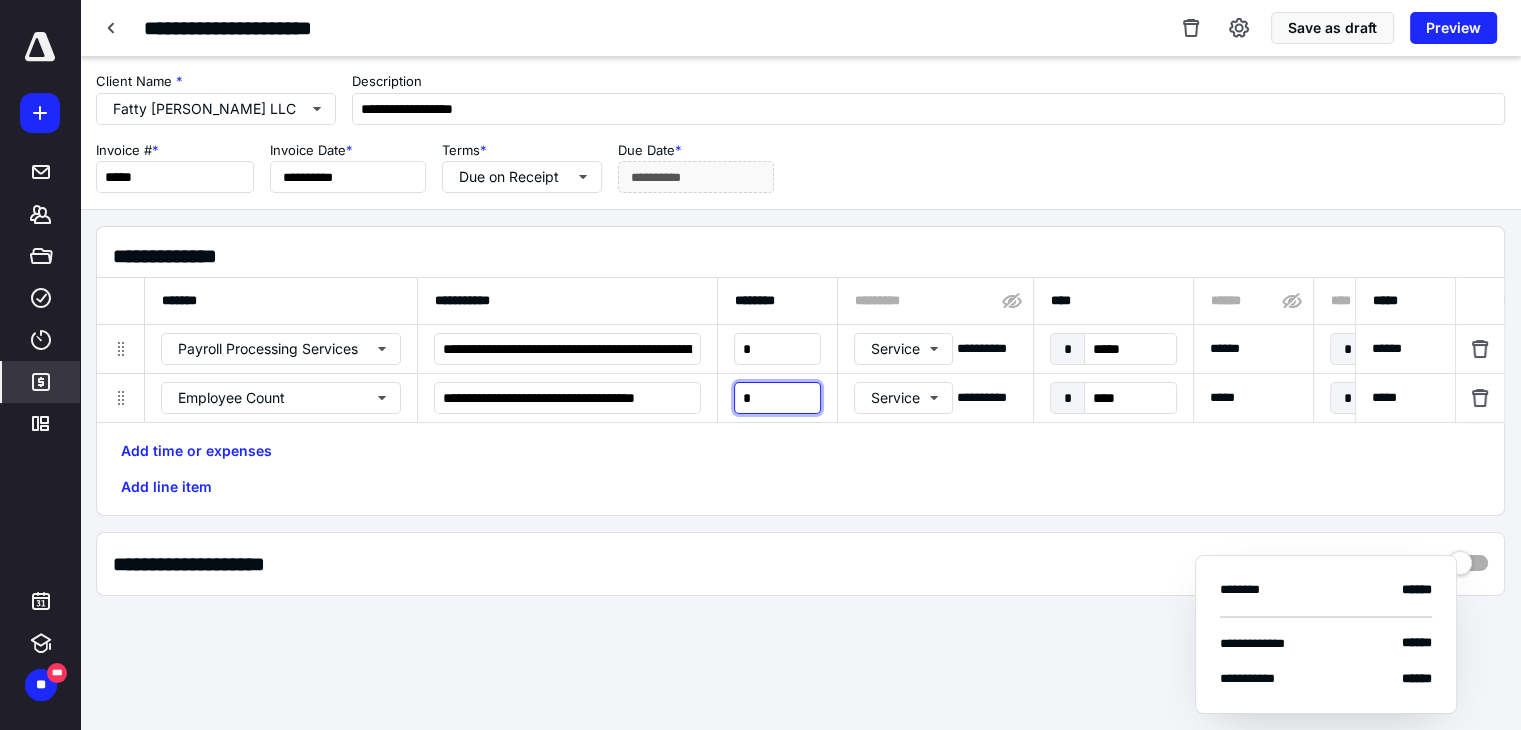 click on "*" at bounding box center (777, 398) 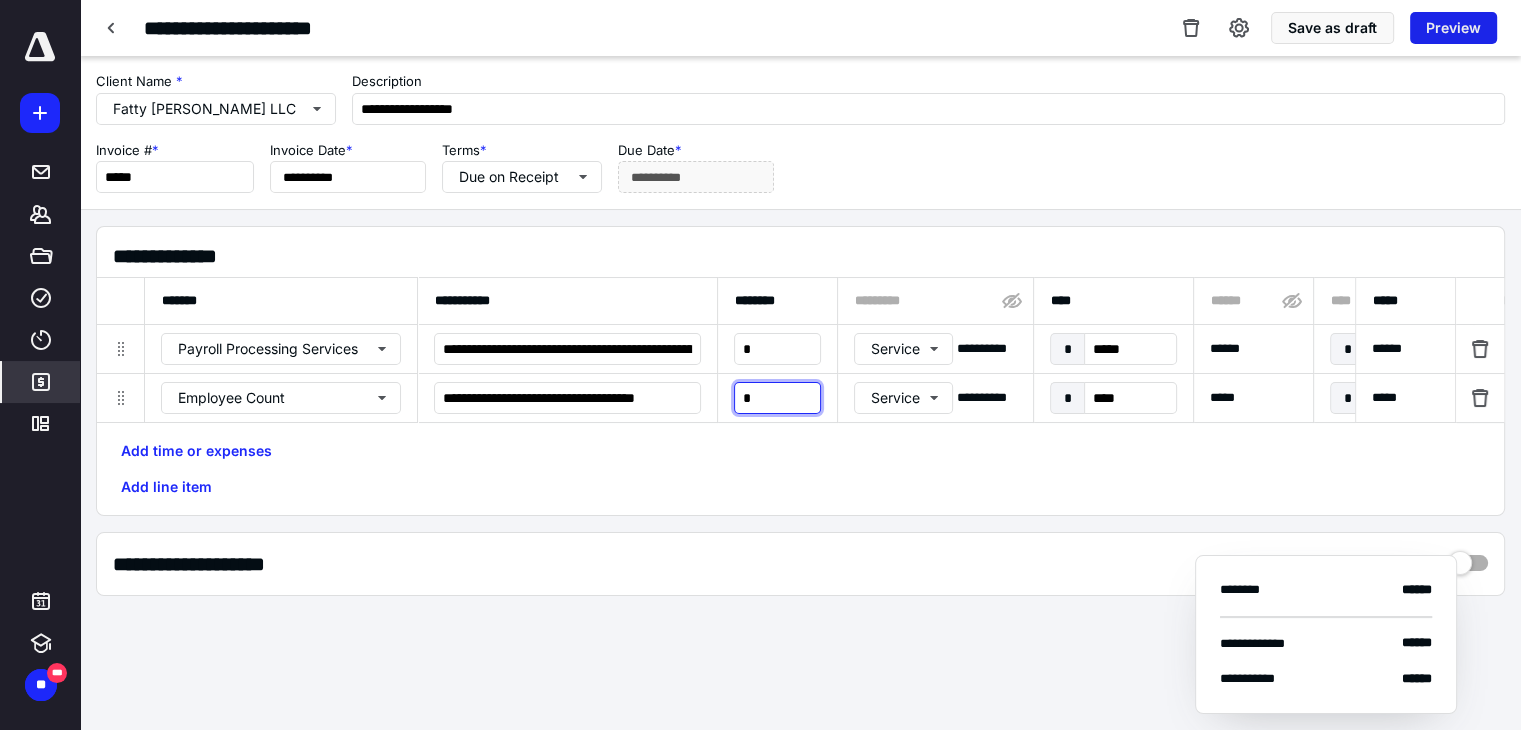 type on "*" 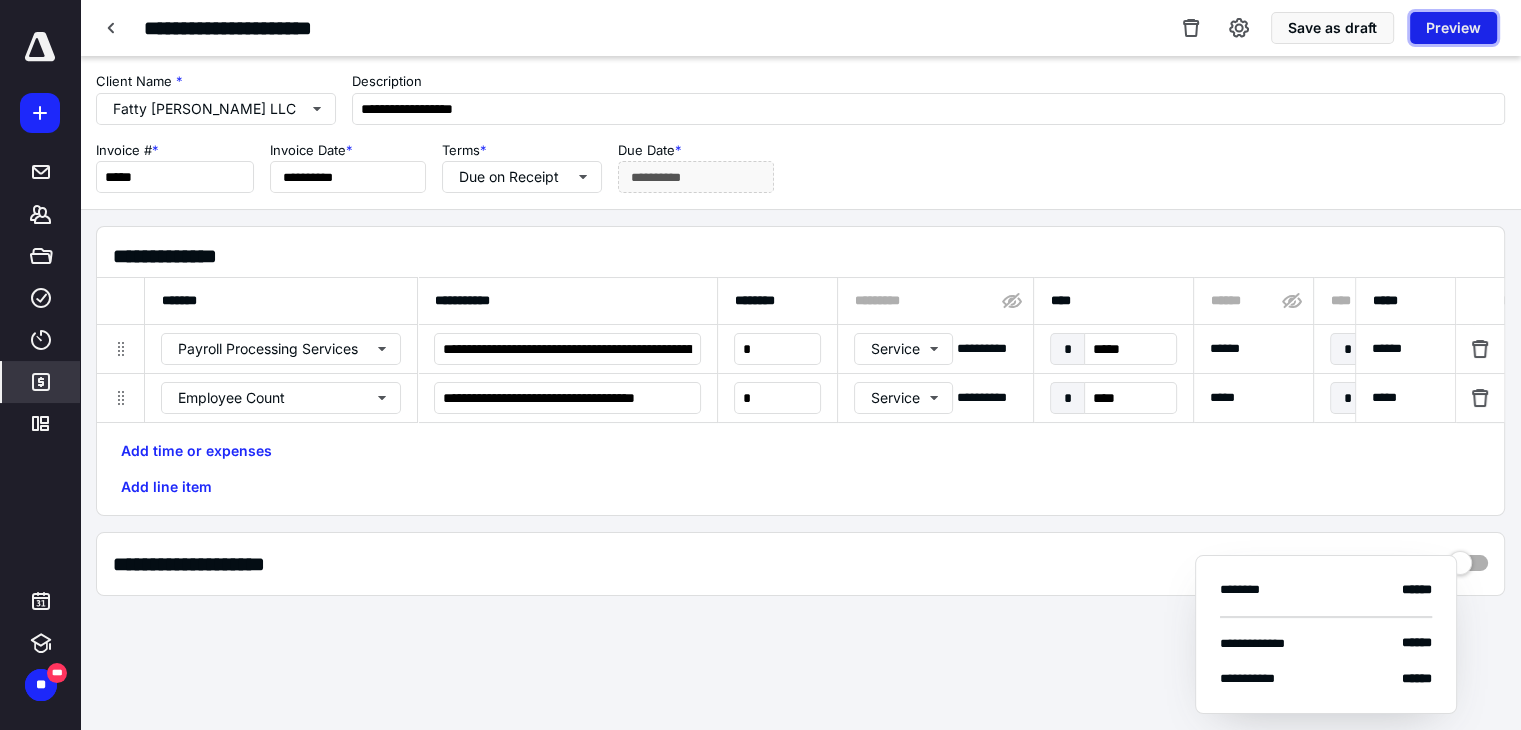 click on "Preview" at bounding box center [1453, 28] 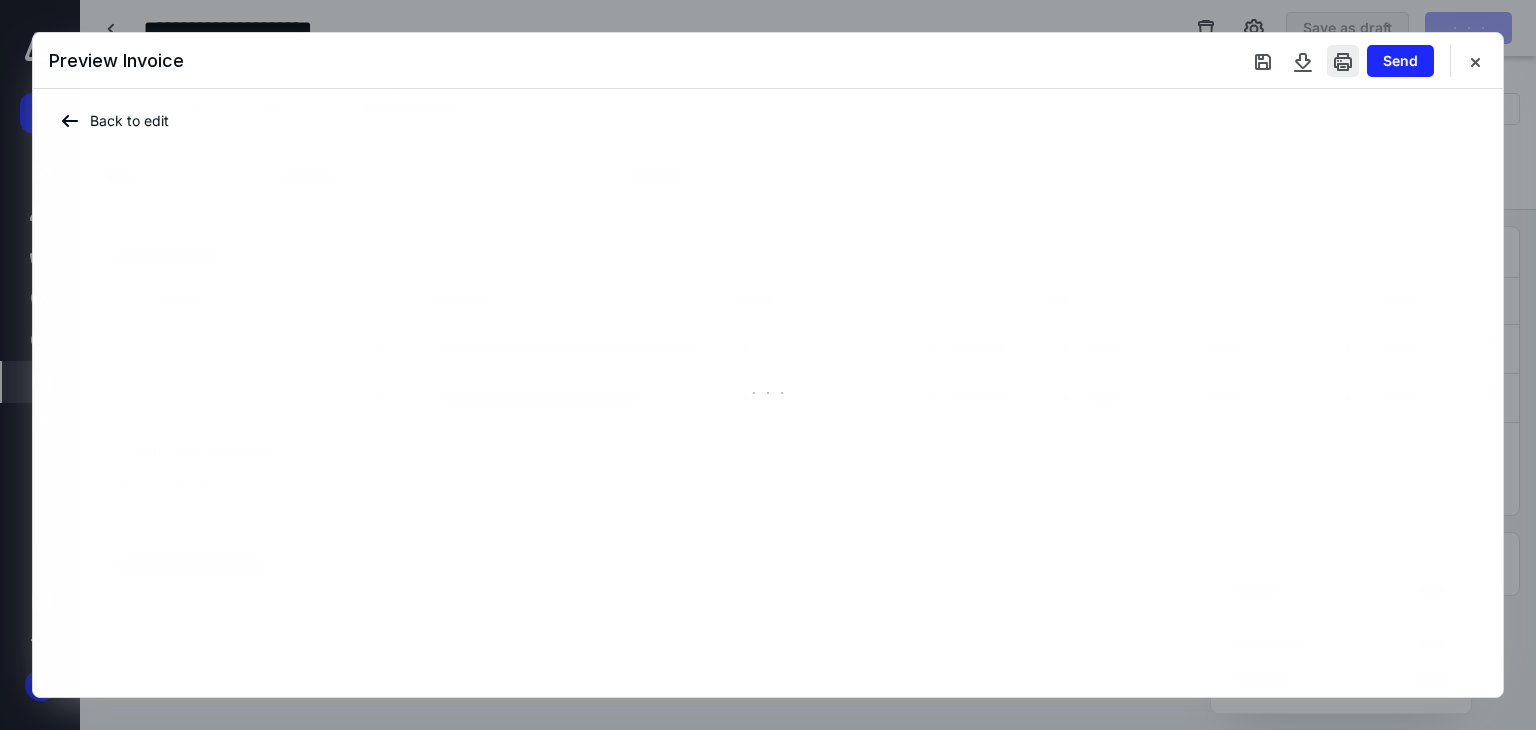 click at bounding box center (1343, 61) 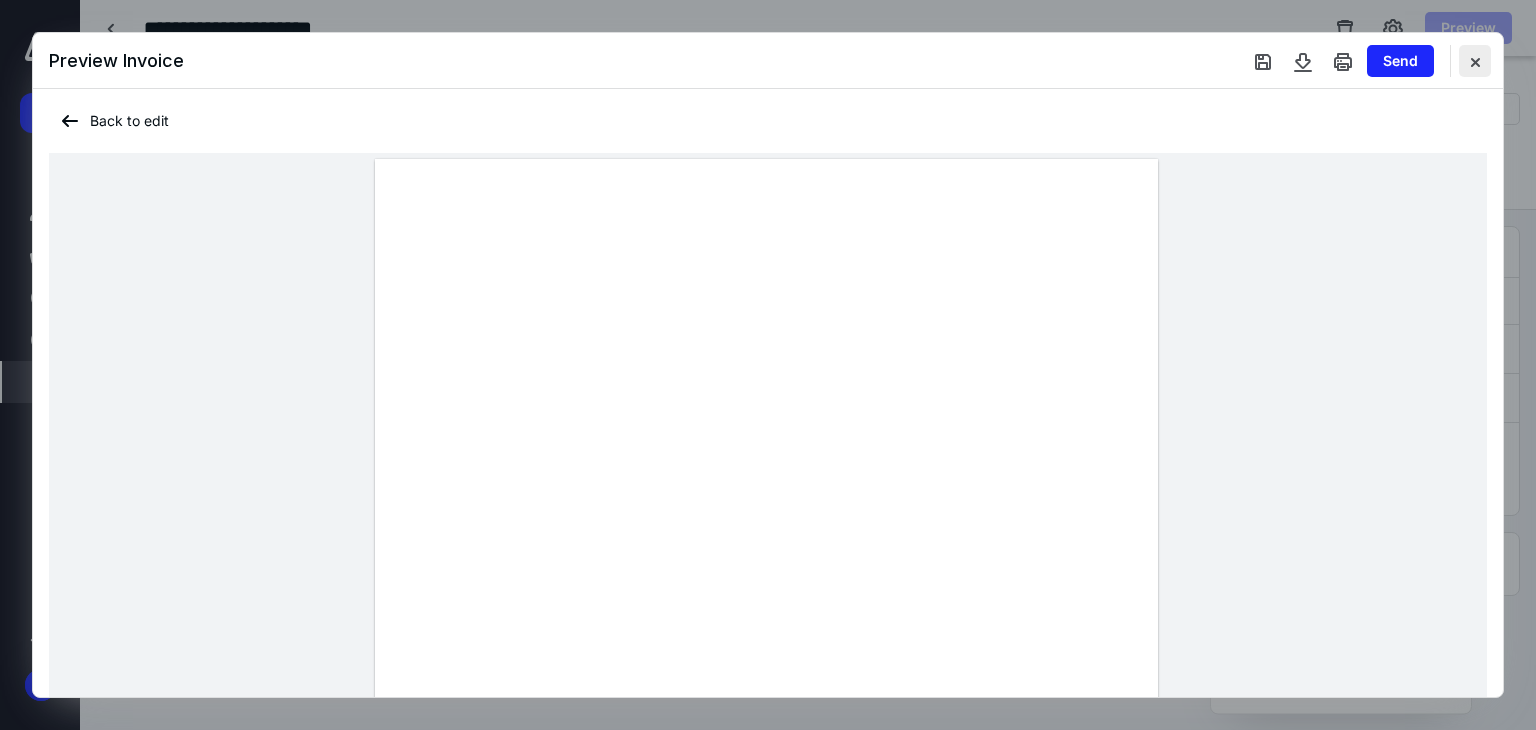 click at bounding box center [1475, 61] 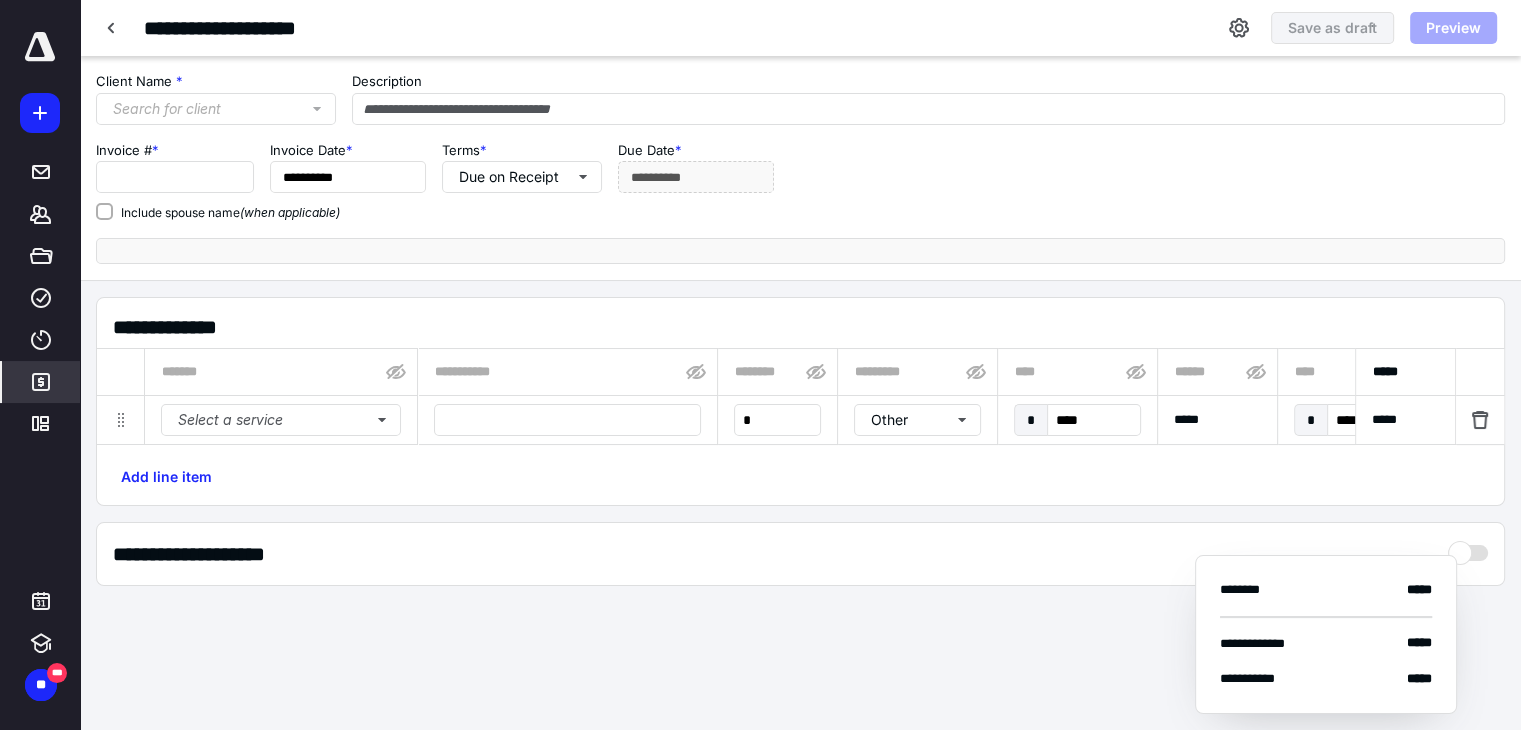 type on "**********" 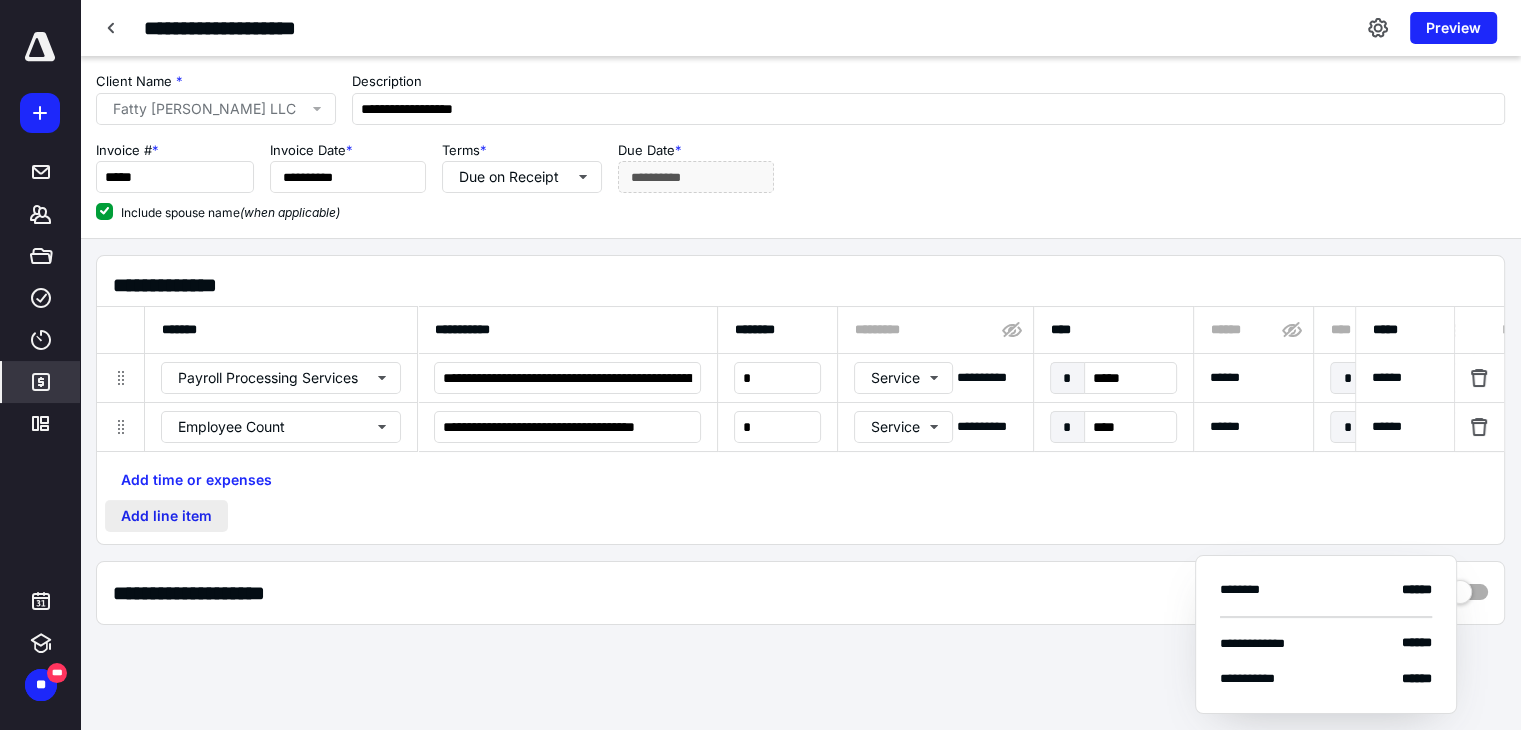 click on "Add line item" at bounding box center (166, 516) 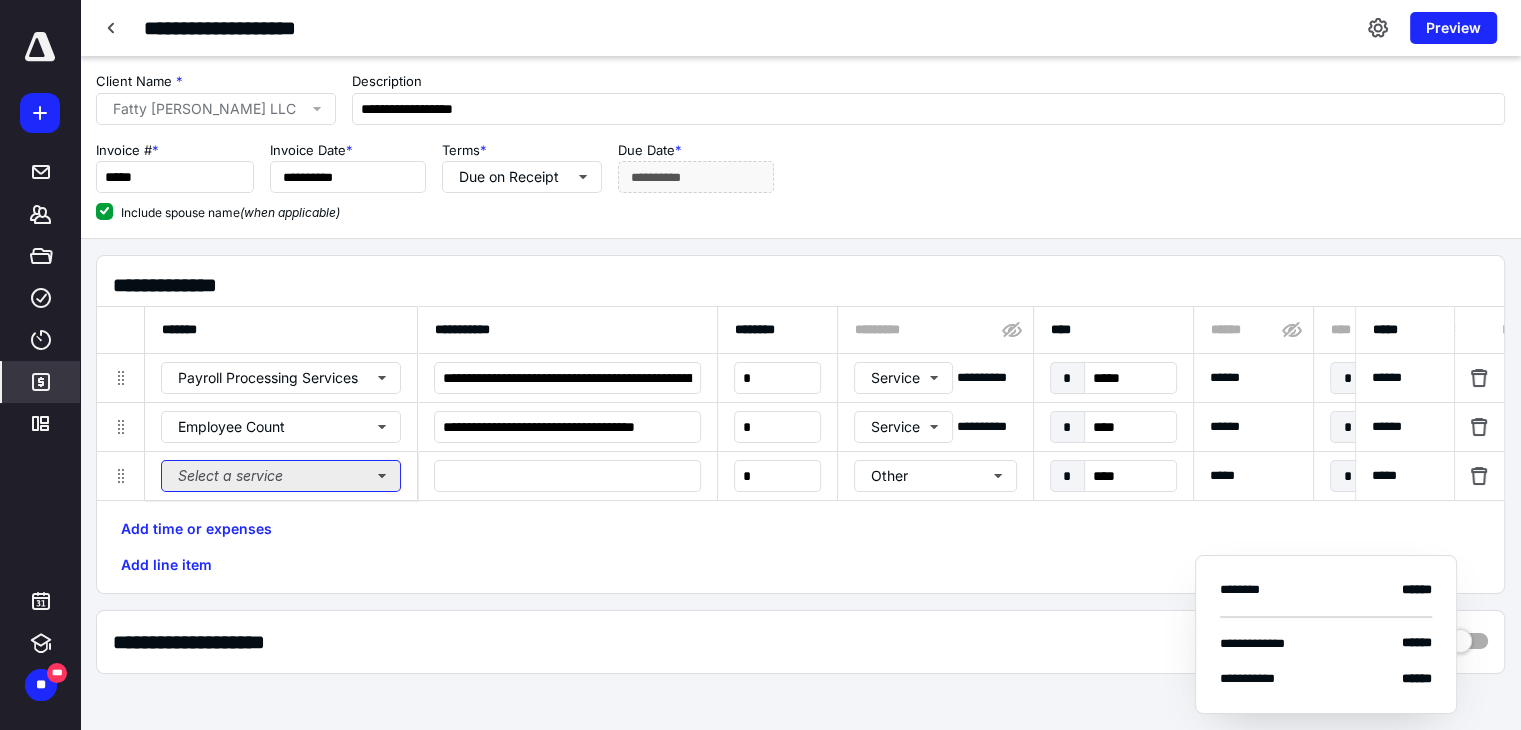 click on "Select a service" at bounding box center [281, 476] 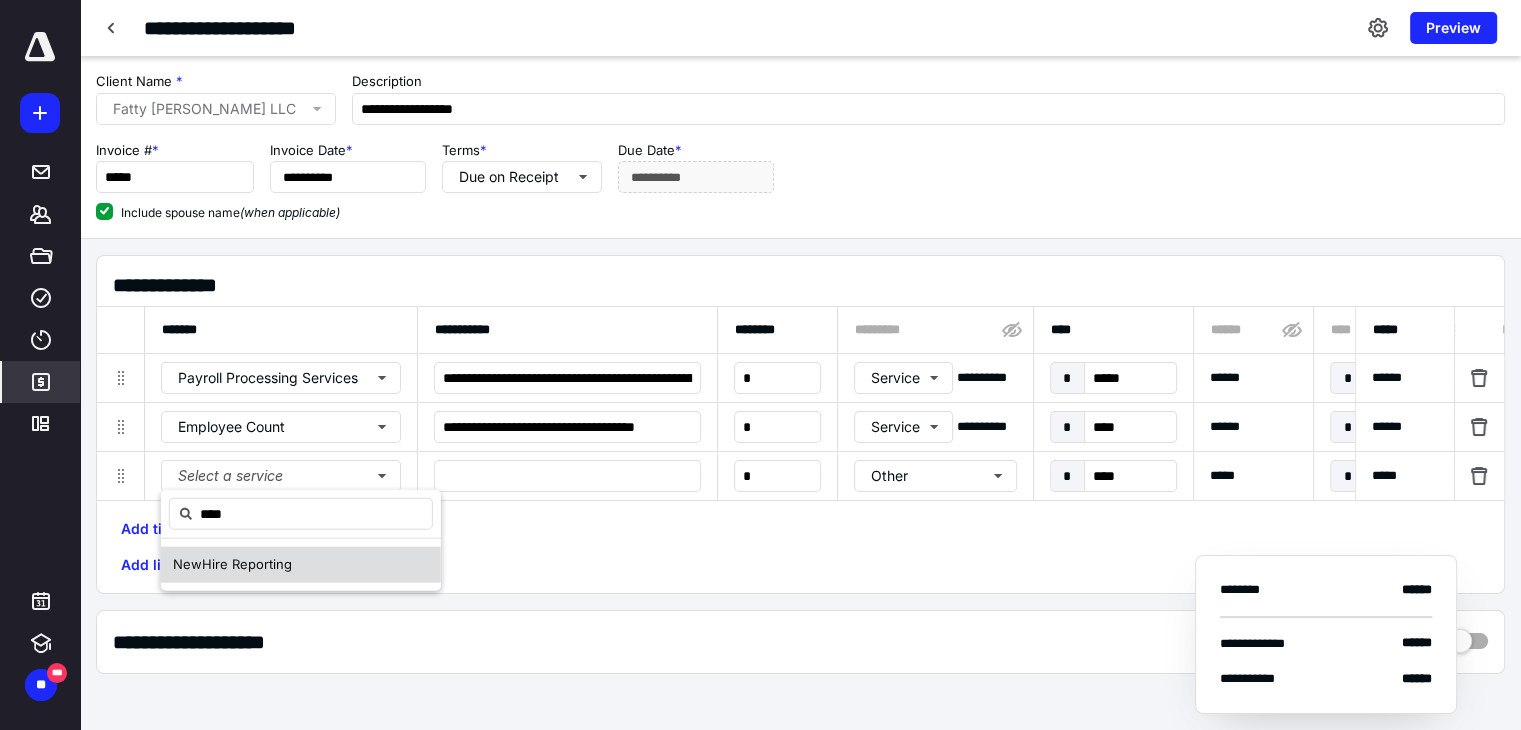 click on "Hire Reporting" at bounding box center [247, 564] 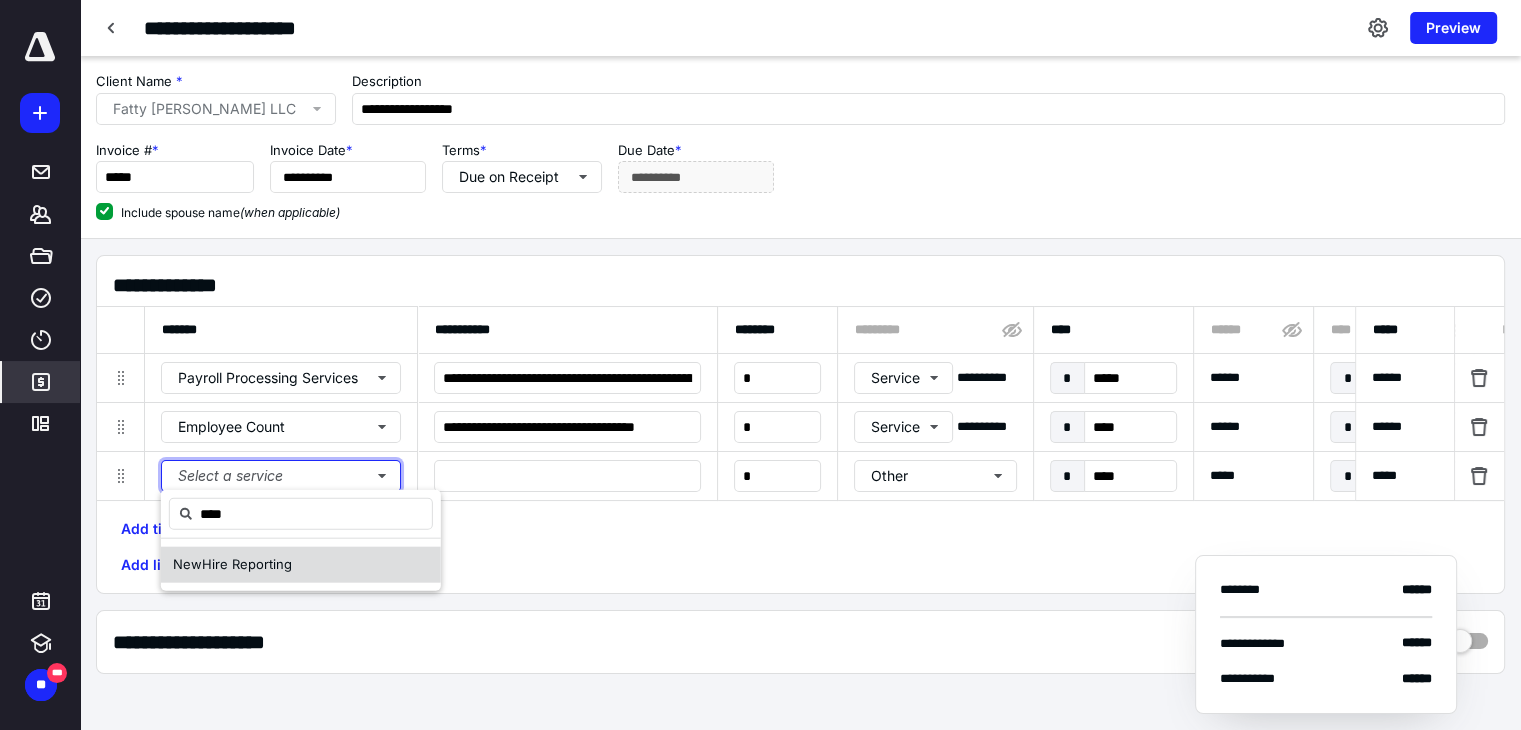 type 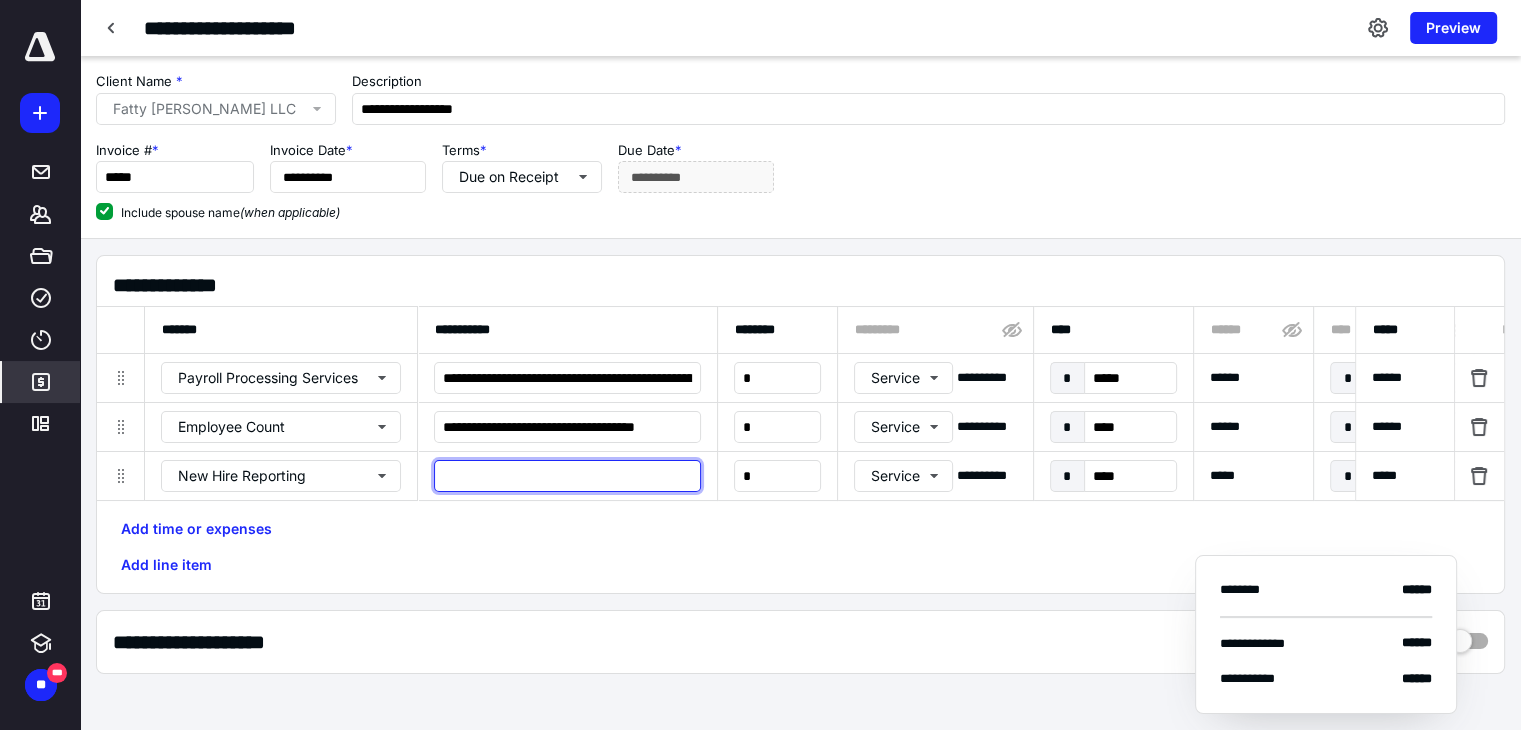 click at bounding box center (567, 476) 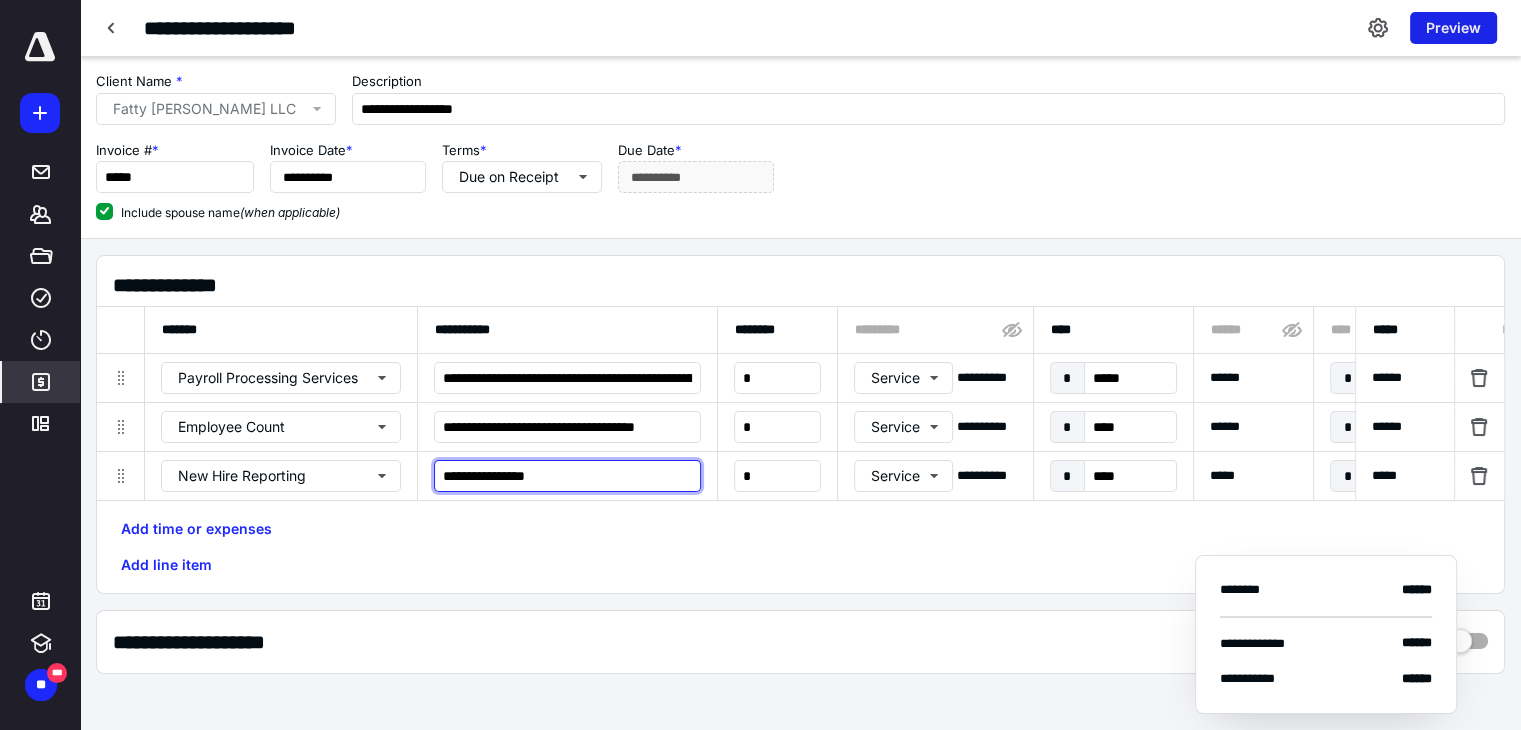 type on "**********" 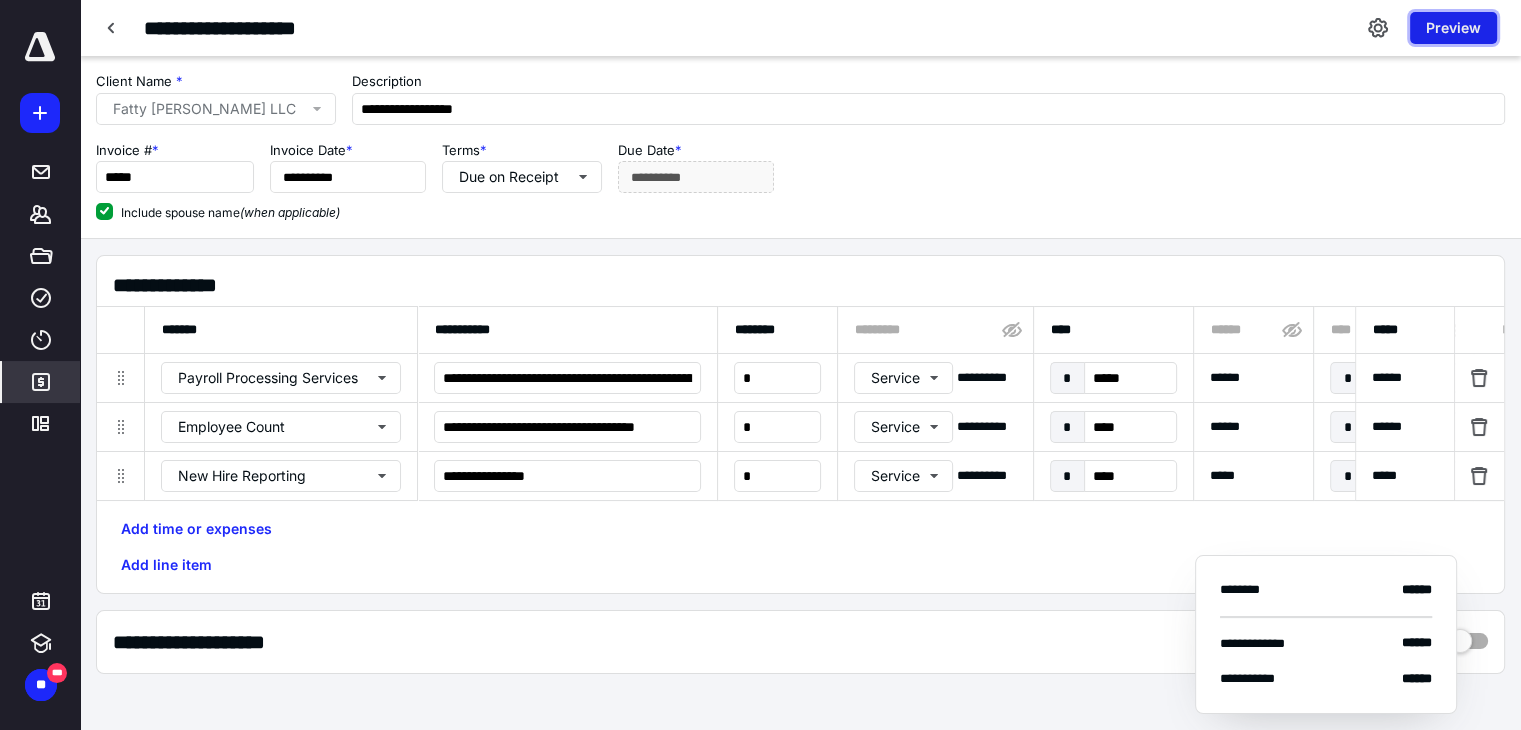 click on "Preview" at bounding box center (1453, 28) 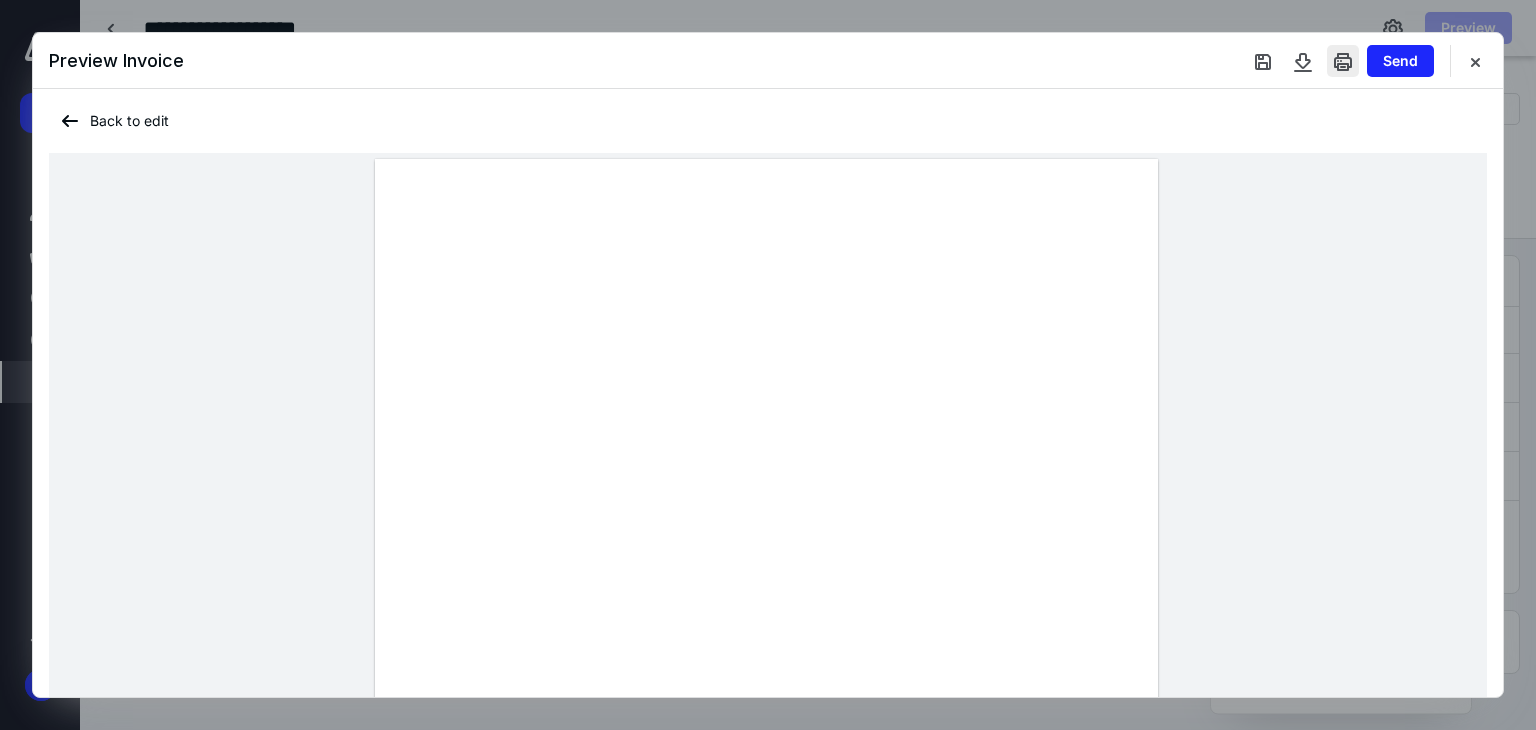 click at bounding box center (1343, 61) 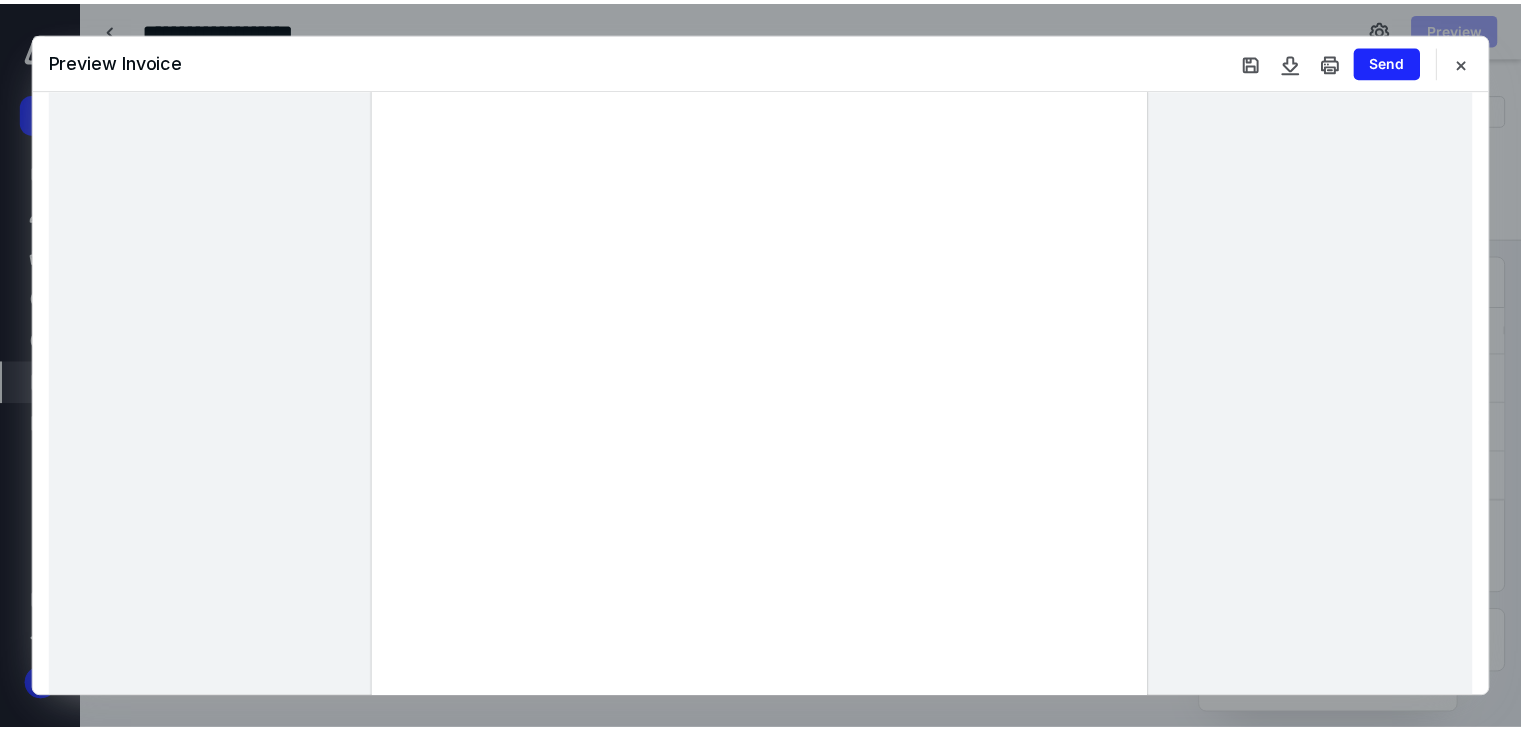 scroll, scrollTop: 200, scrollLeft: 0, axis: vertical 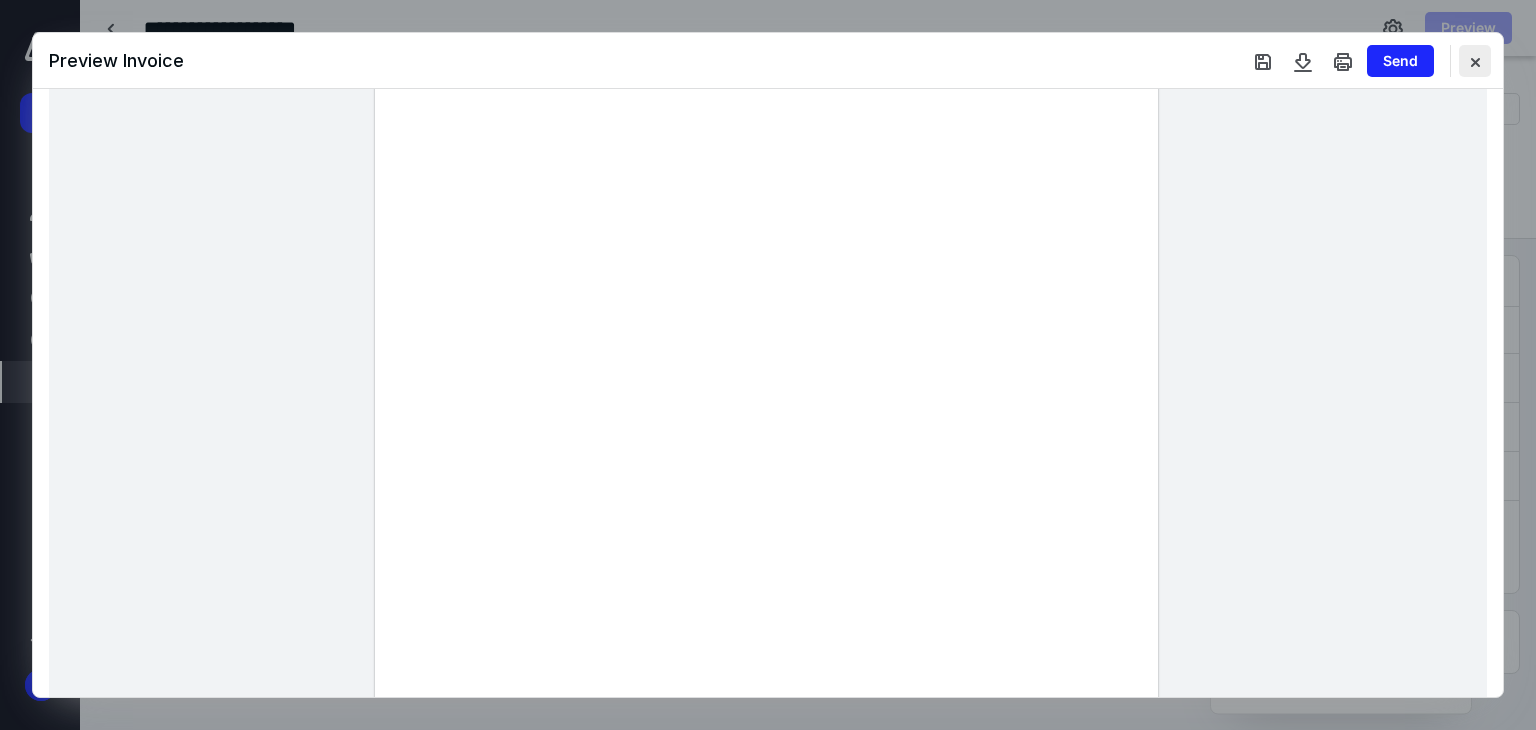 click at bounding box center (1475, 61) 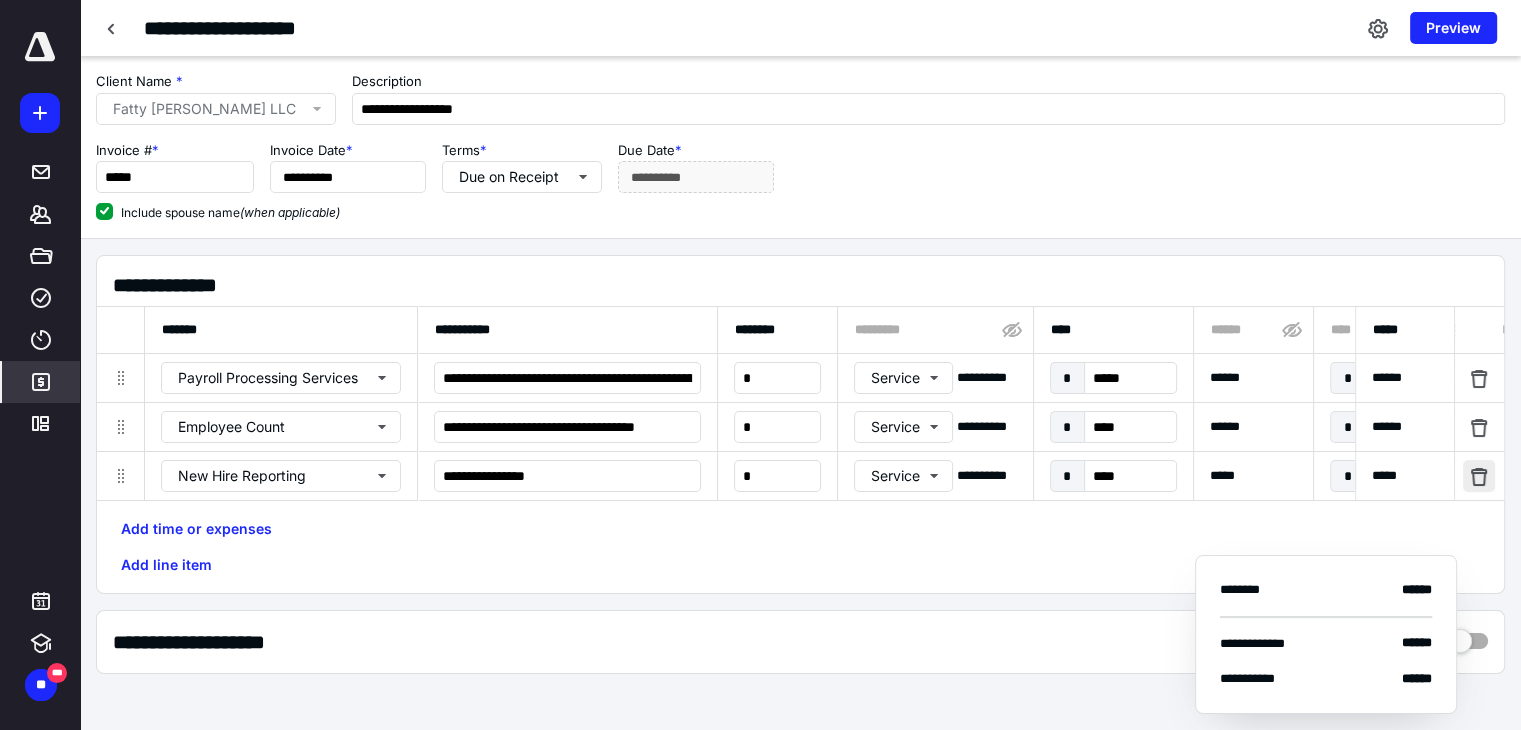 click at bounding box center [1480, 476] 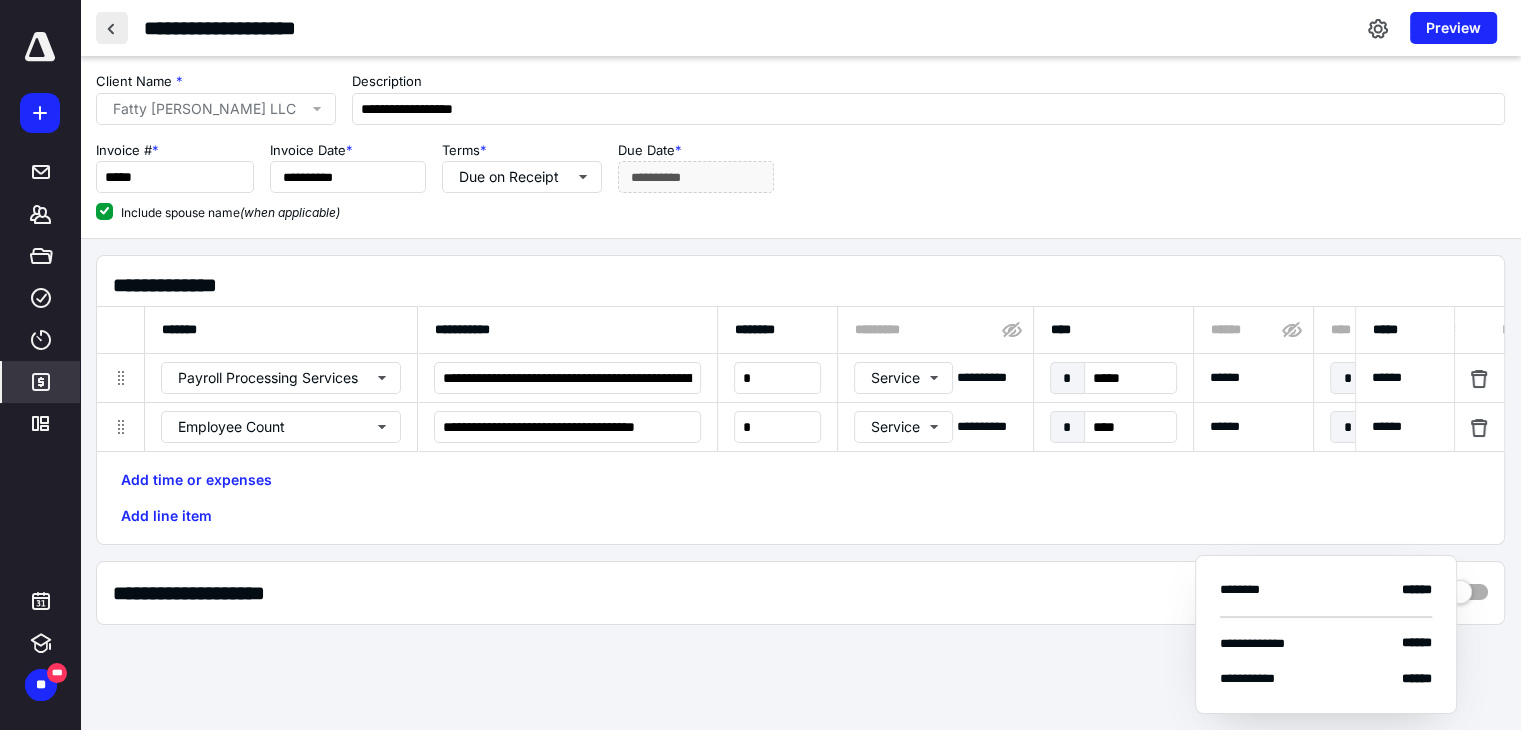 click at bounding box center (112, 28) 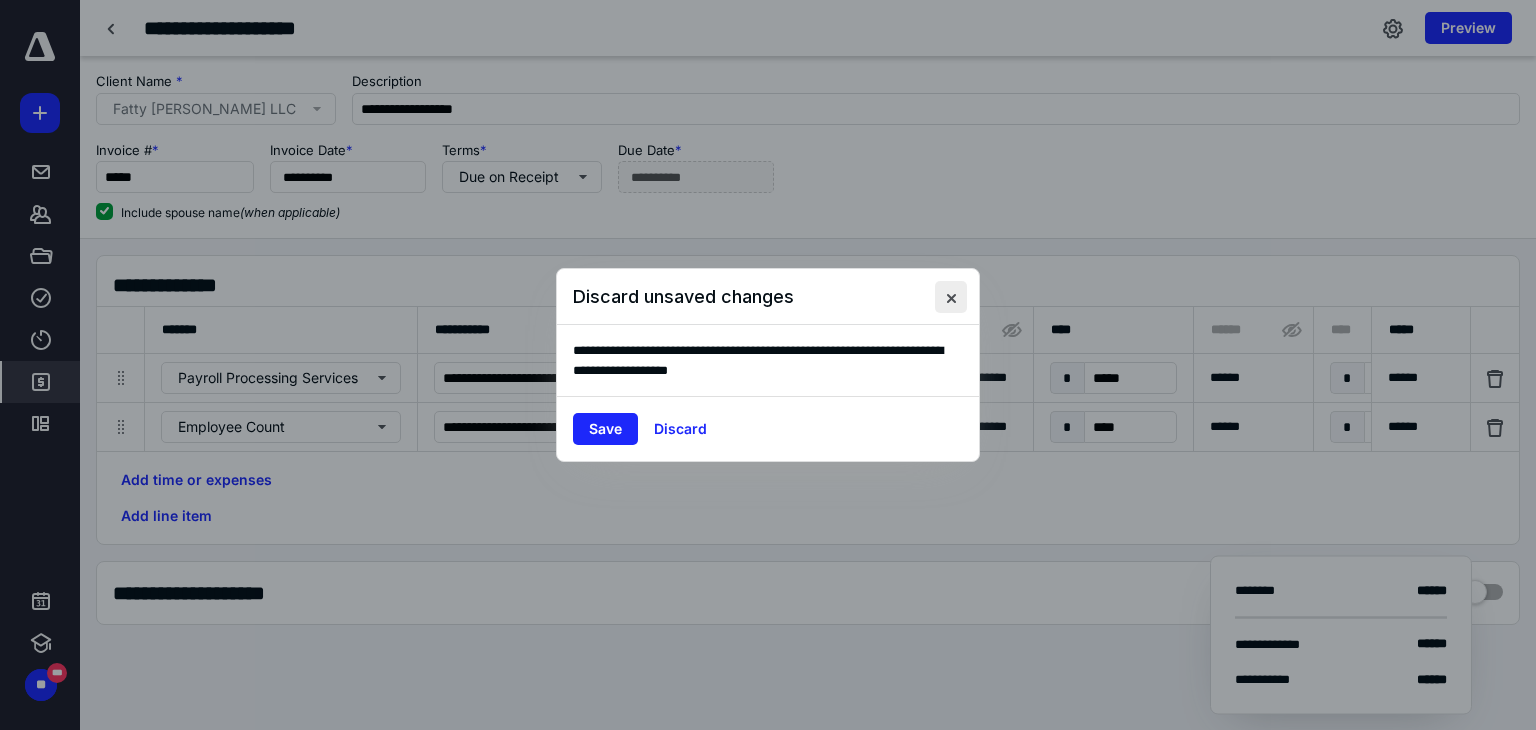 click at bounding box center [951, 297] 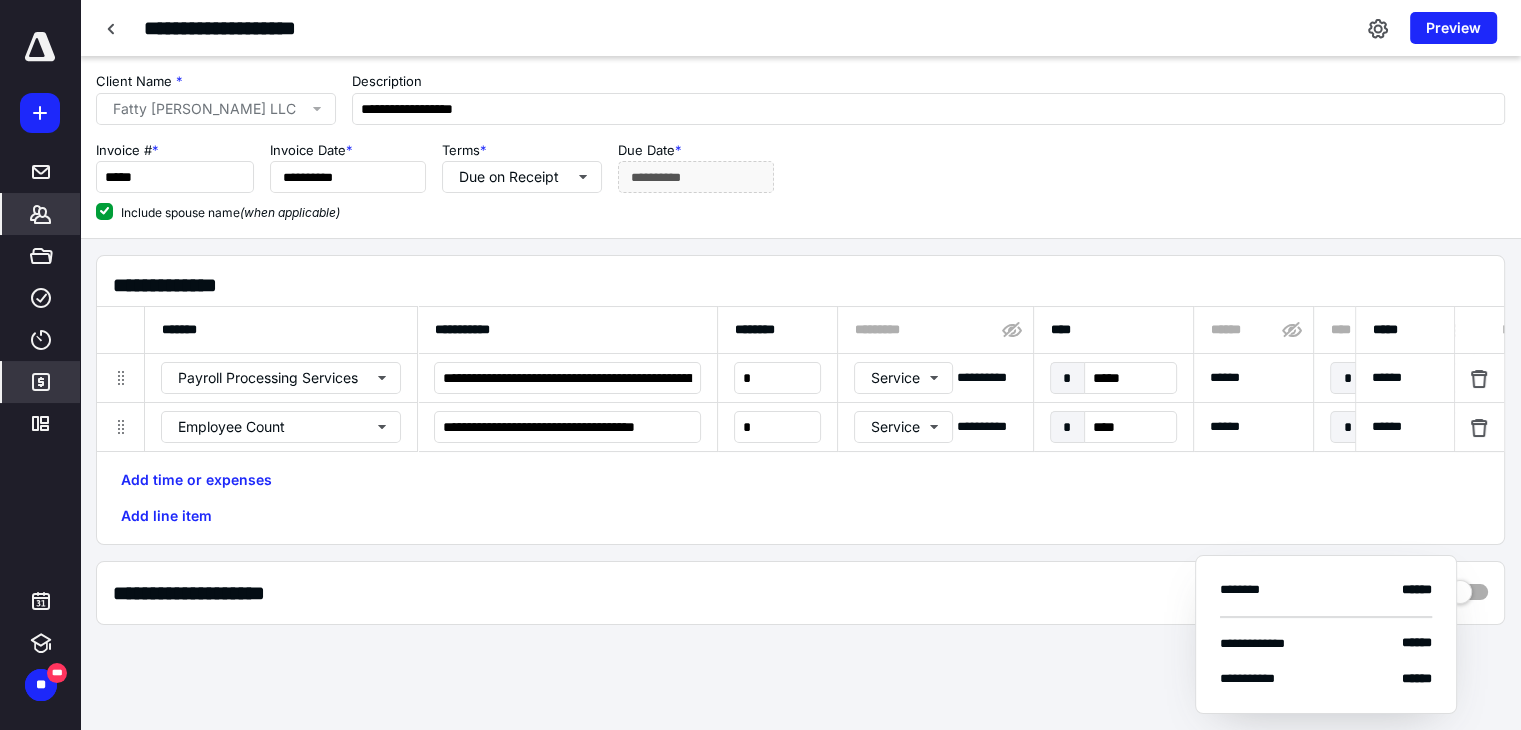 click 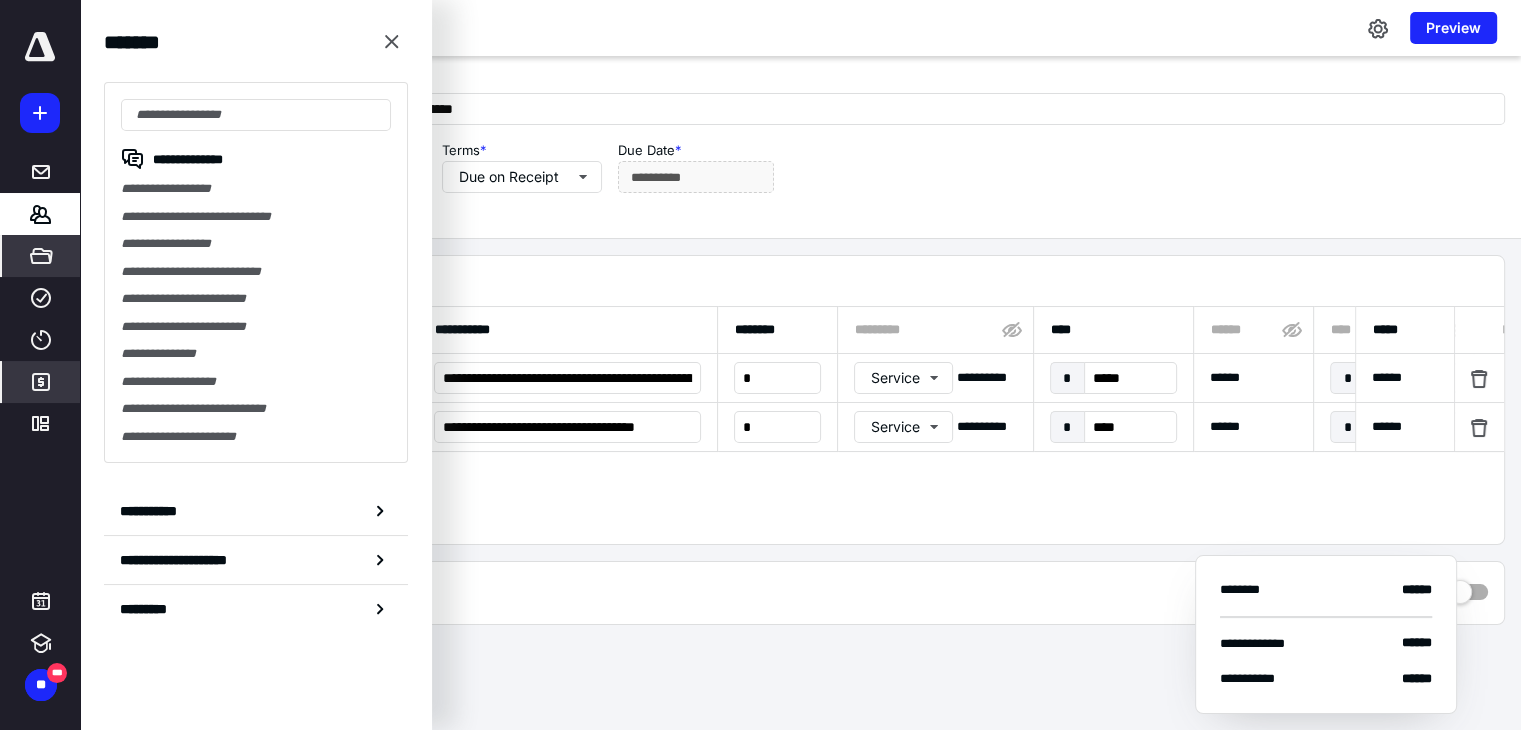 click 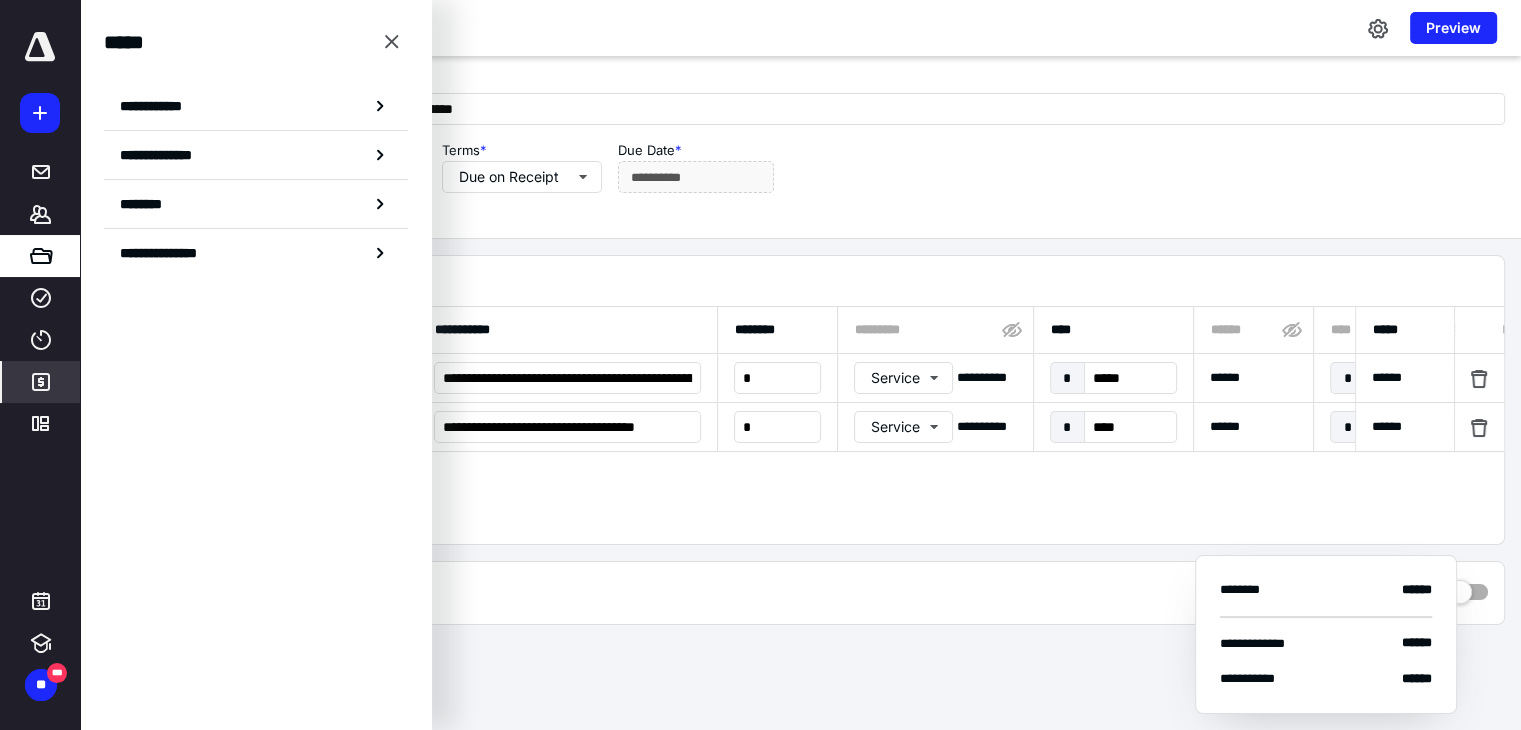 click on "**********" at bounding box center [800, 147] 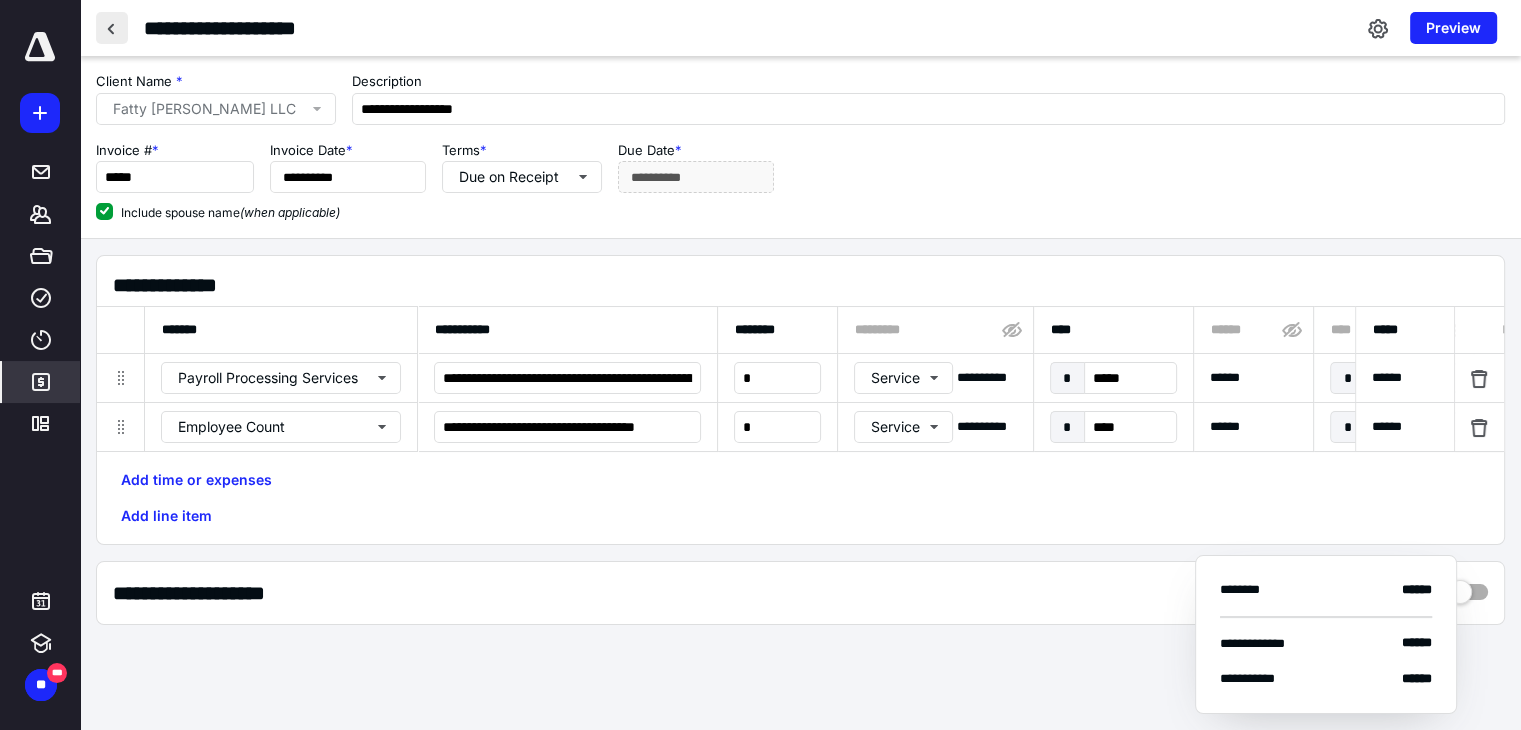 click at bounding box center [112, 28] 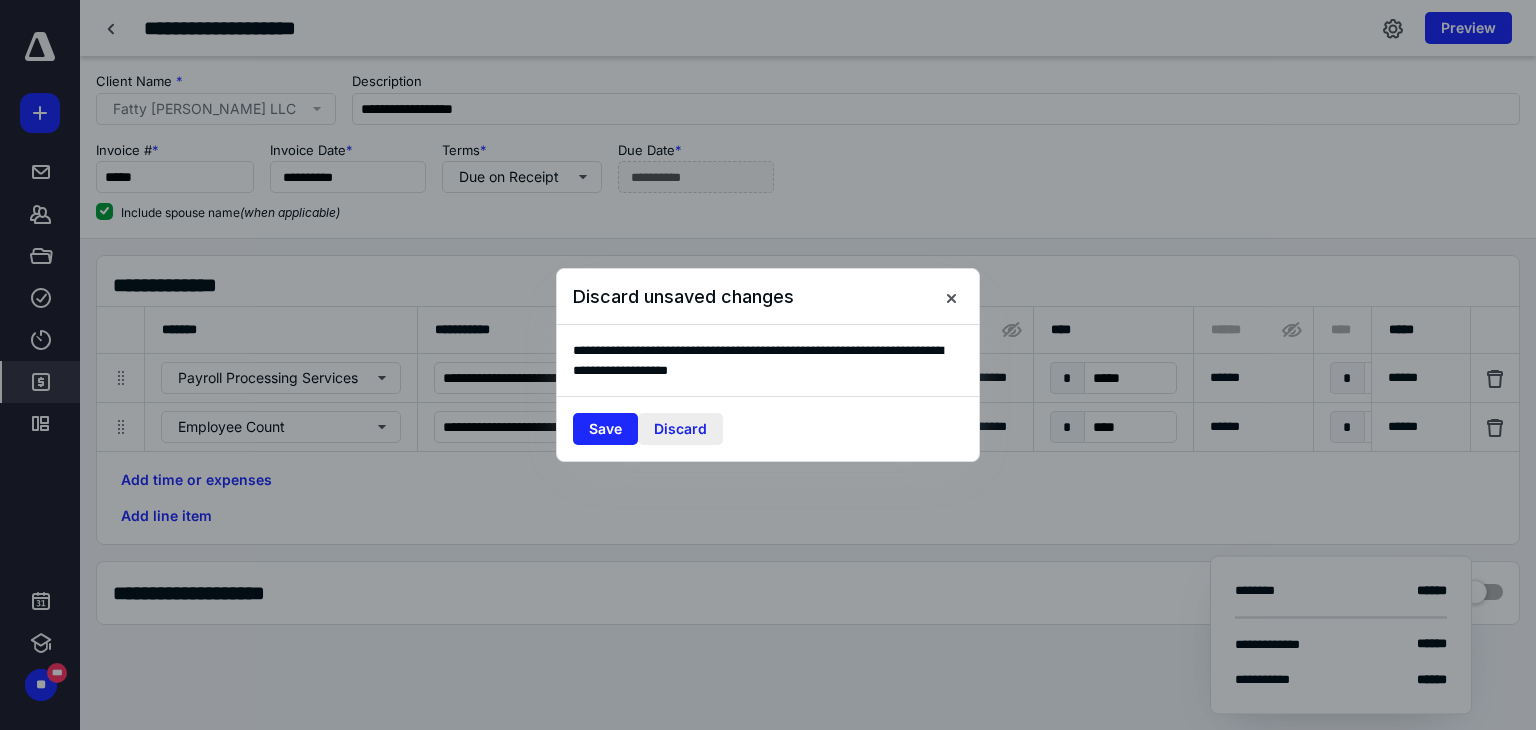 click on "Discard" at bounding box center (680, 429) 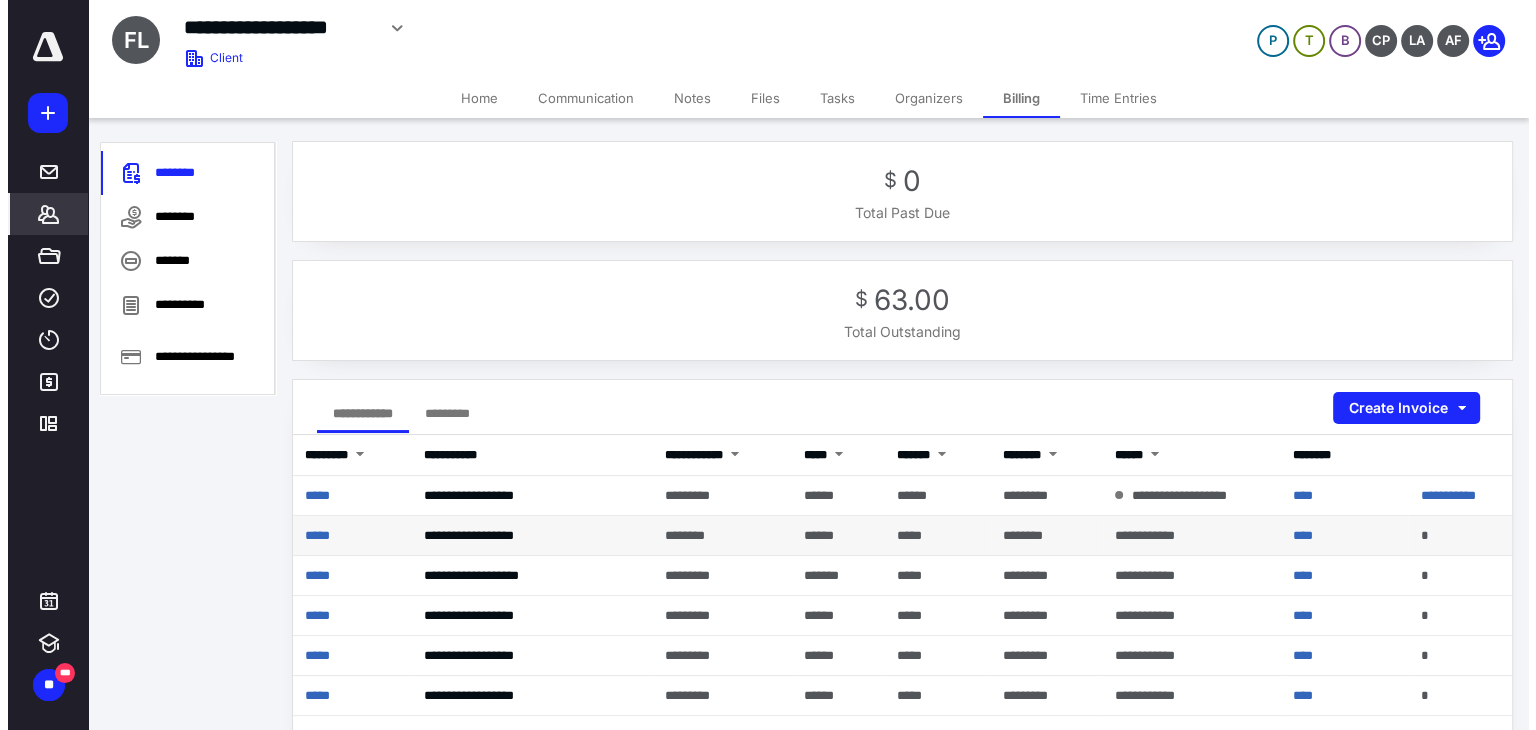 scroll, scrollTop: 100, scrollLeft: 0, axis: vertical 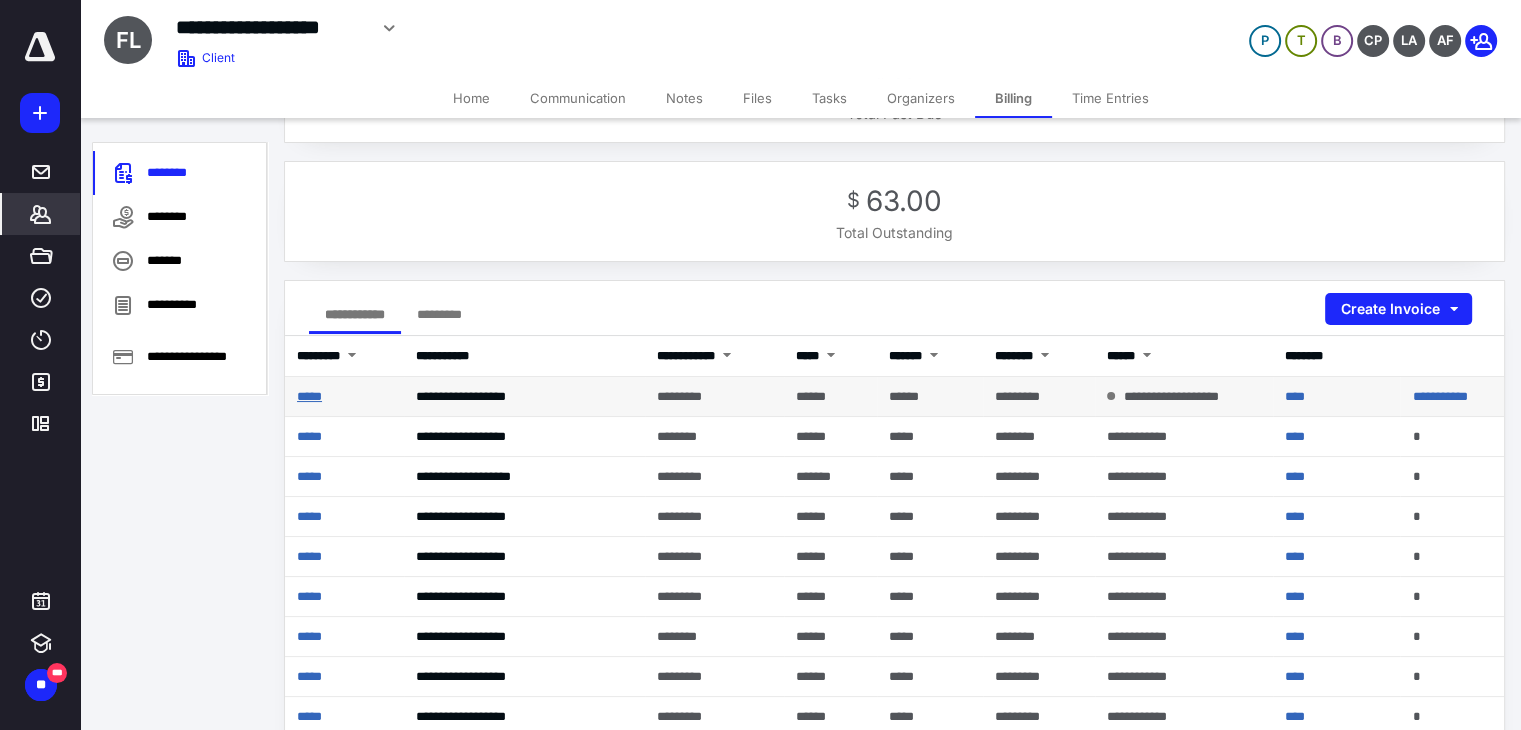 click on "*****" at bounding box center (309, 396) 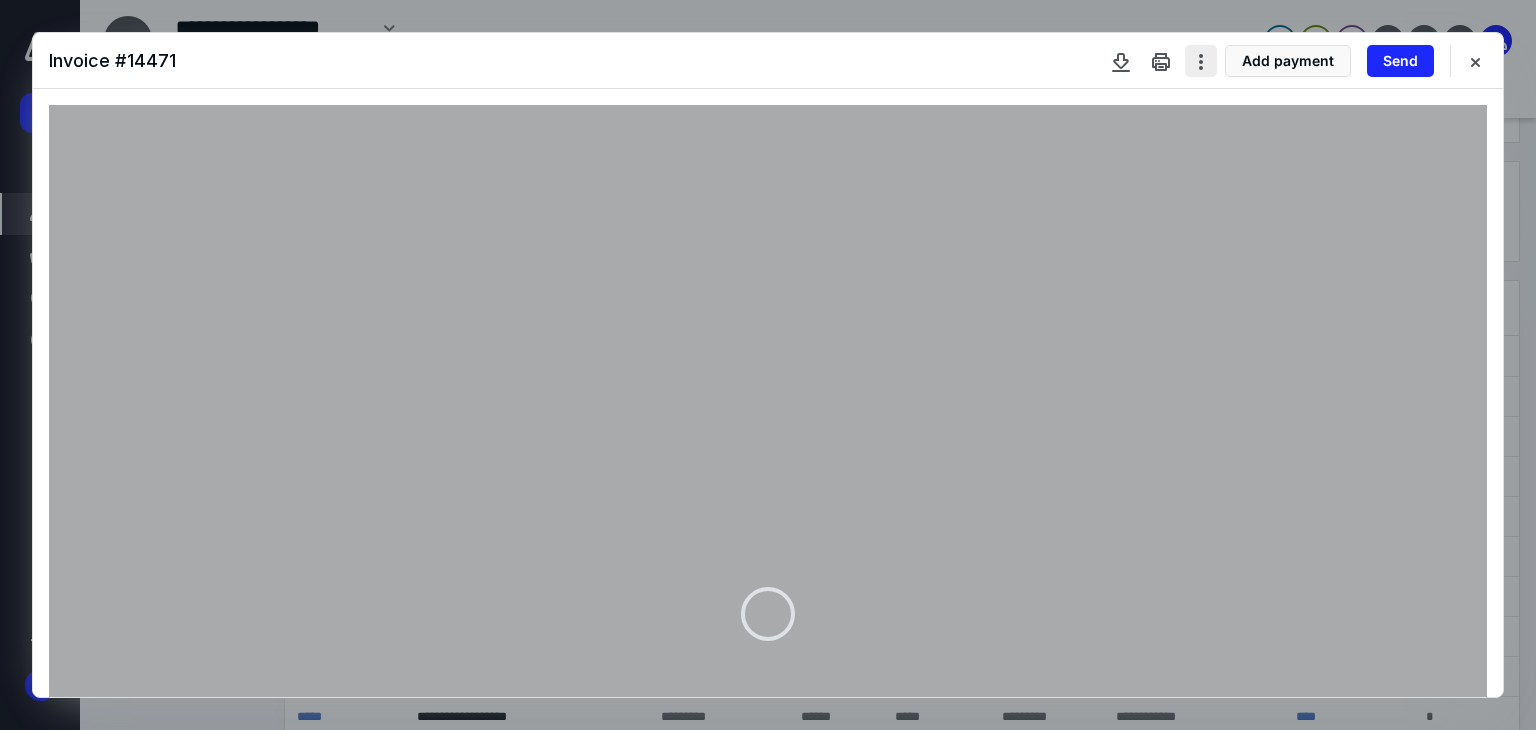 click at bounding box center (1201, 61) 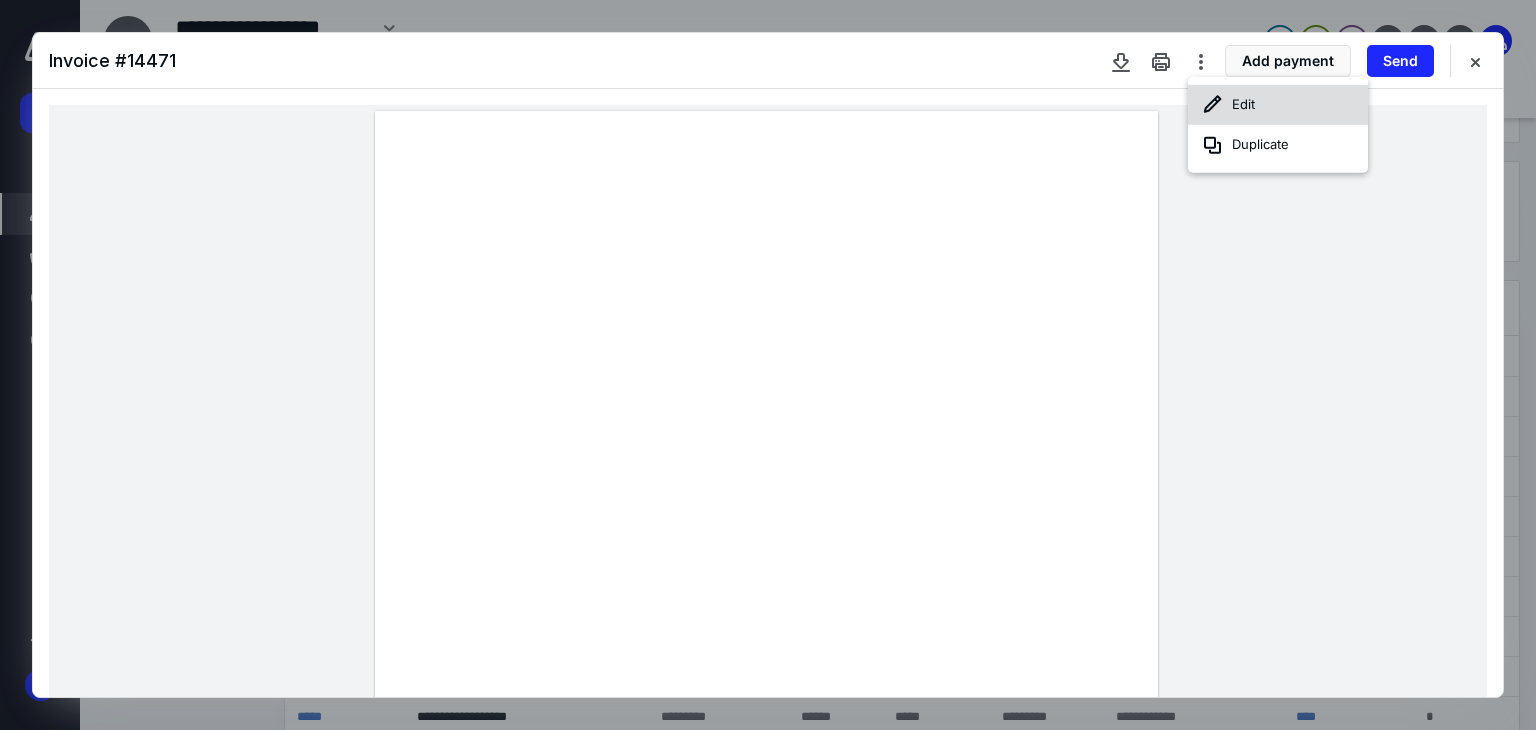 click 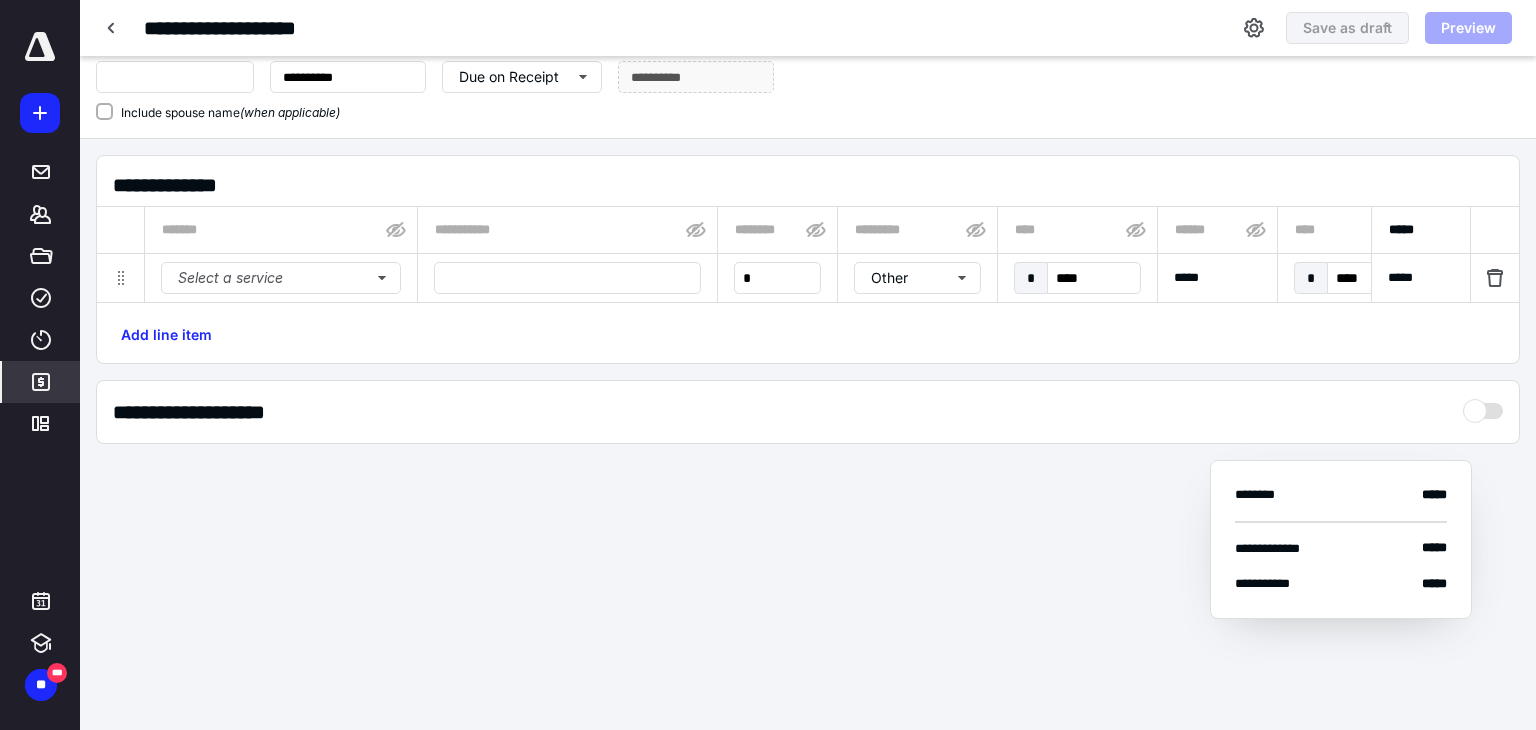 scroll, scrollTop: 37, scrollLeft: 0, axis: vertical 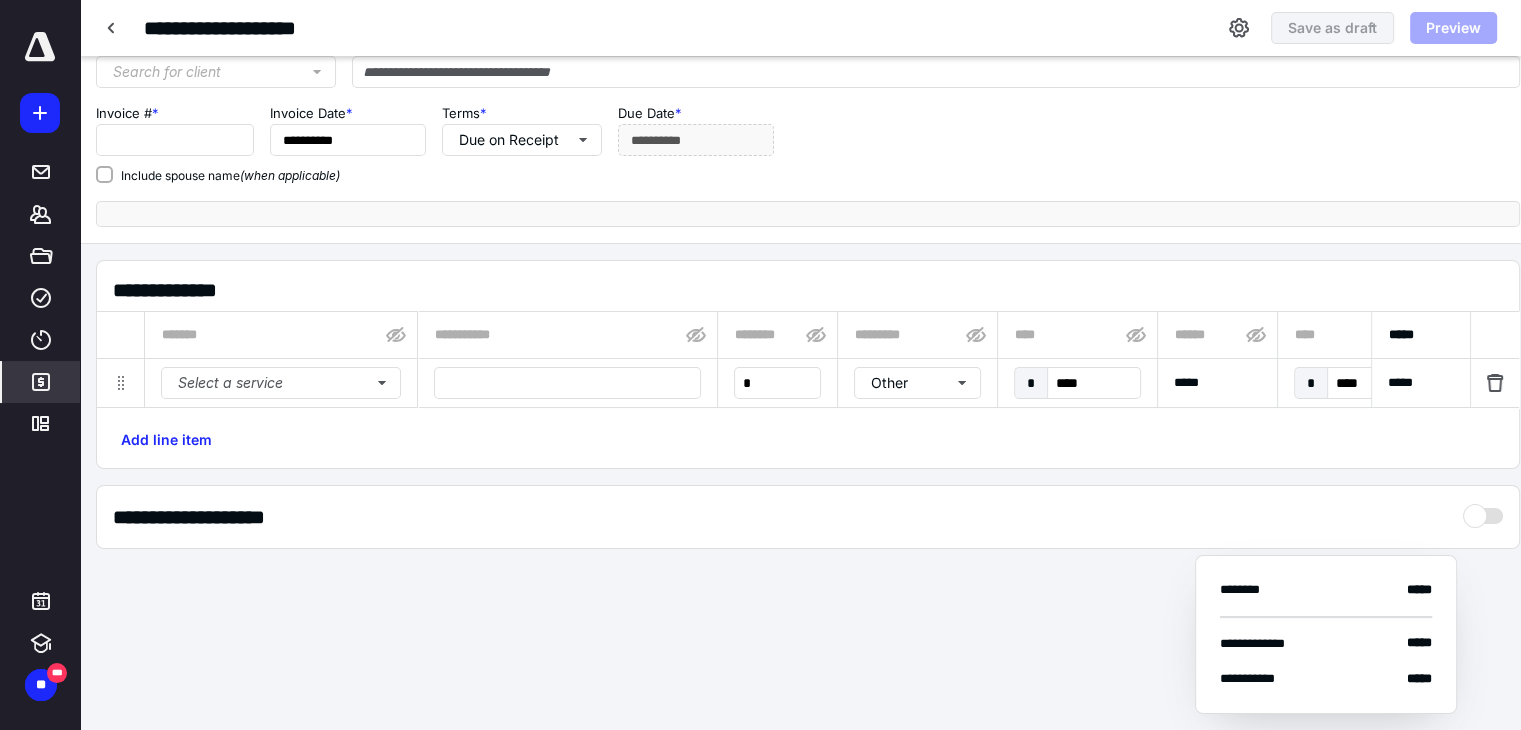 type on "**********" 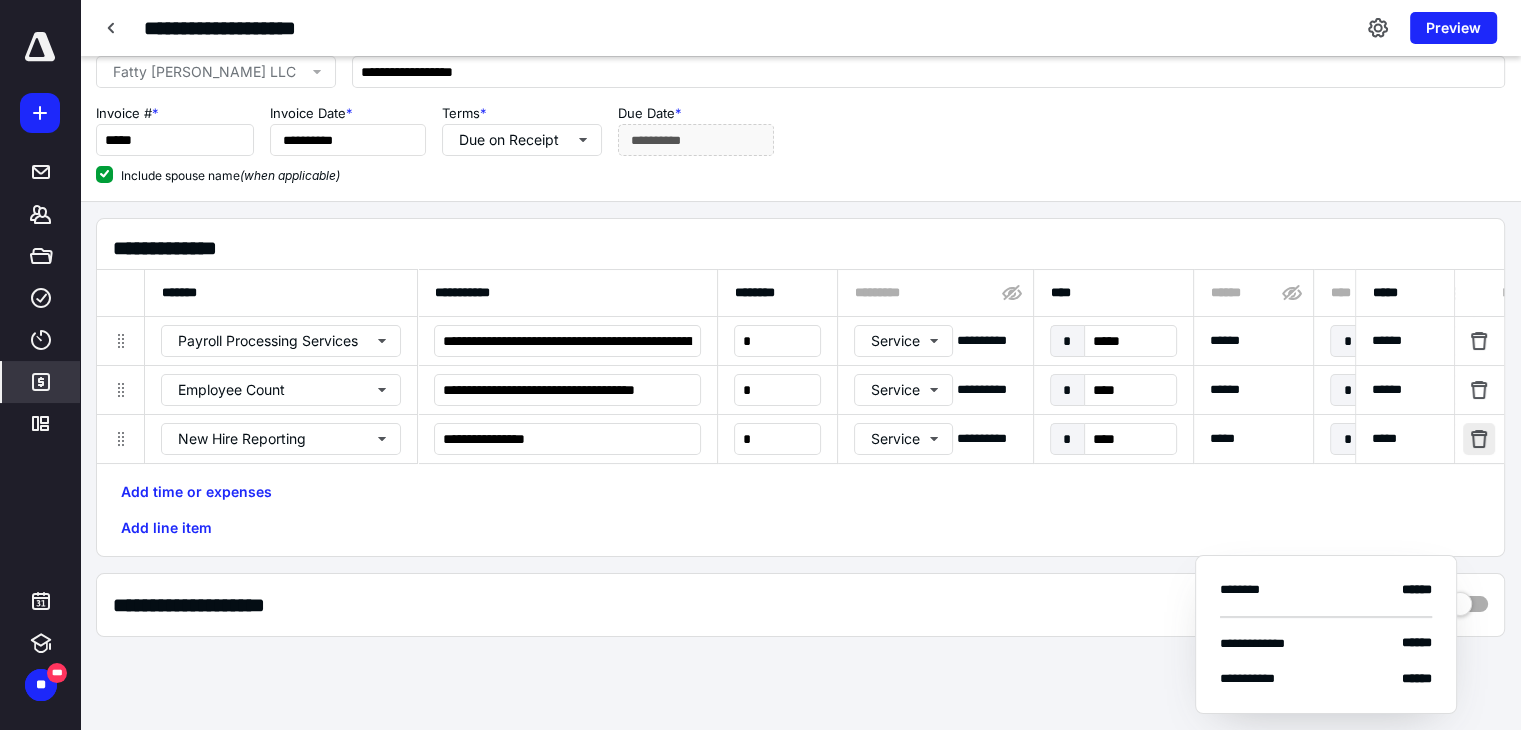 click at bounding box center (1480, 439) 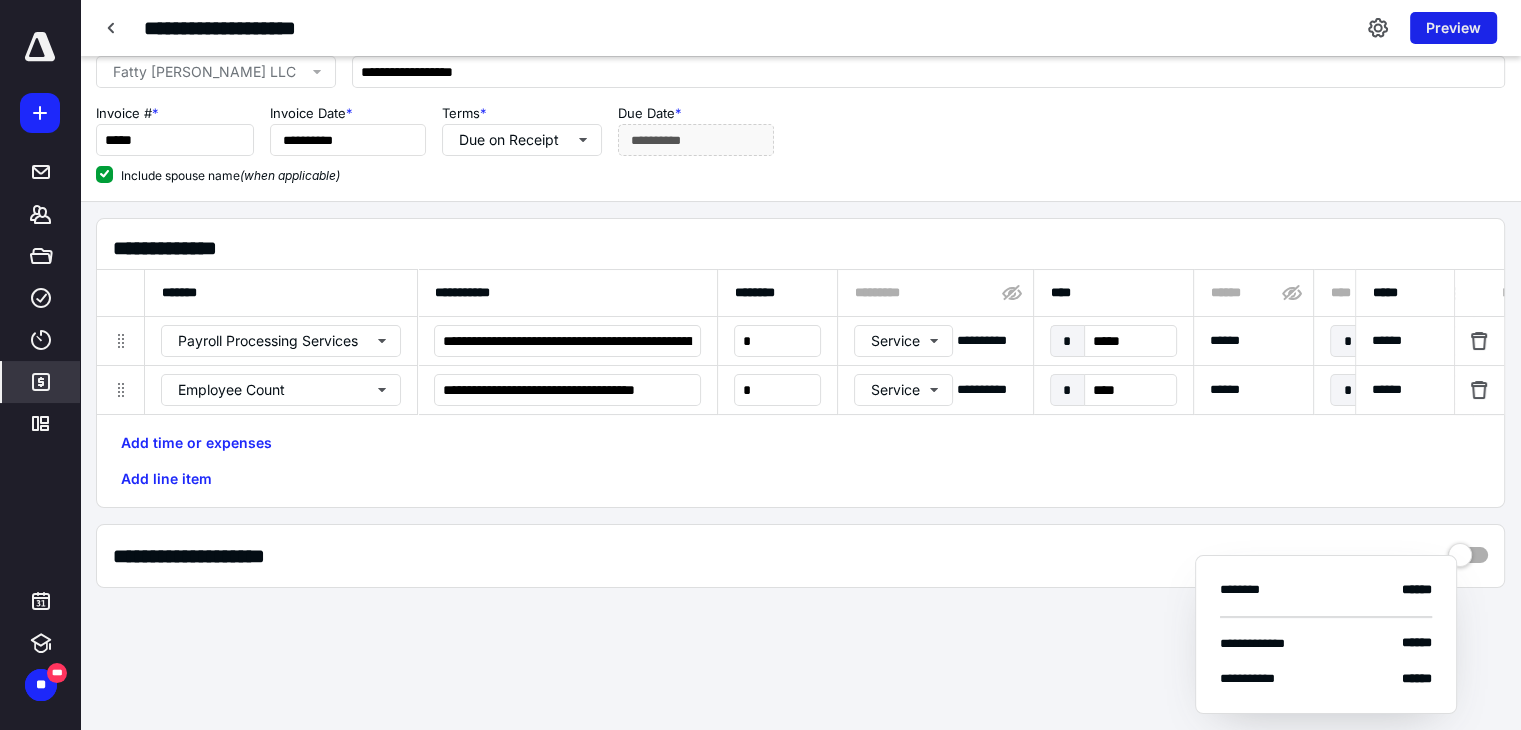 click on "Preview" at bounding box center (1453, 28) 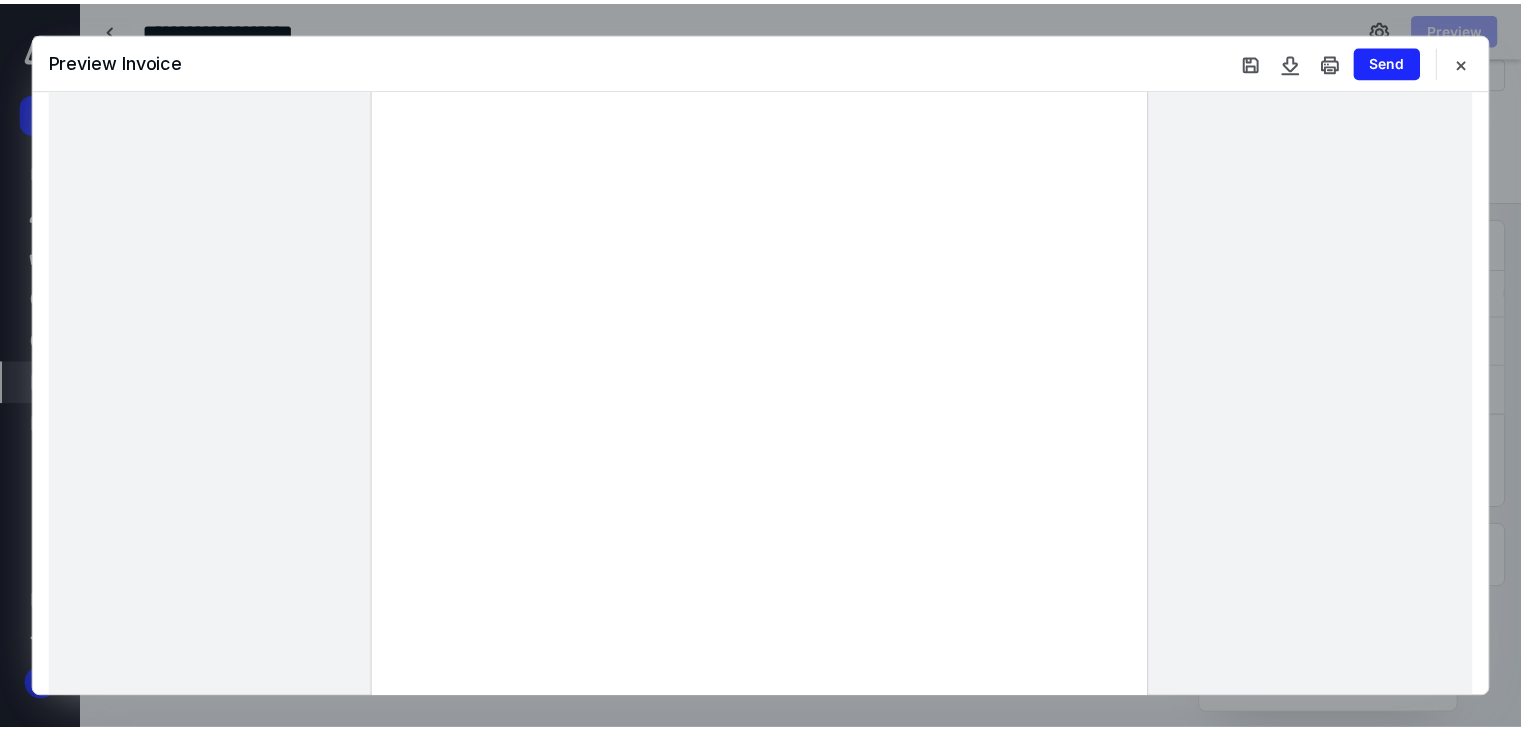 scroll, scrollTop: 100, scrollLeft: 0, axis: vertical 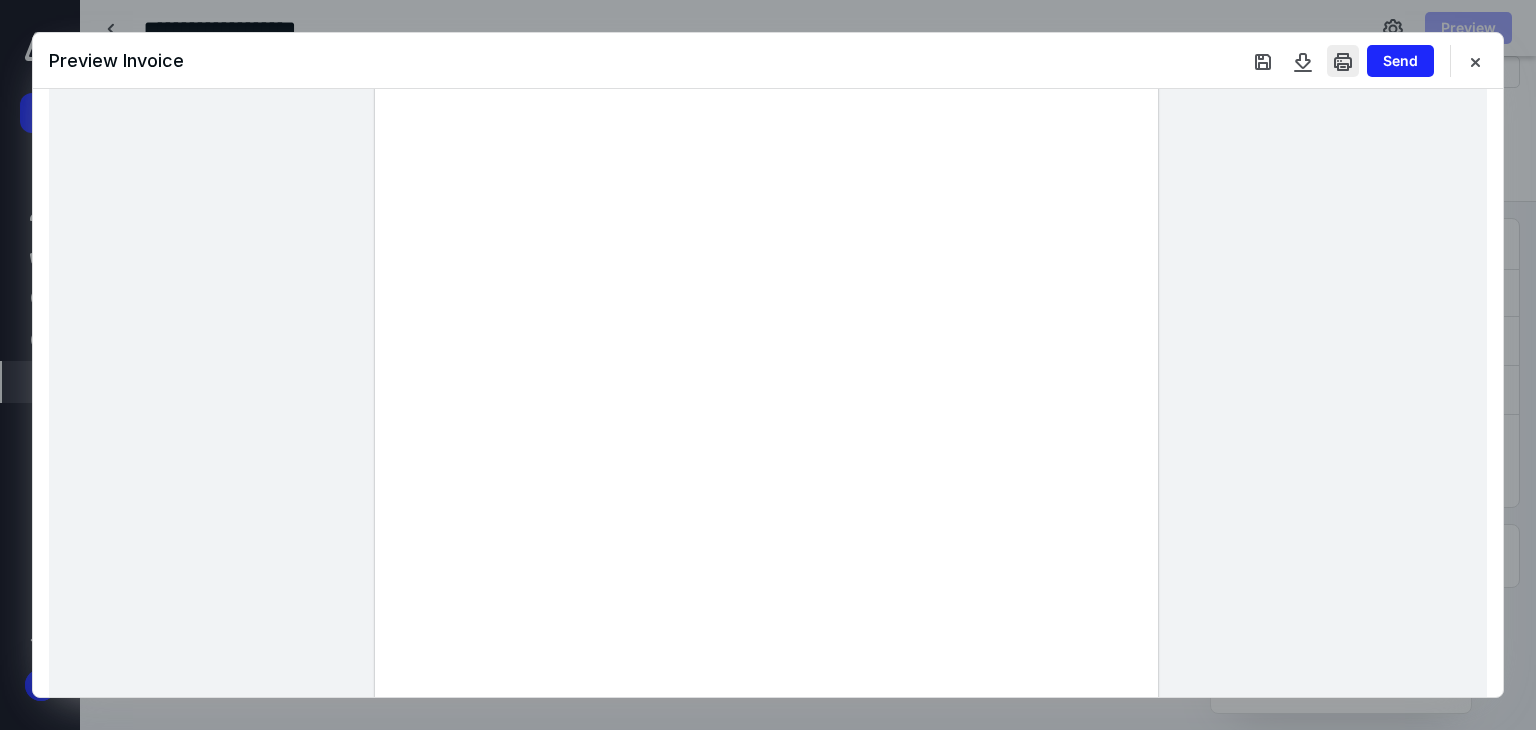 click at bounding box center [1343, 61] 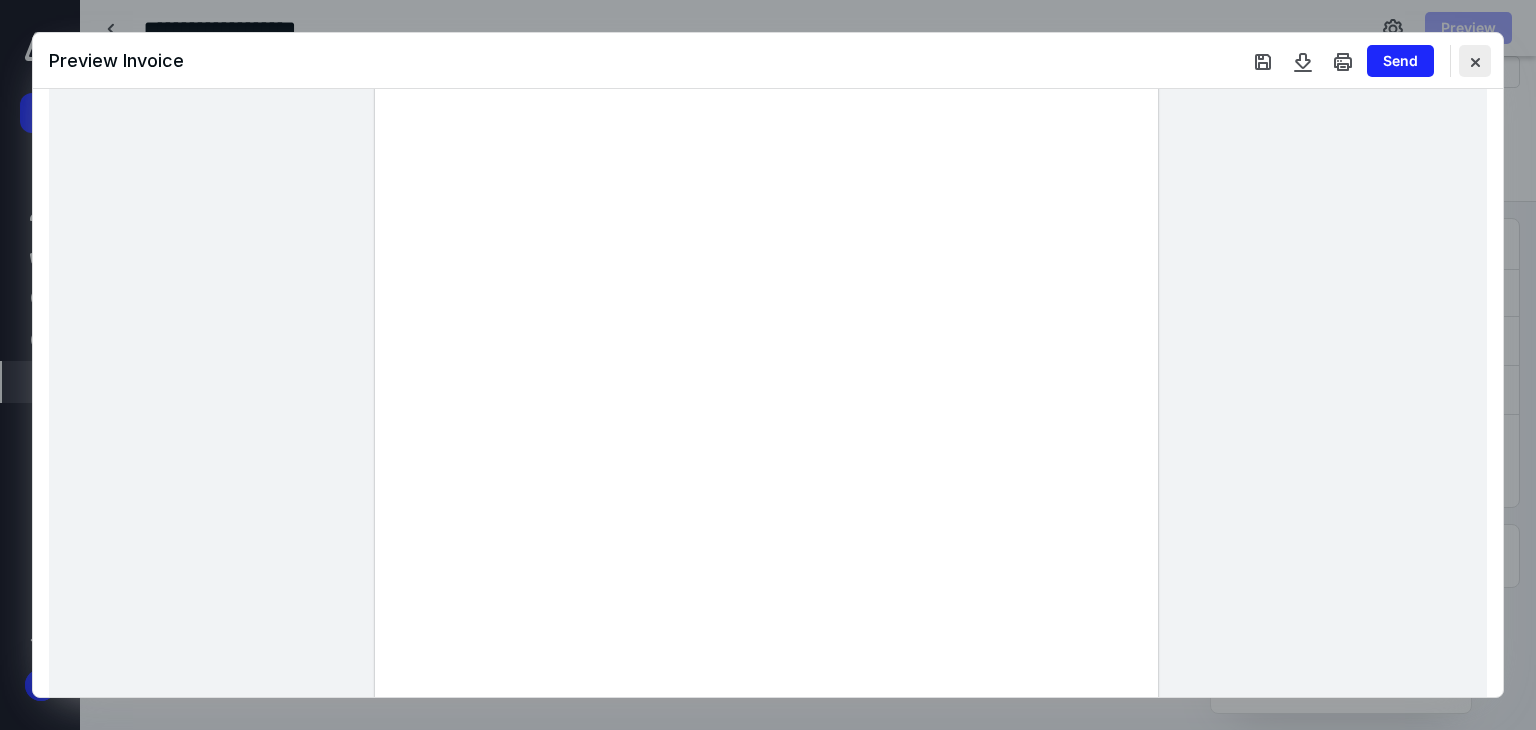 click at bounding box center (1475, 61) 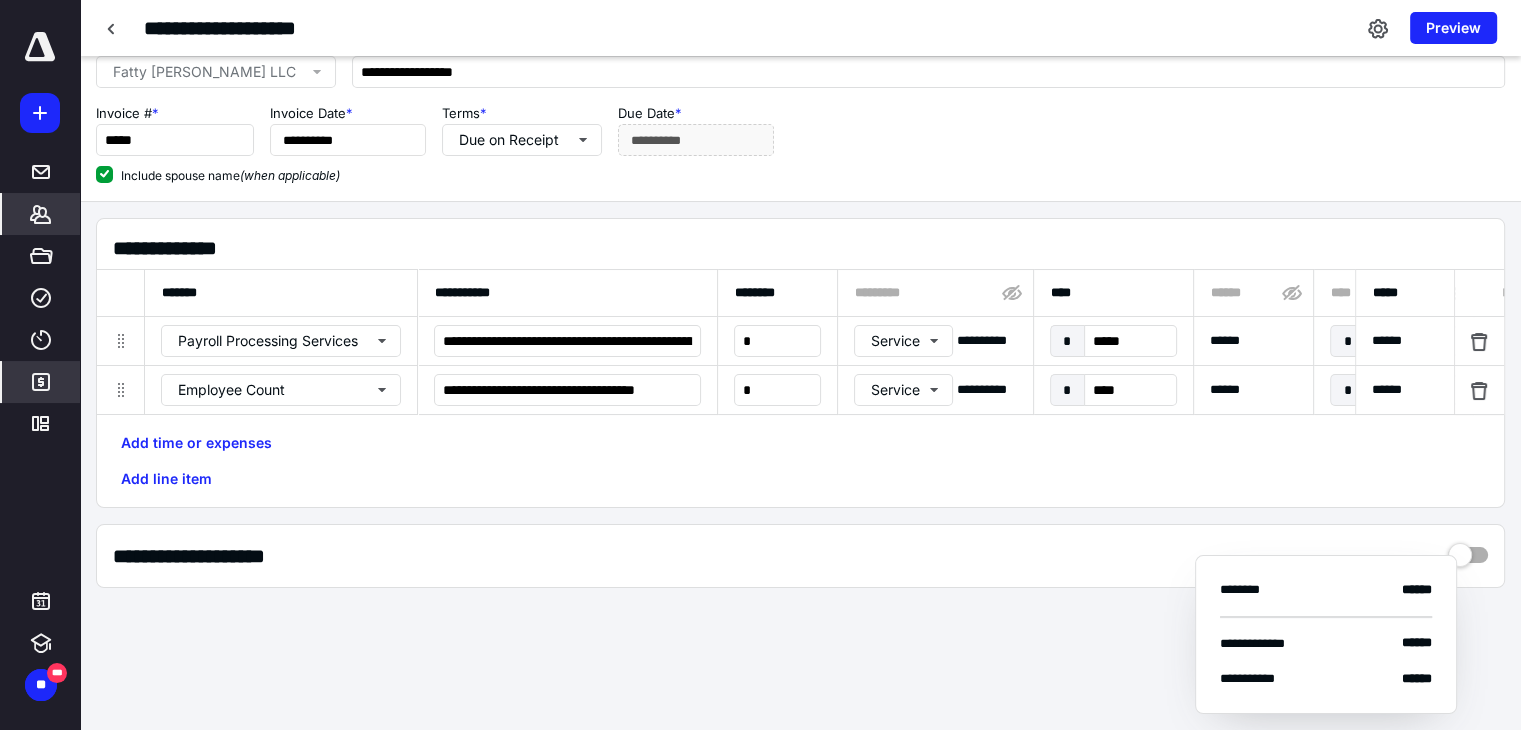 click 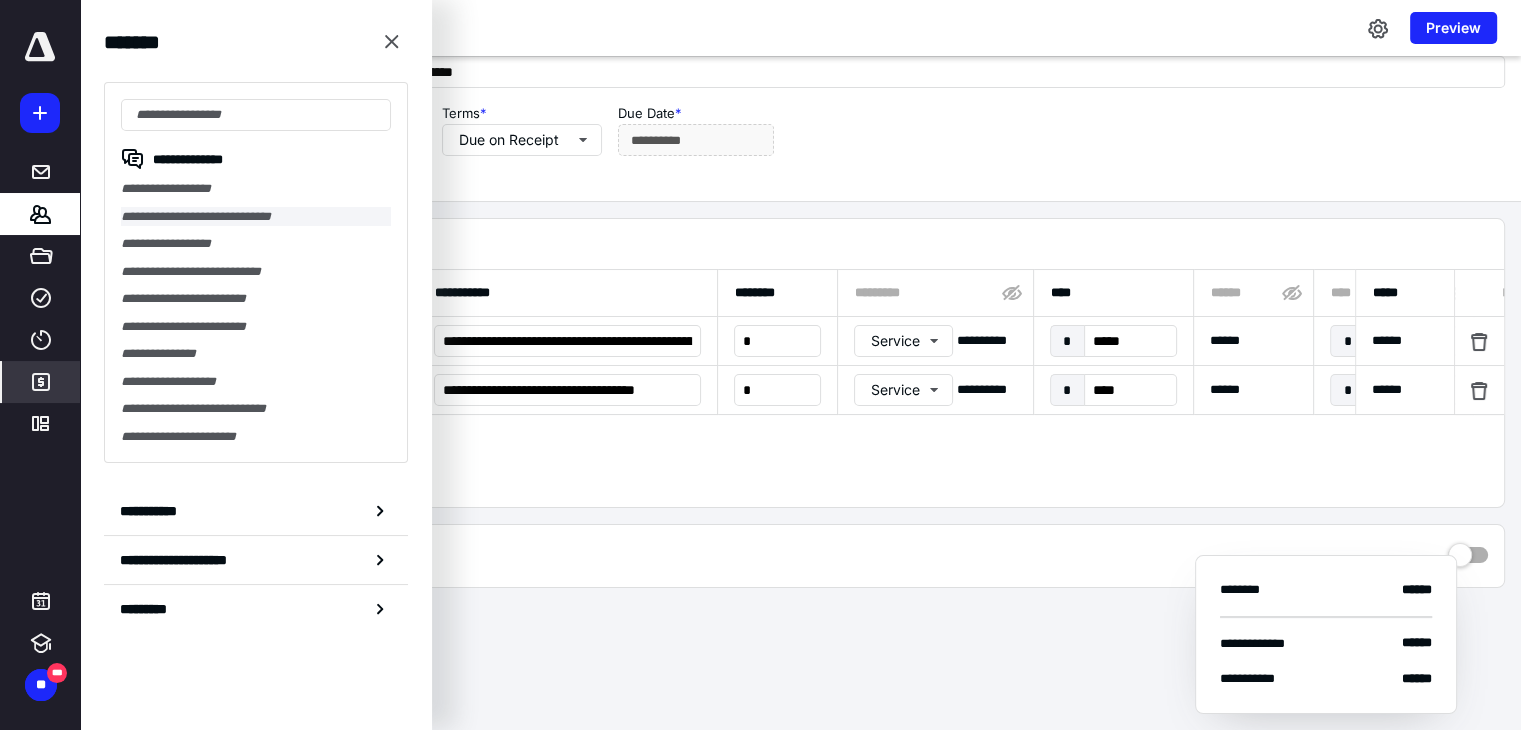 click on "**********" at bounding box center (256, 217) 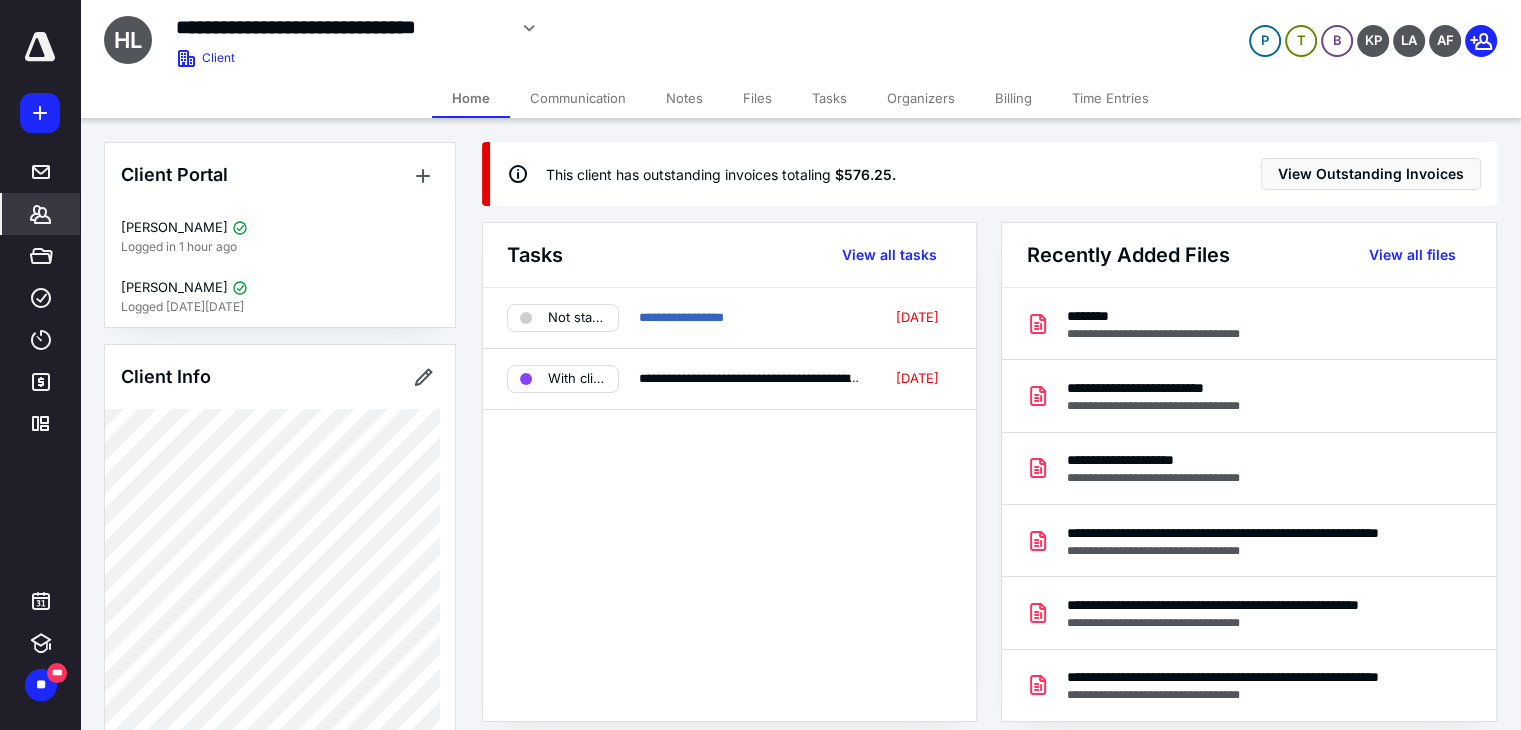 click on "Billing" at bounding box center [1013, 98] 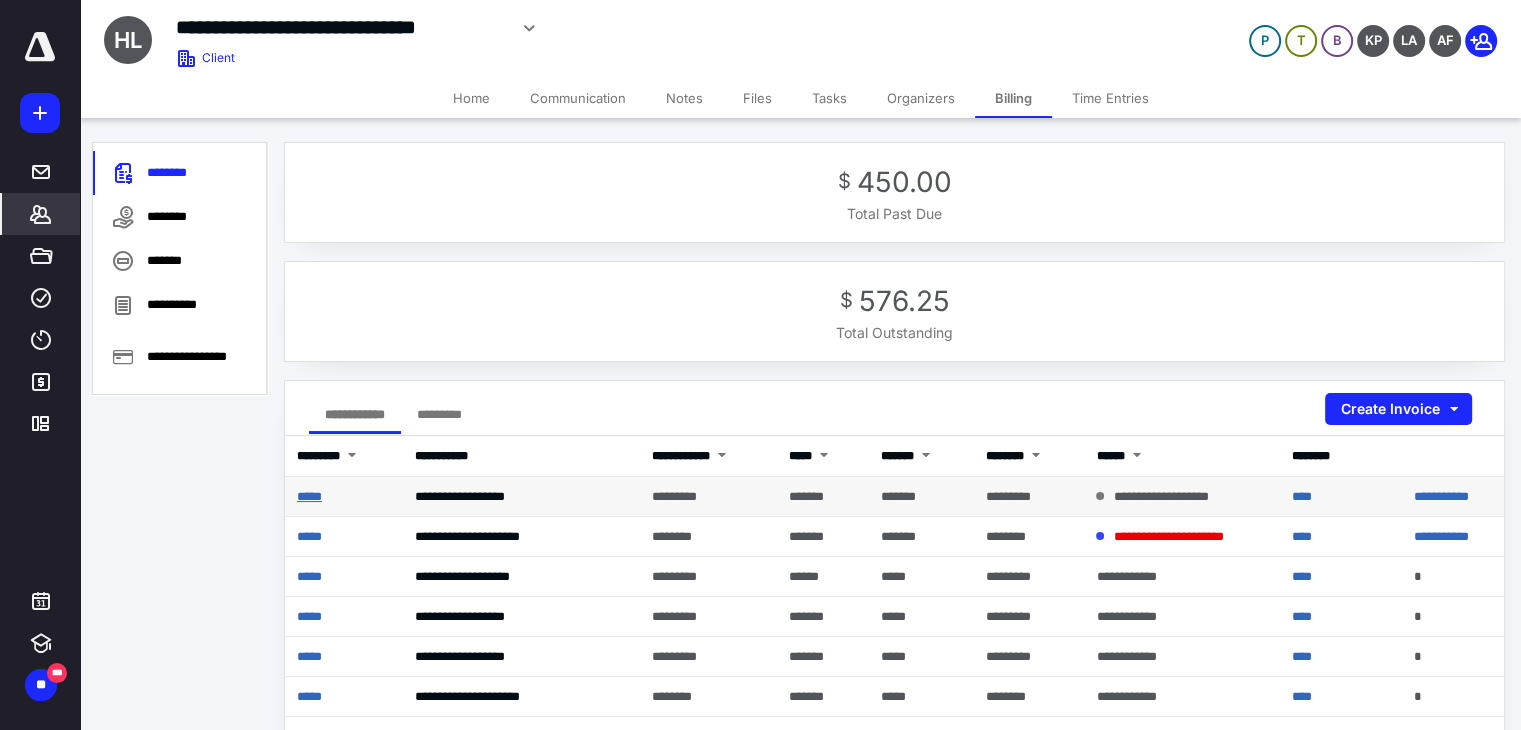 click on "*****" at bounding box center [309, 496] 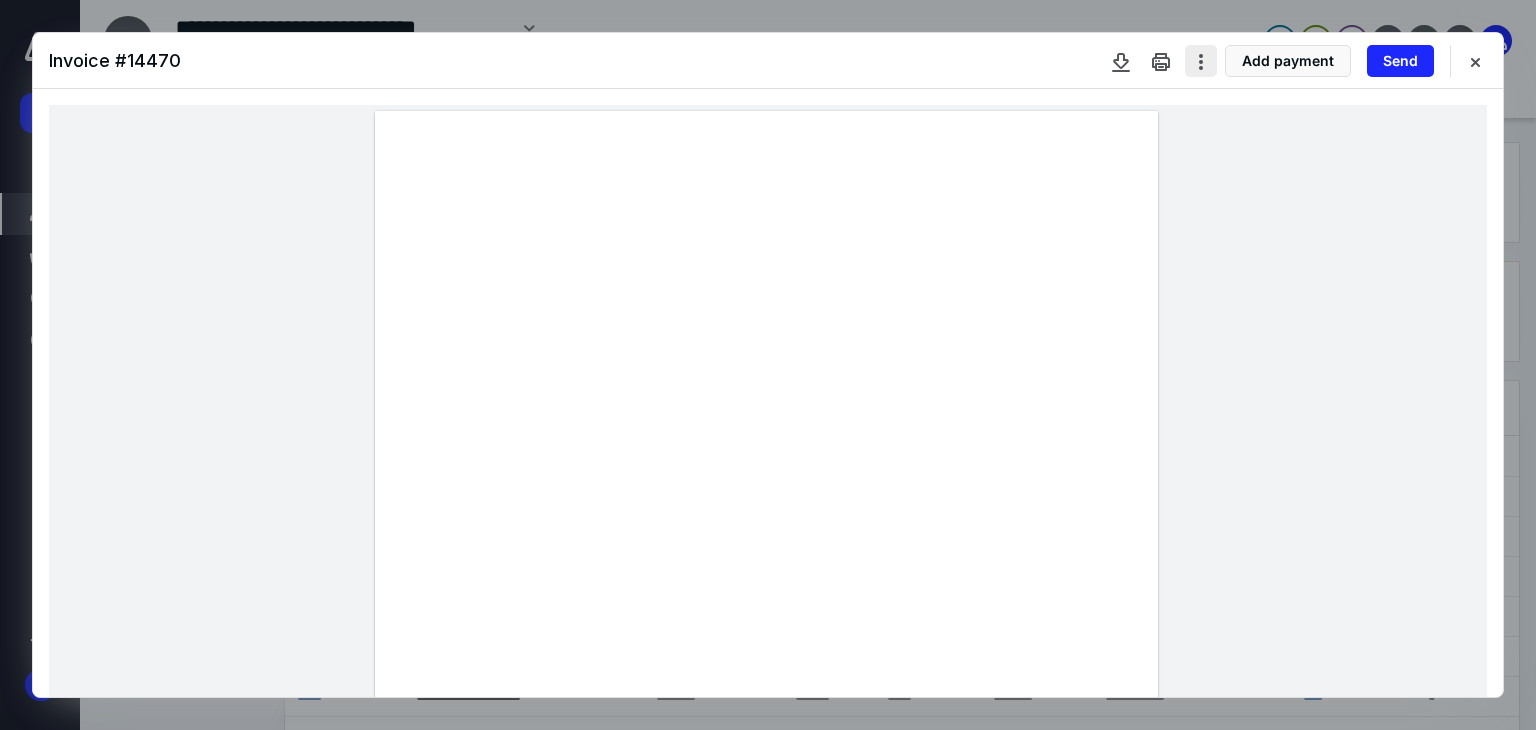 click at bounding box center [1201, 61] 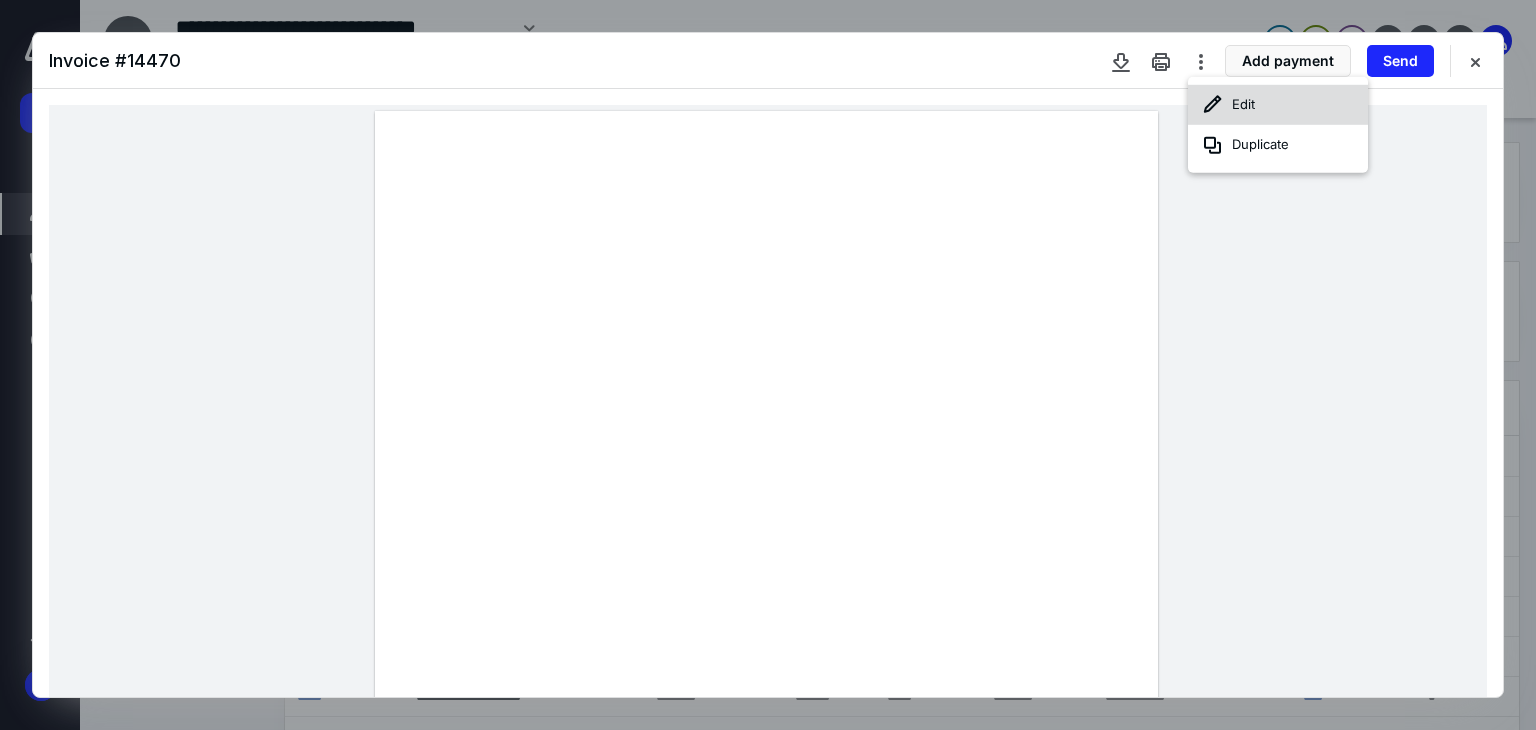 click on "Edit" at bounding box center [1278, 105] 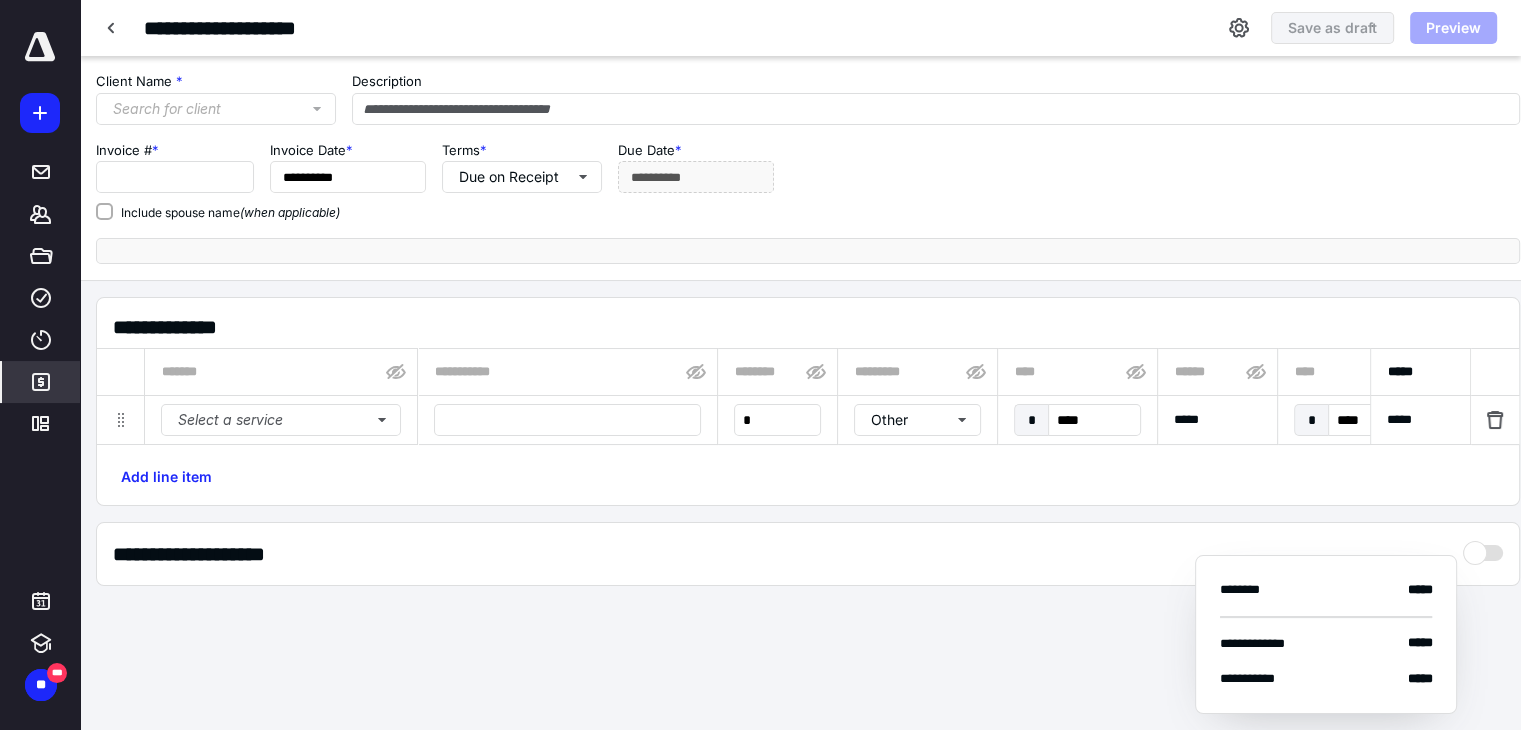 type on "**********" 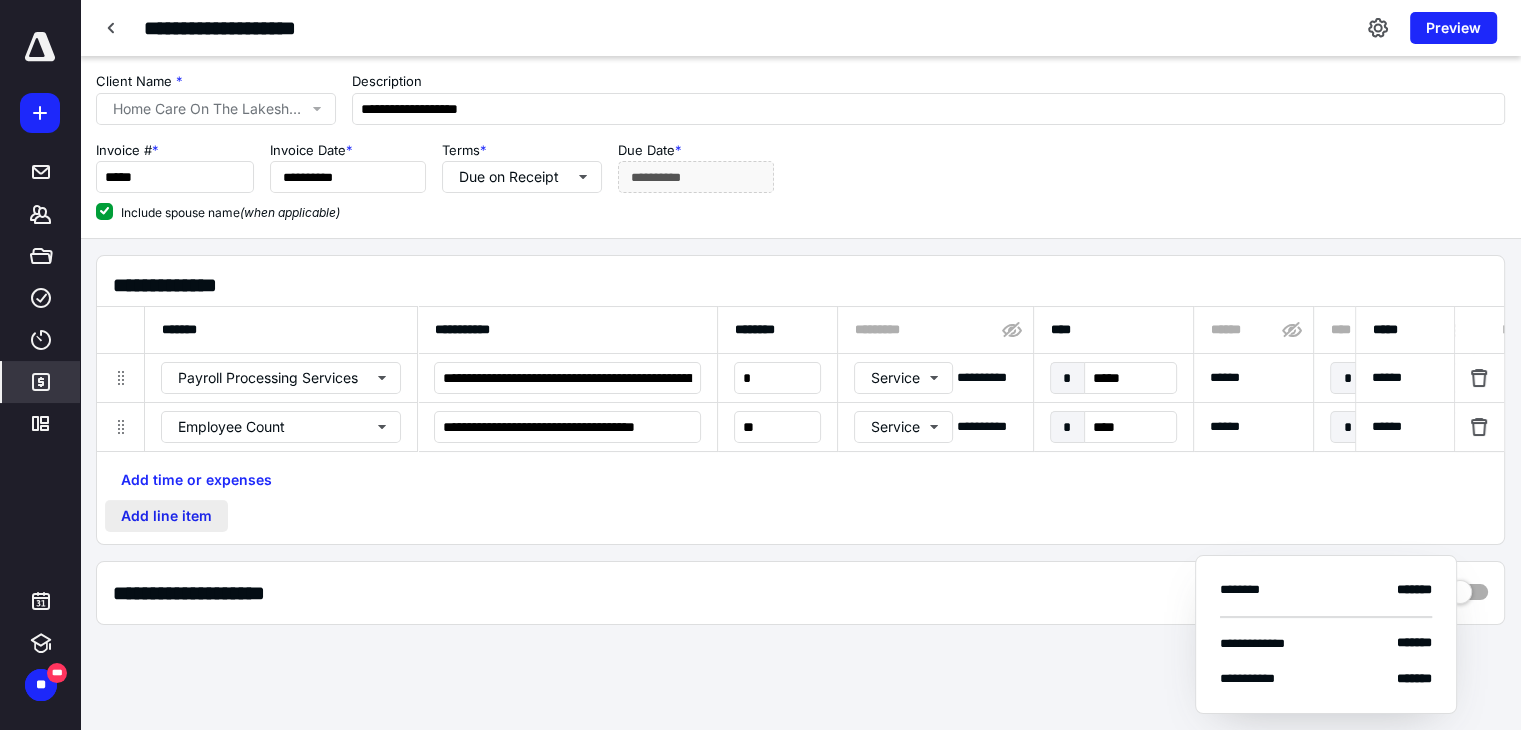 click on "Add line item" at bounding box center (166, 516) 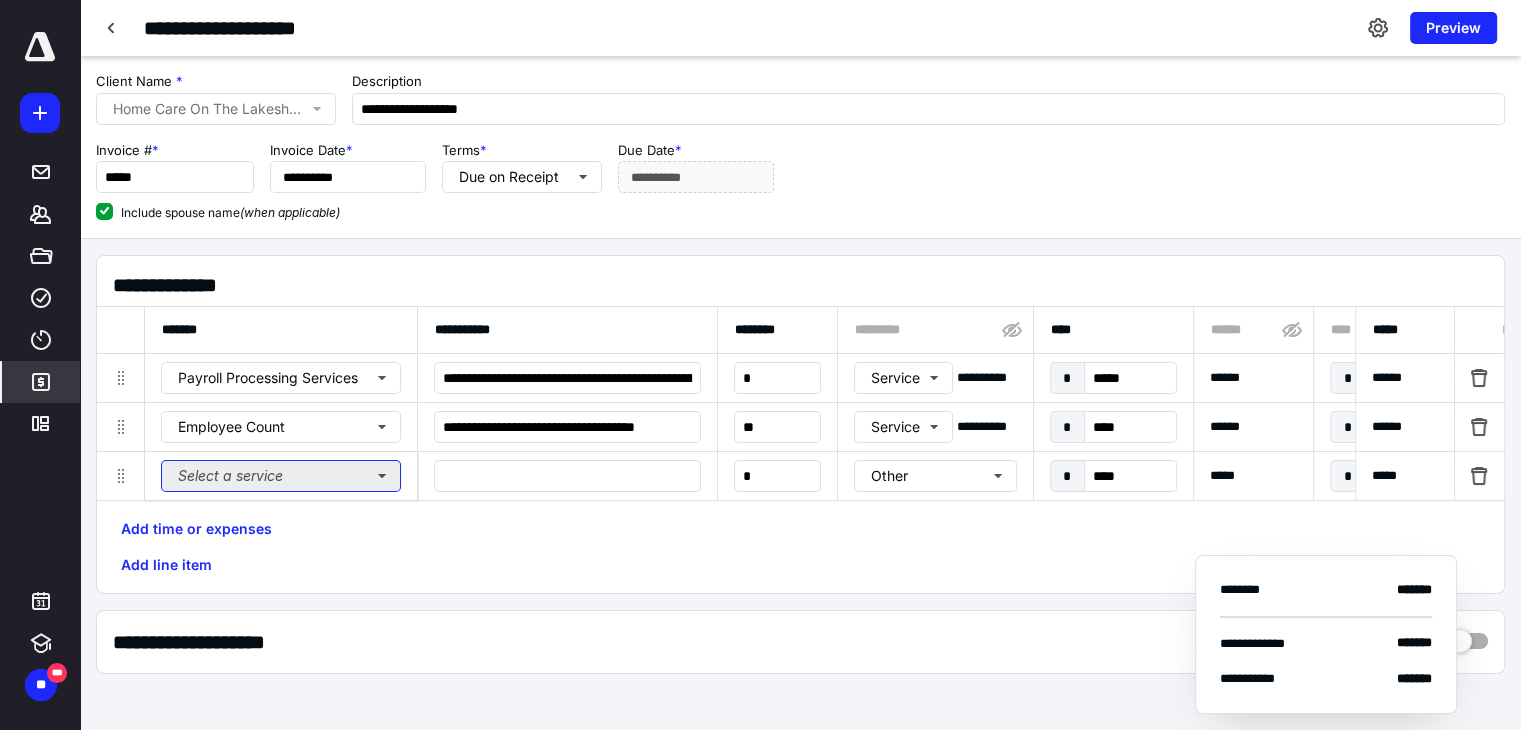 click on "Select a service" at bounding box center (281, 476) 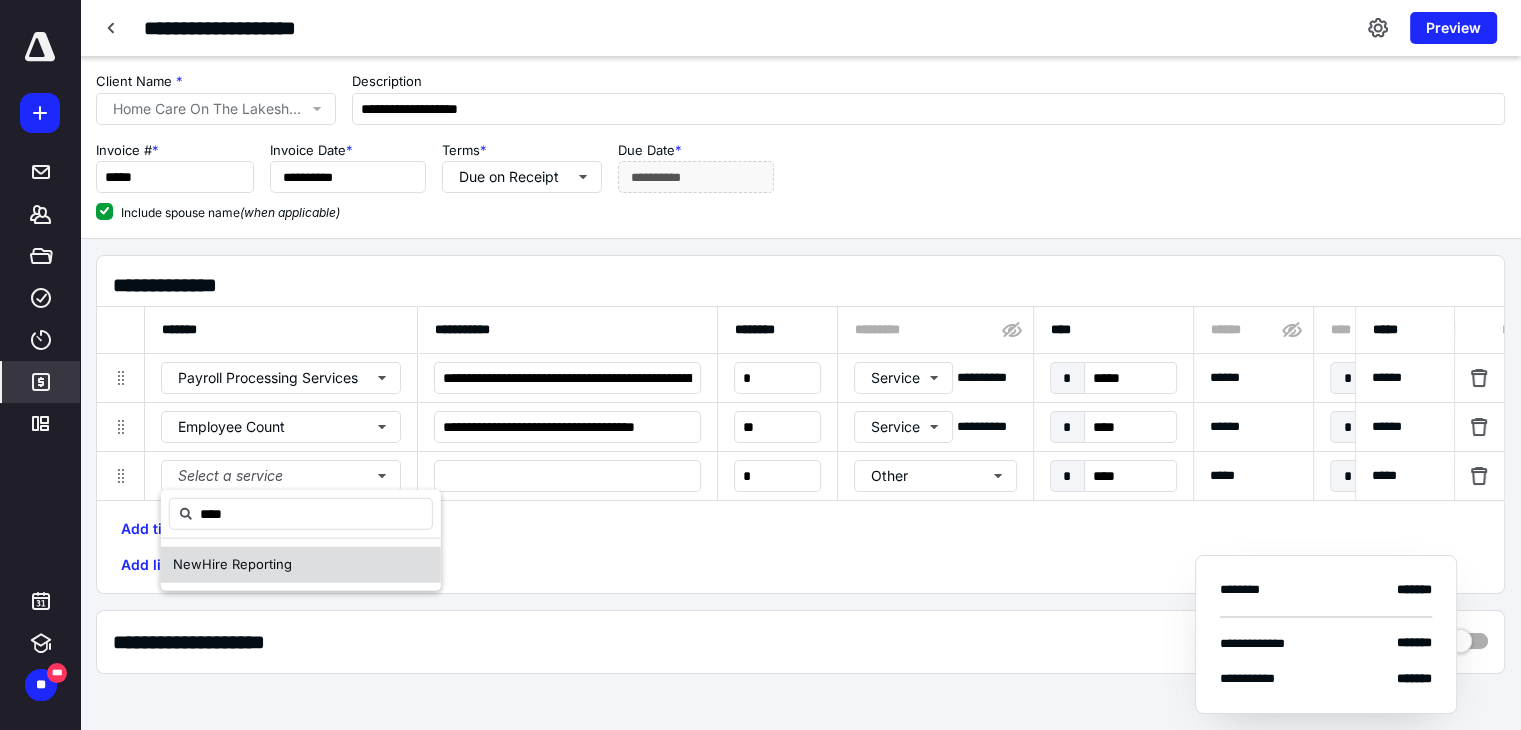 click on "Hire Reporting" at bounding box center [247, 564] 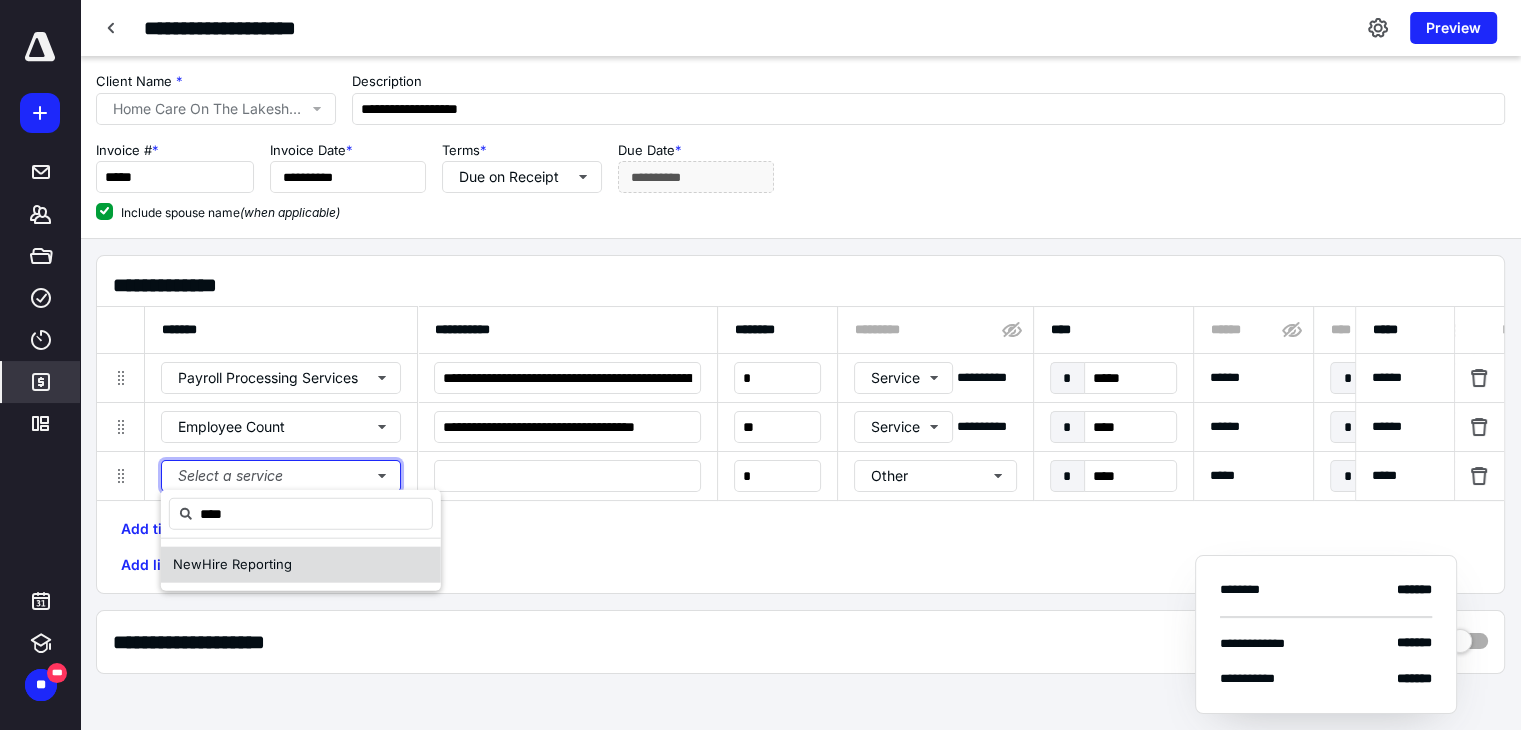 type 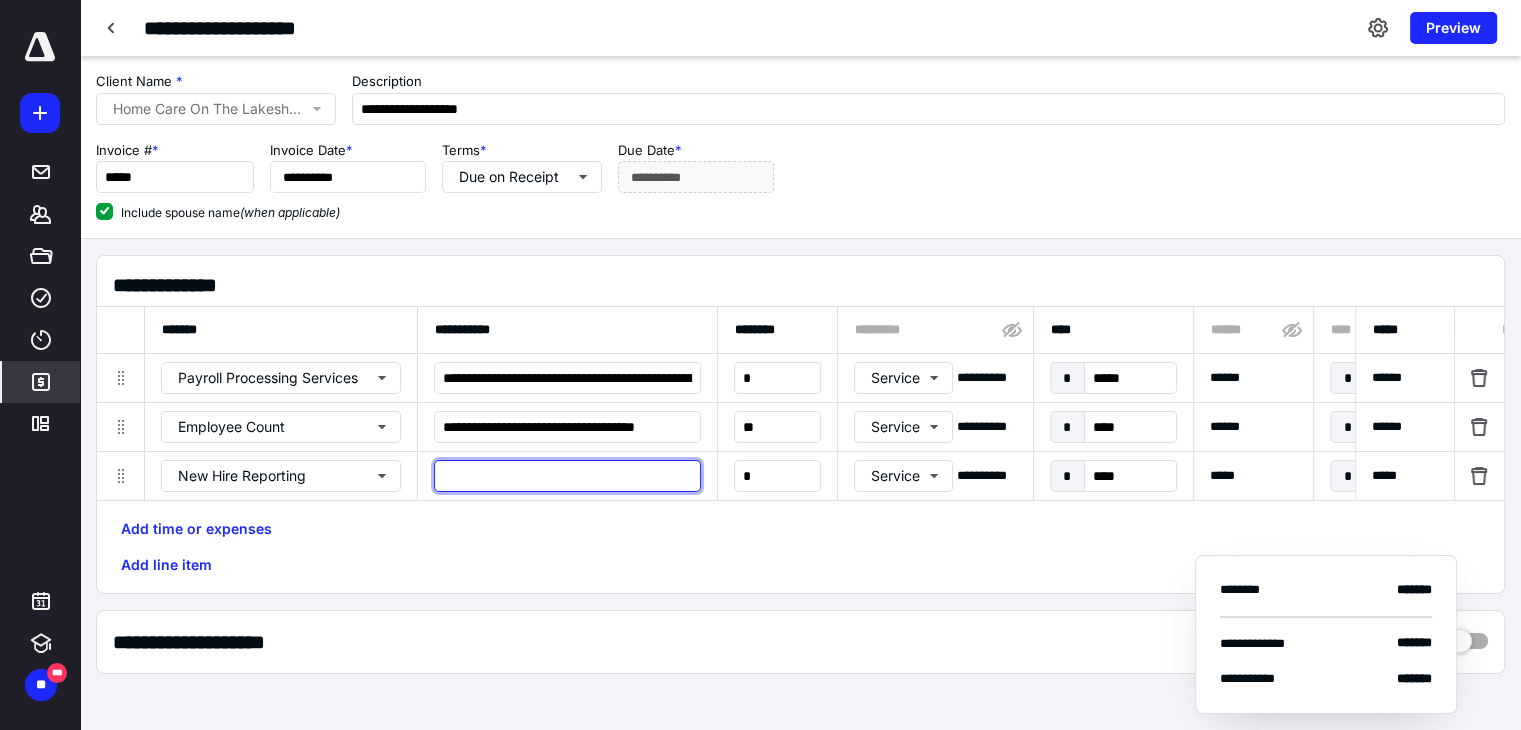 click at bounding box center [567, 476] 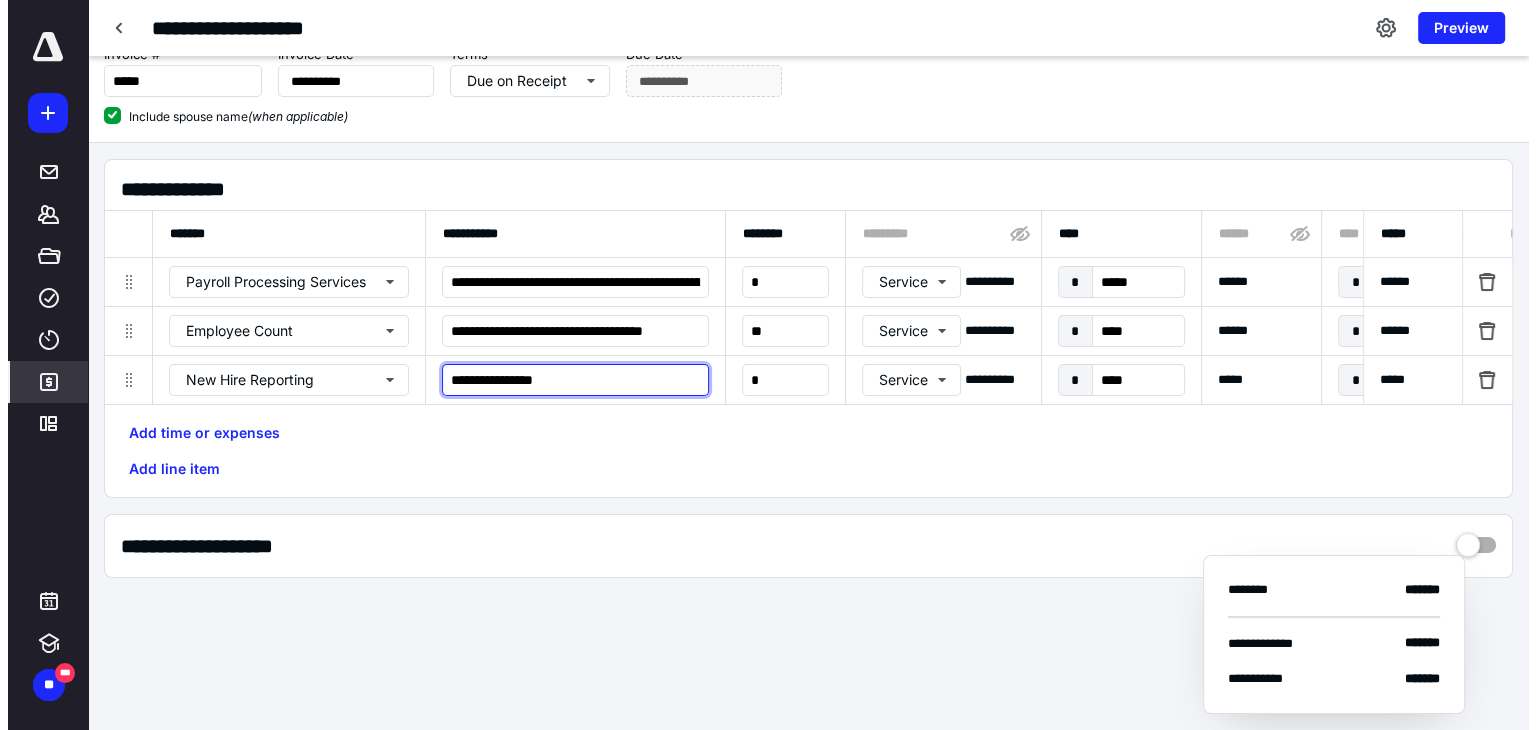 scroll, scrollTop: 100, scrollLeft: 0, axis: vertical 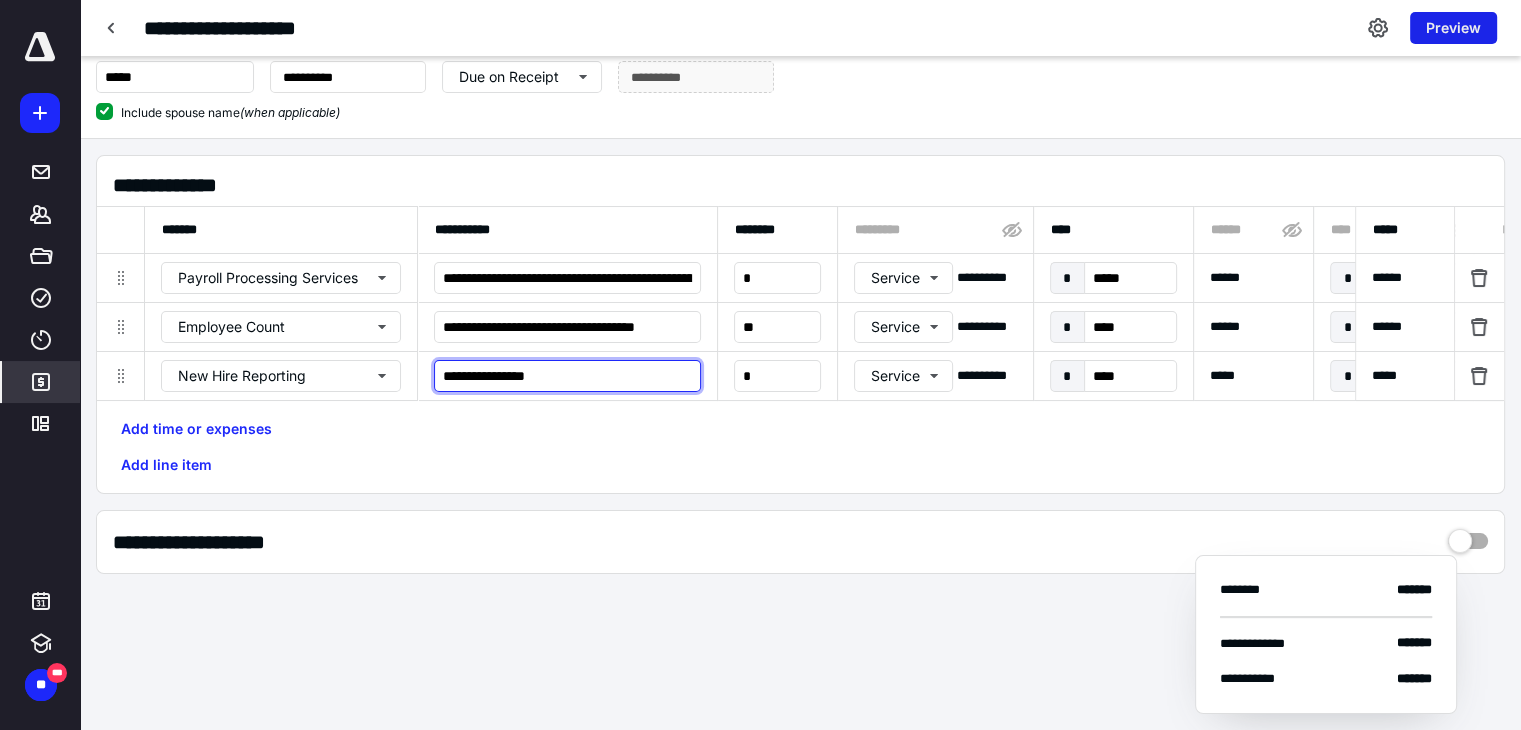 type on "**********" 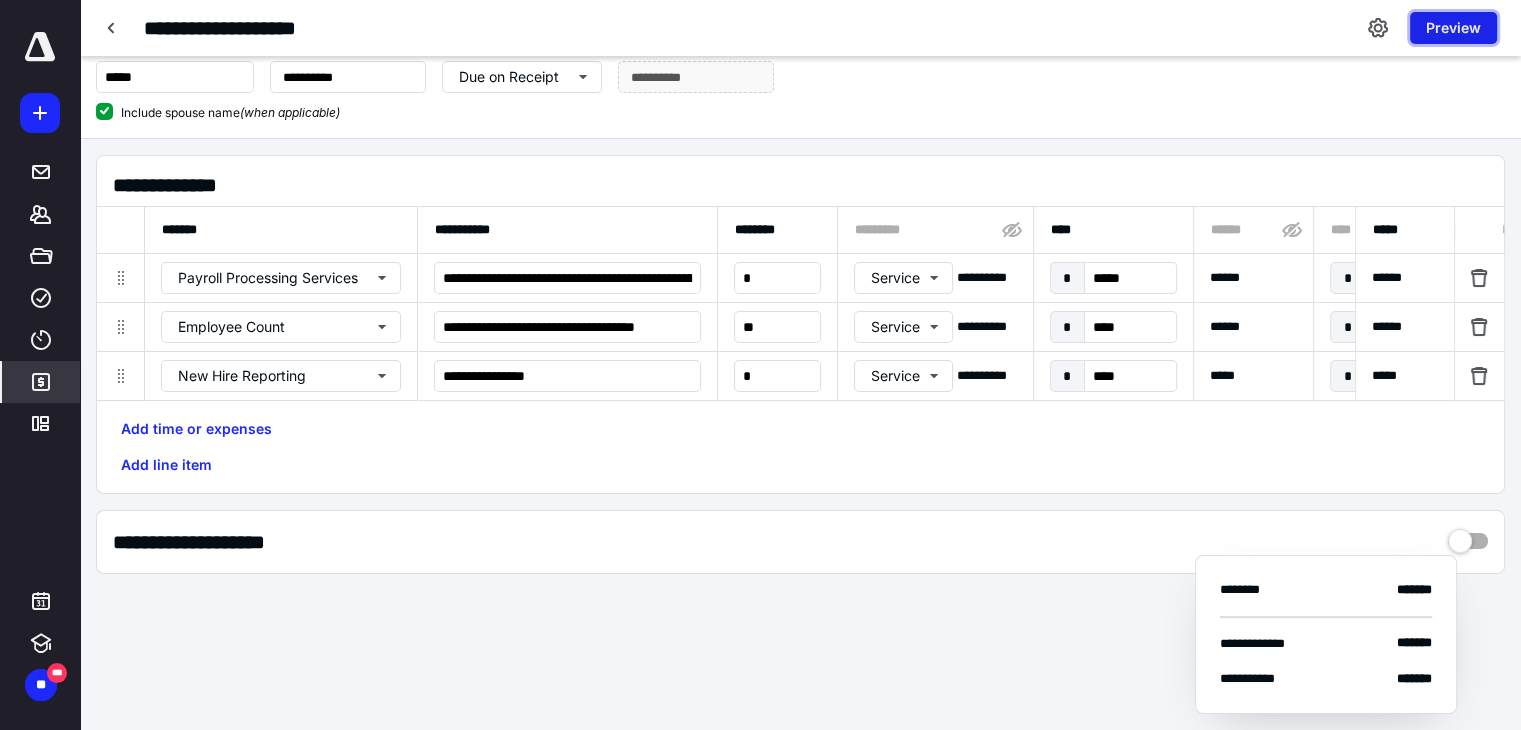 click on "Preview" at bounding box center [1453, 28] 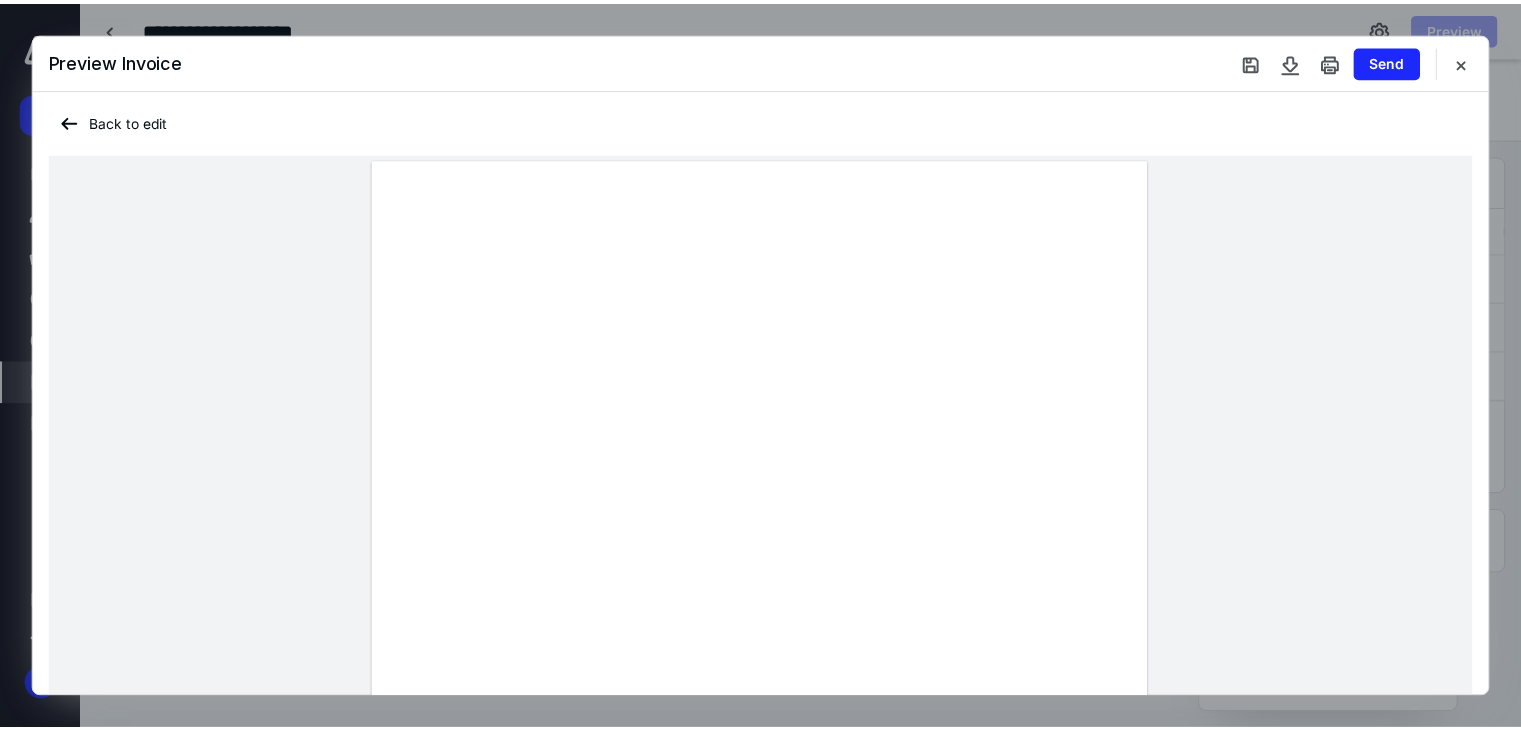 scroll, scrollTop: 100, scrollLeft: 0, axis: vertical 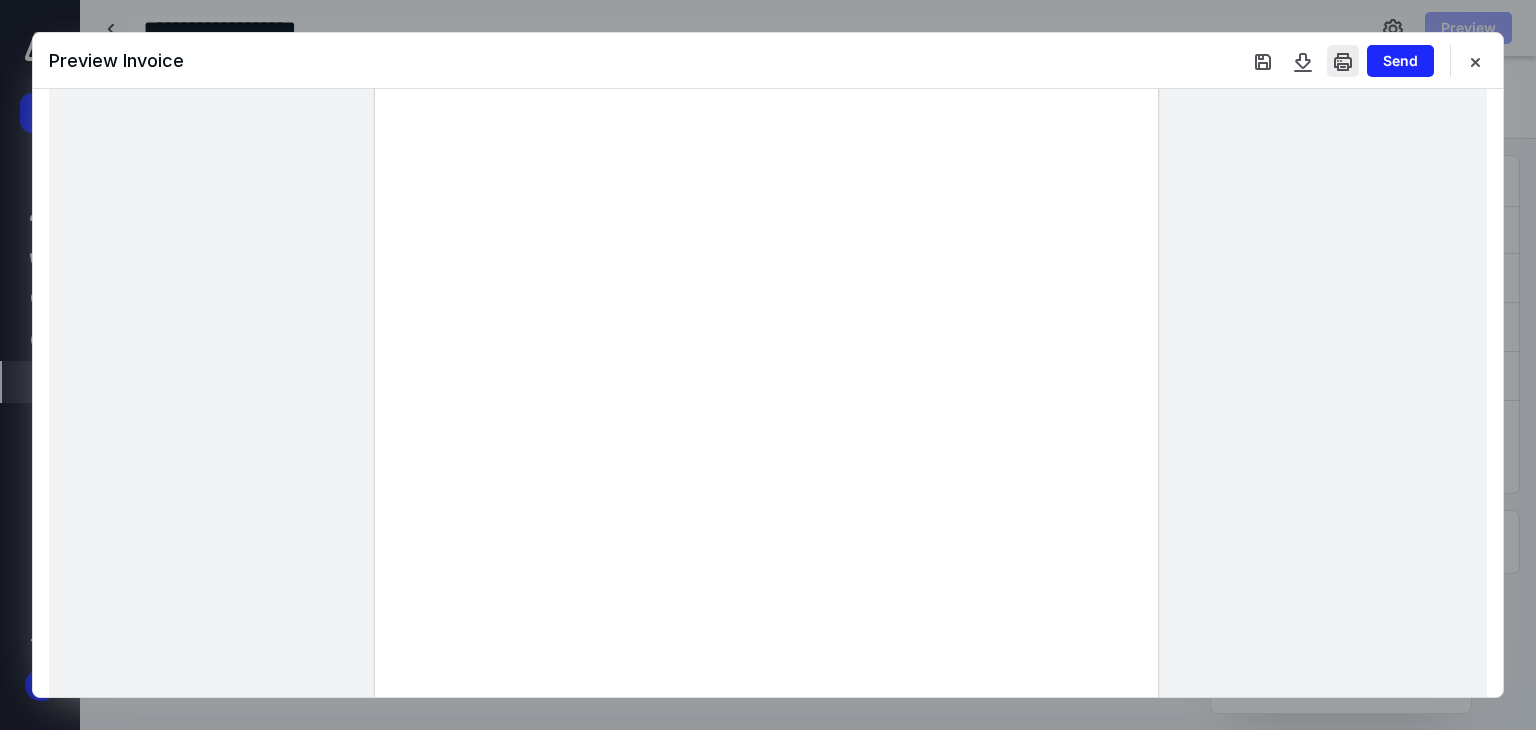 click at bounding box center [1343, 61] 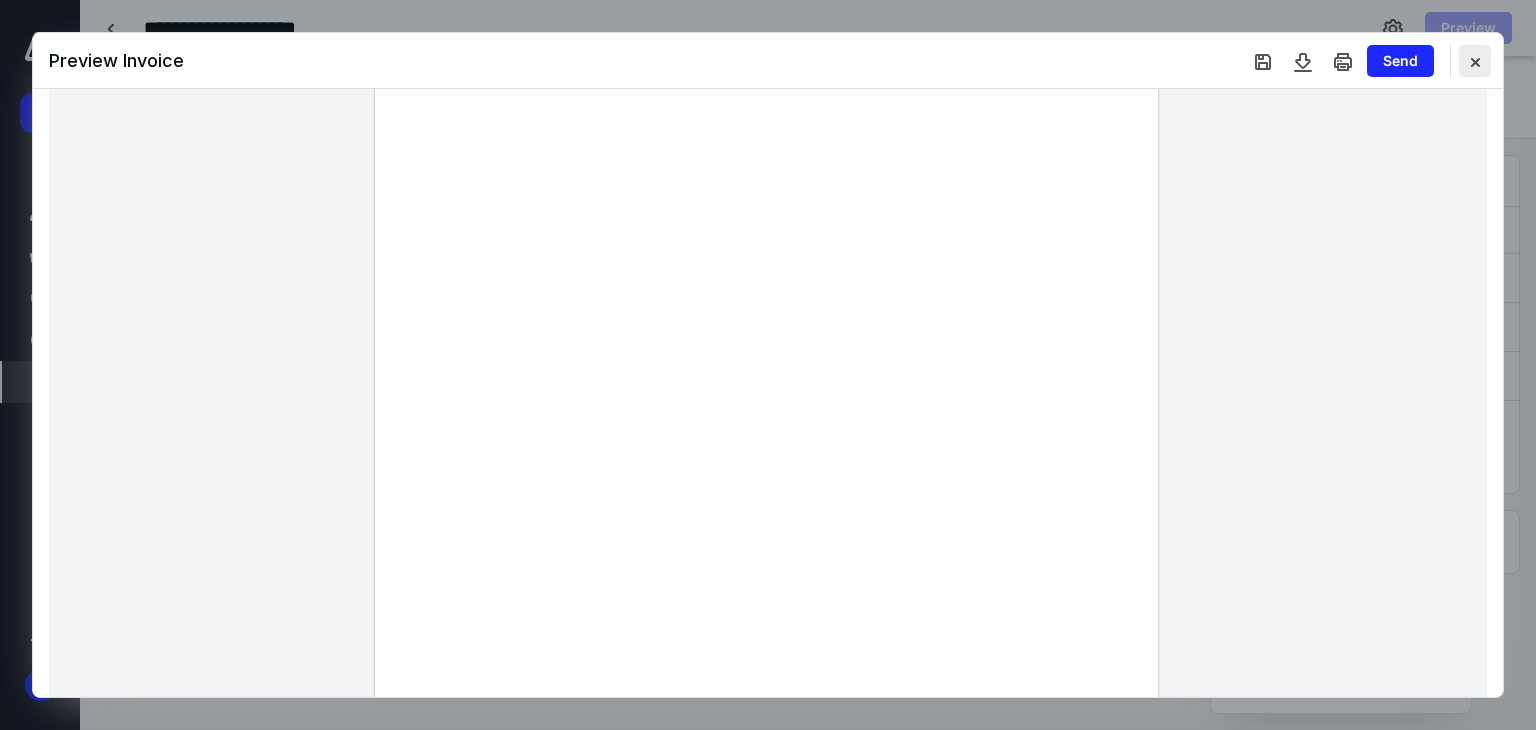 click at bounding box center [1475, 61] 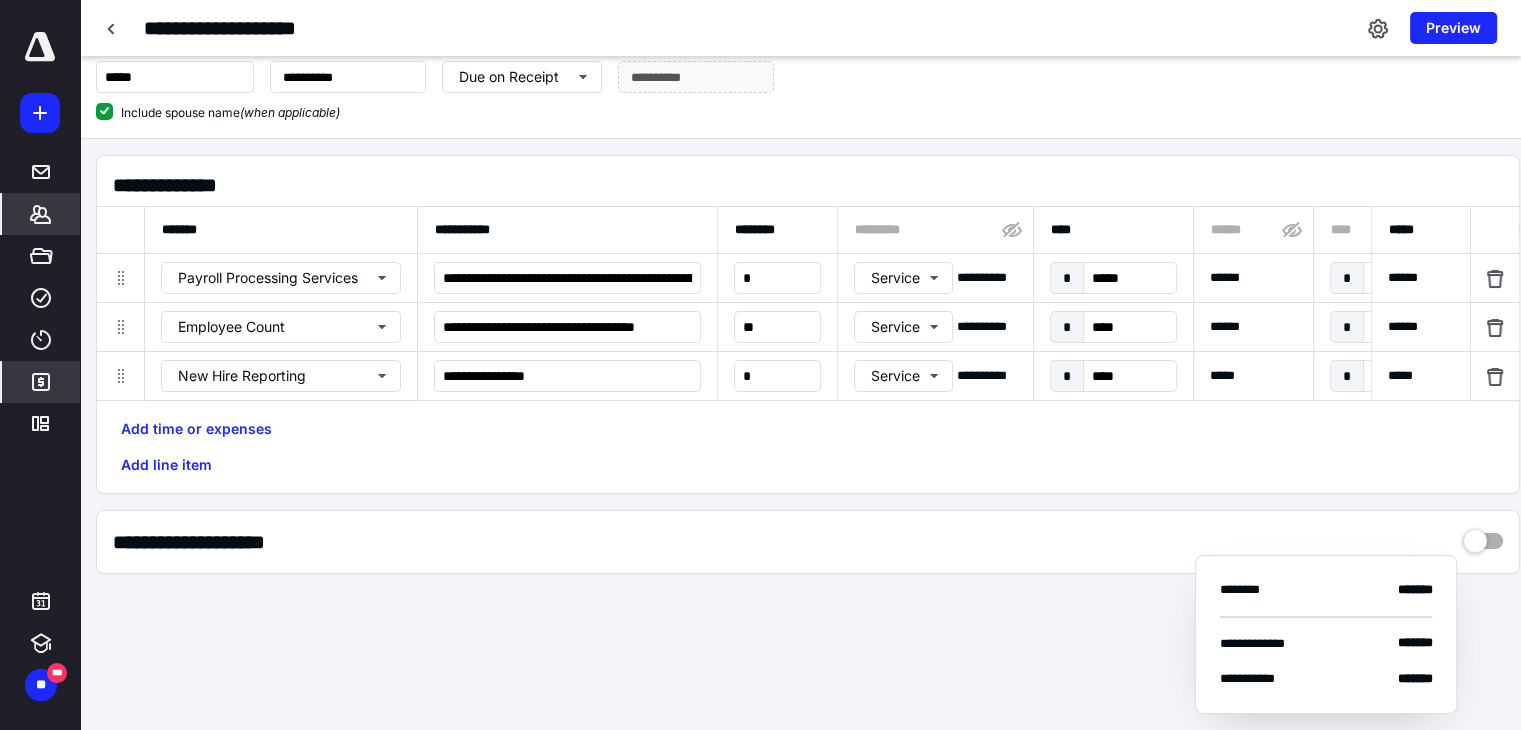 click 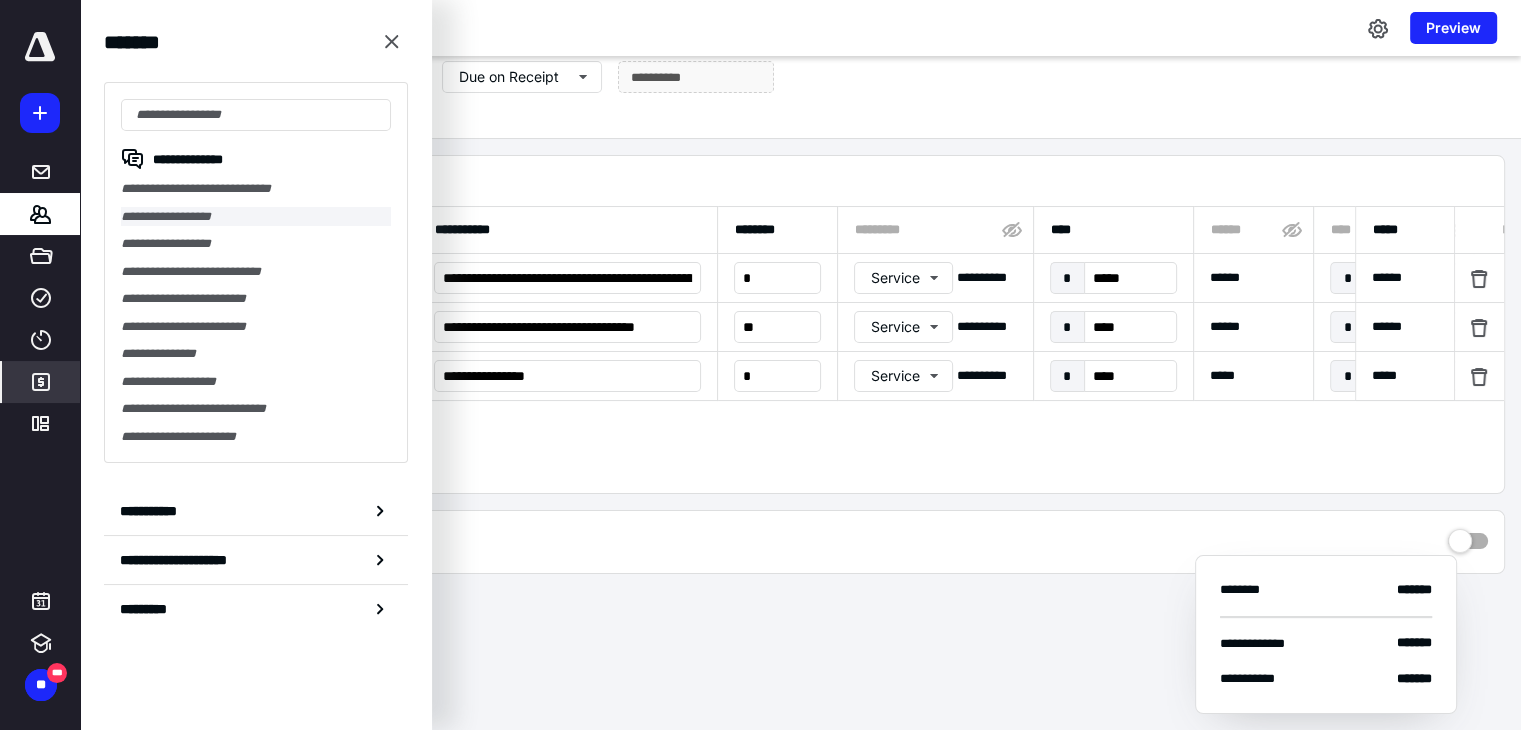 click on "**********" at bounding box center [256, 217] 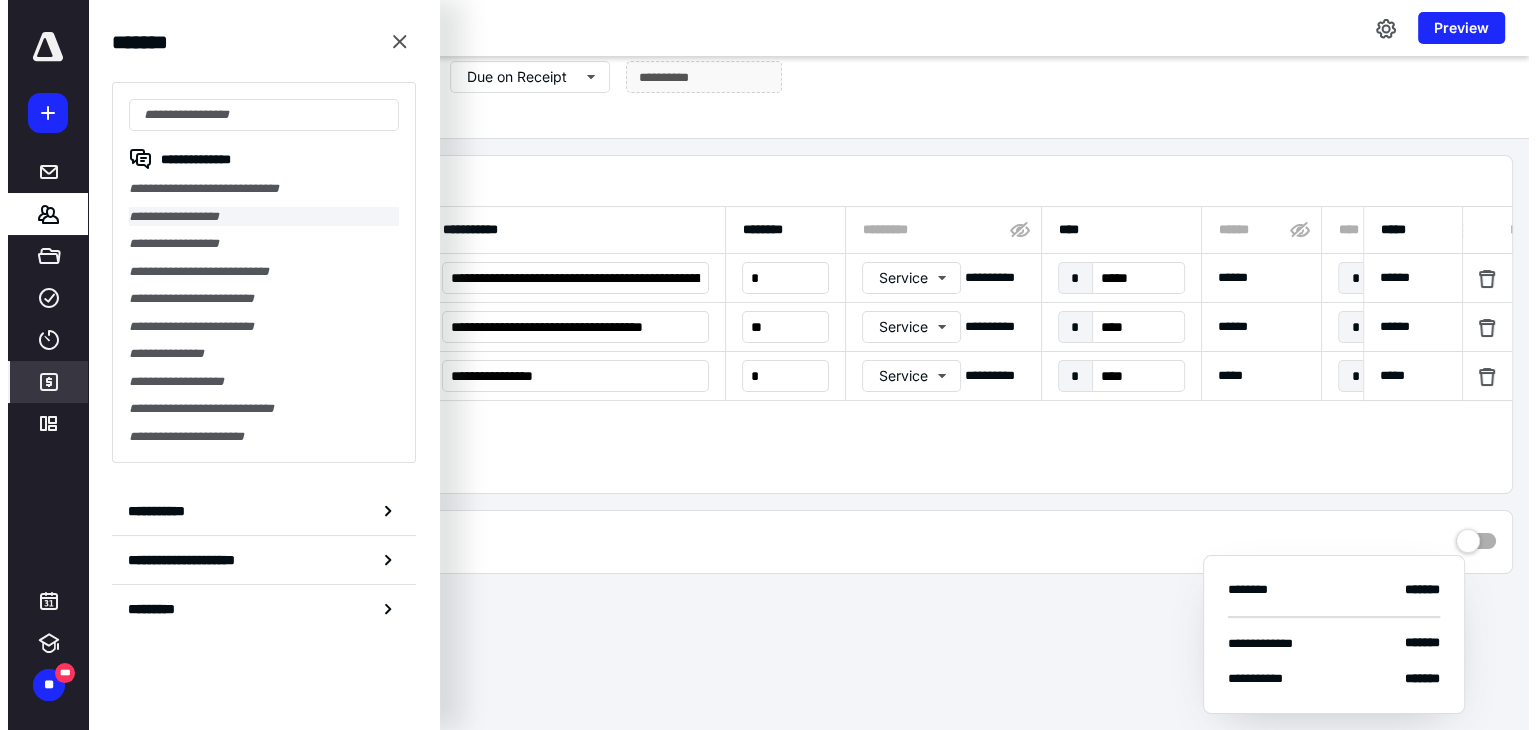 scroll, scrollTop: 0, scrollLeft: 0, axis: both 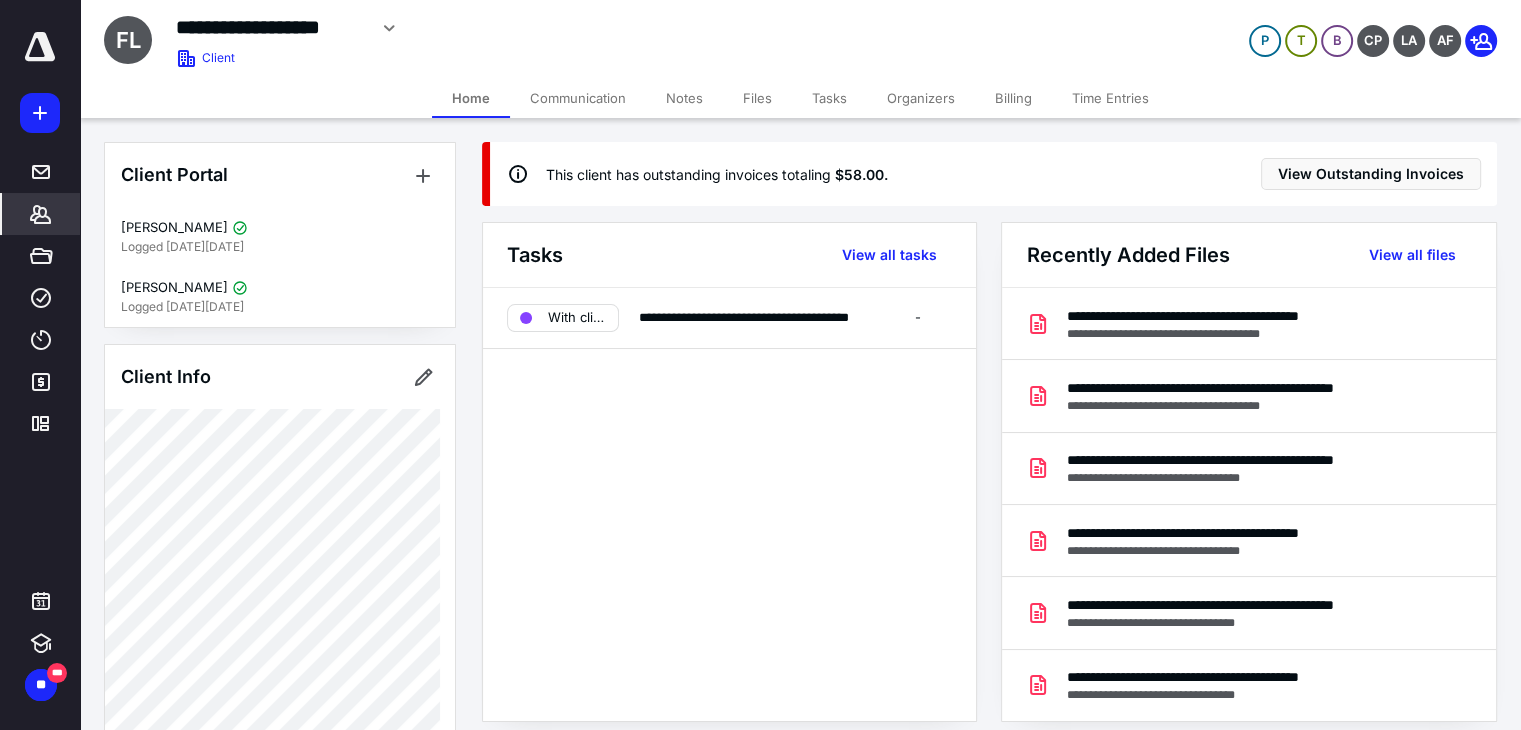 click on "Files" at bounding box center (757, 98) 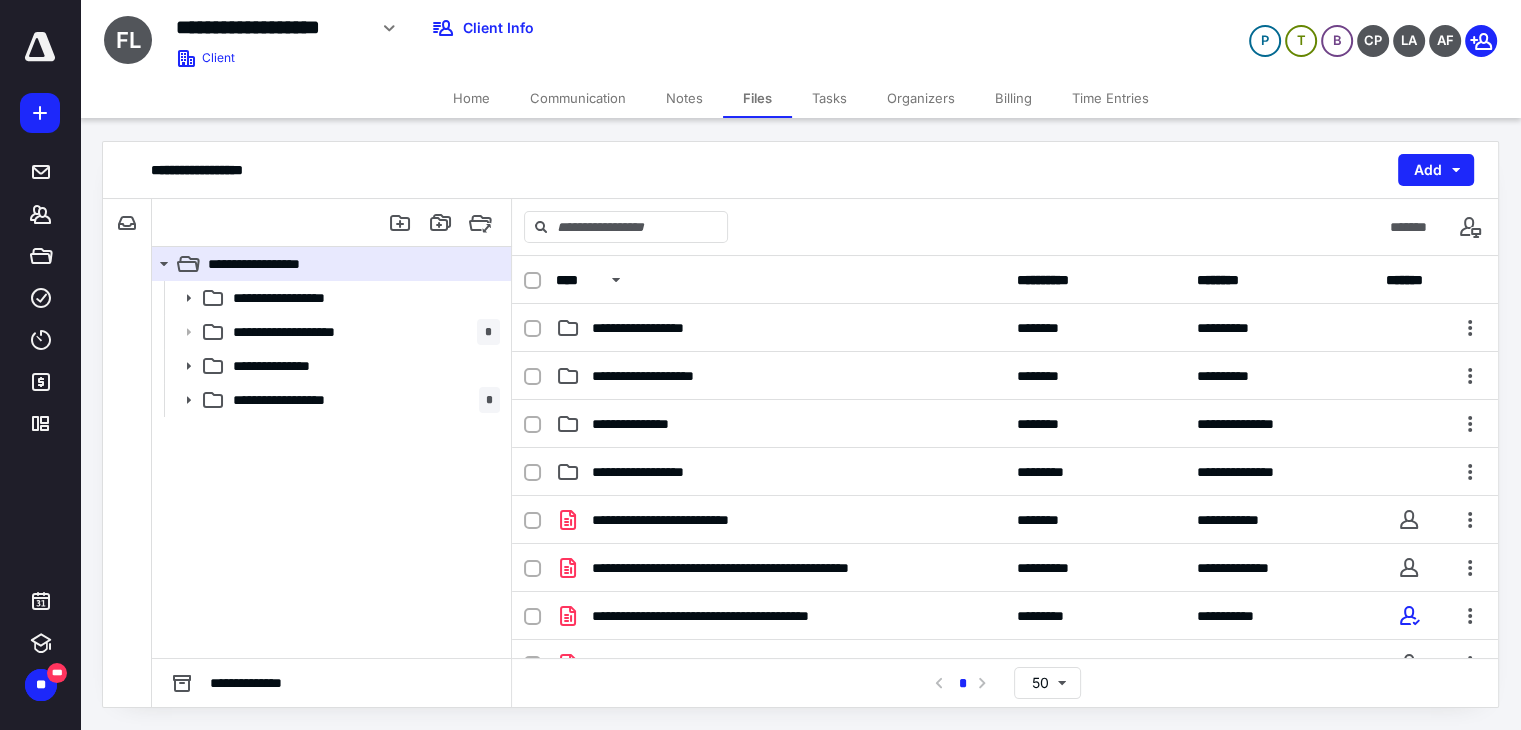 click on "Billing" at bounding box center (1013, 98) 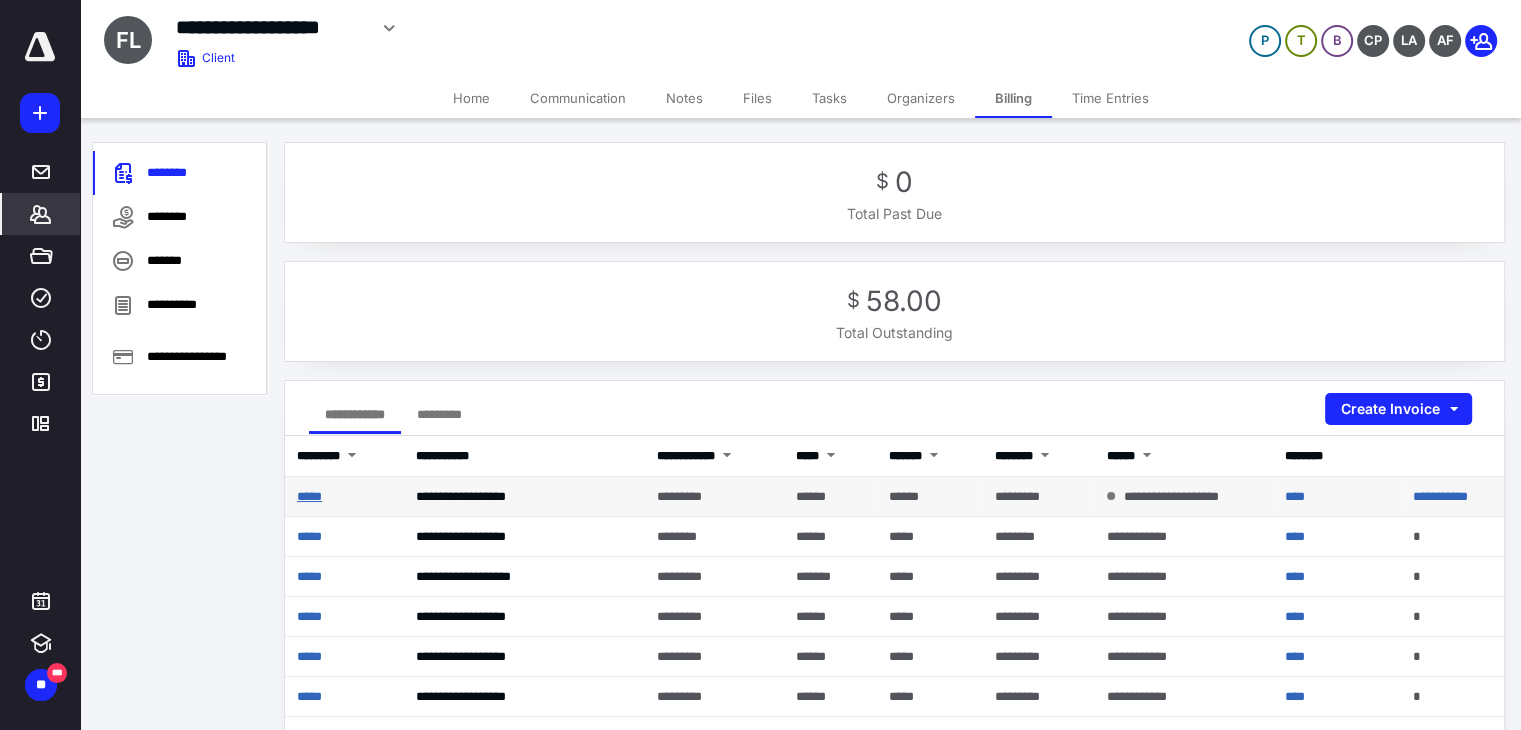 click on "*****" at bounding box center (309, 496) 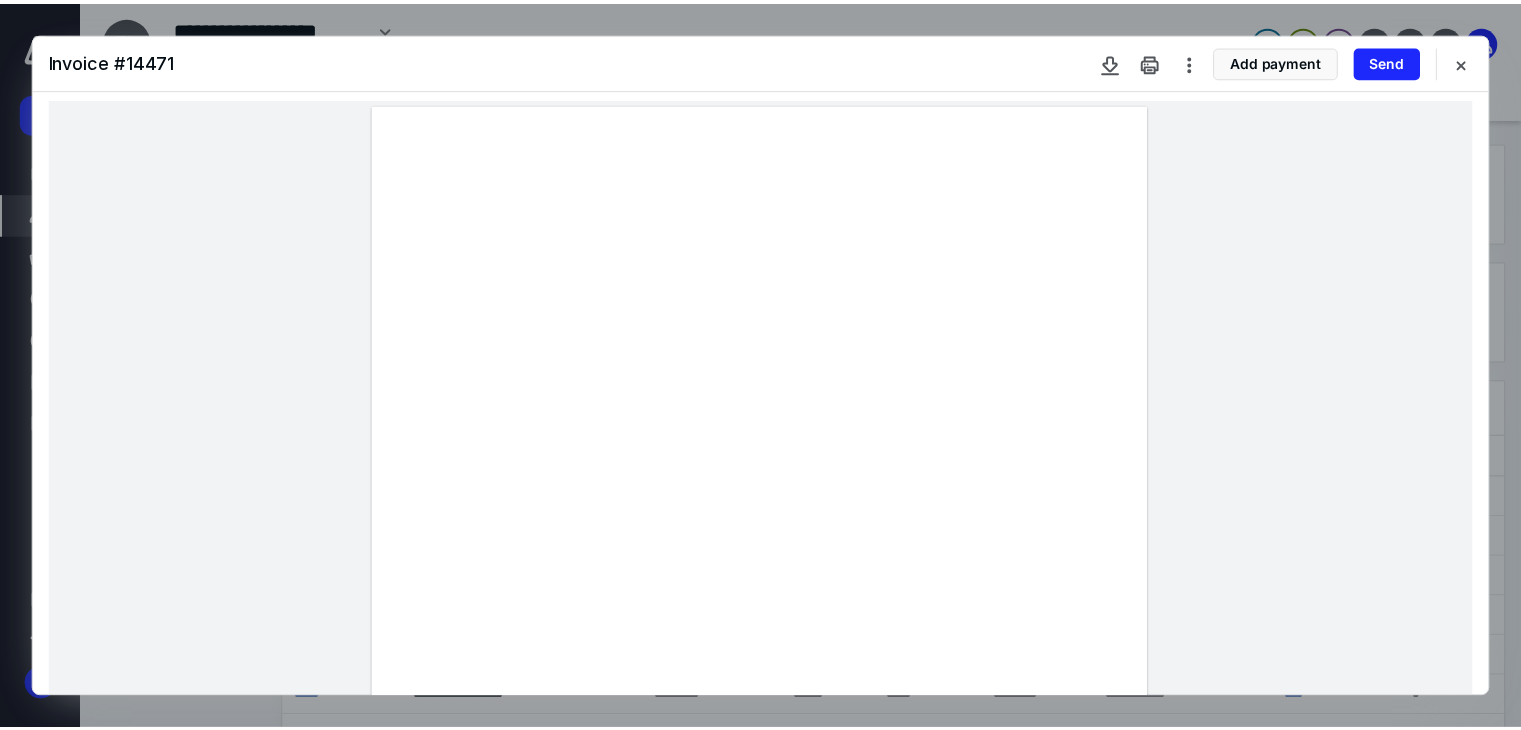 scroll, scrollTop: 0, scrollLeft: 0, axis: both 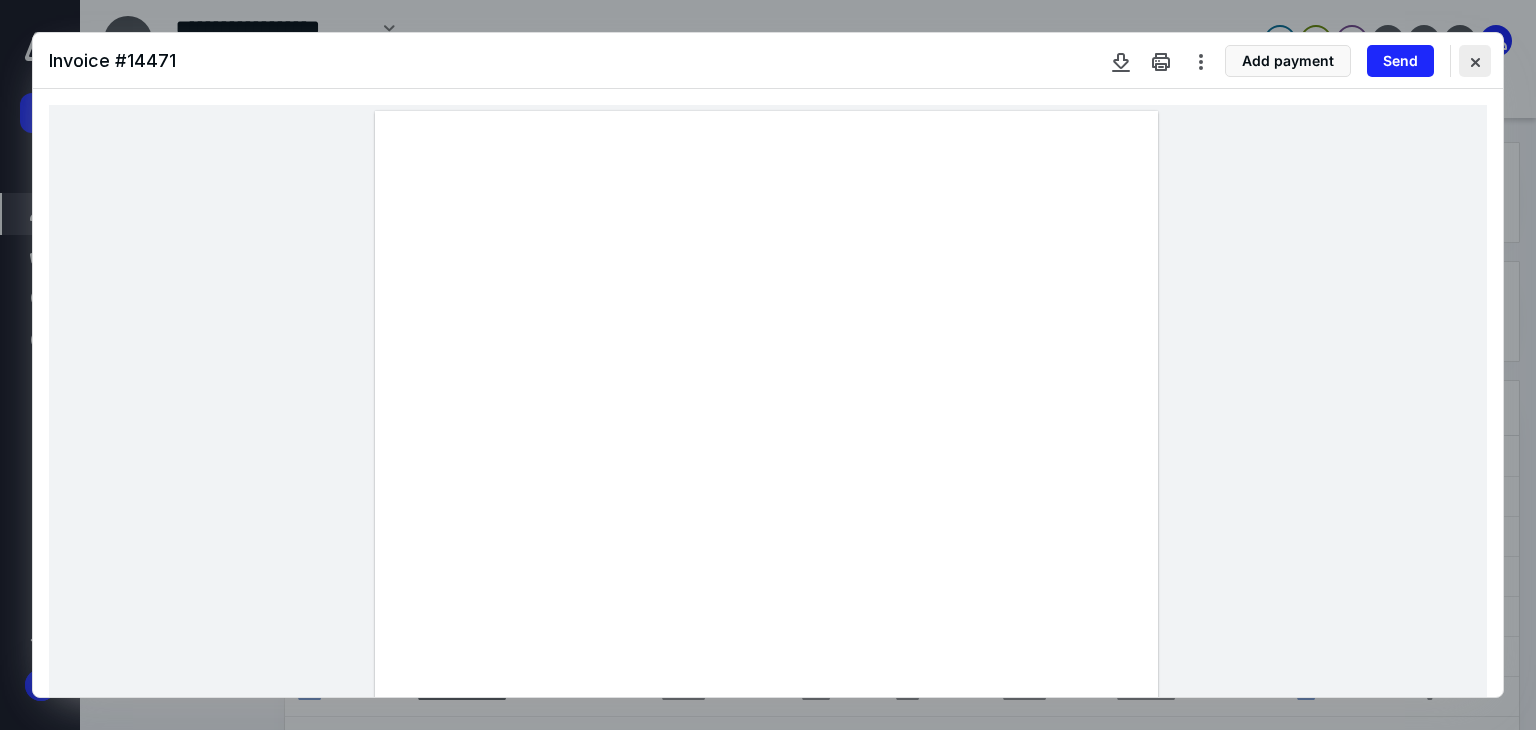 click at bounding box center (1475, 61) 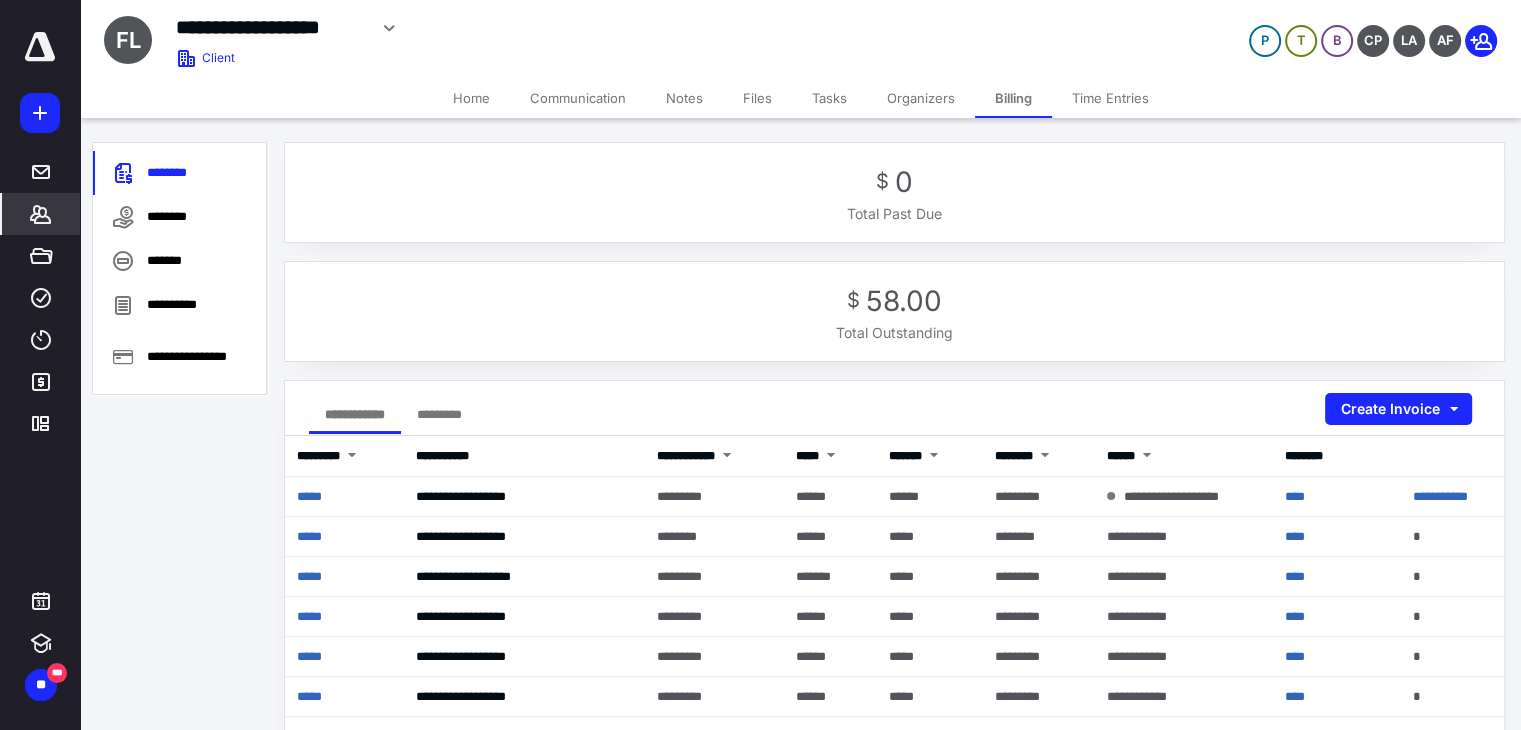 click on "Files" at bounding box center (757, 98) 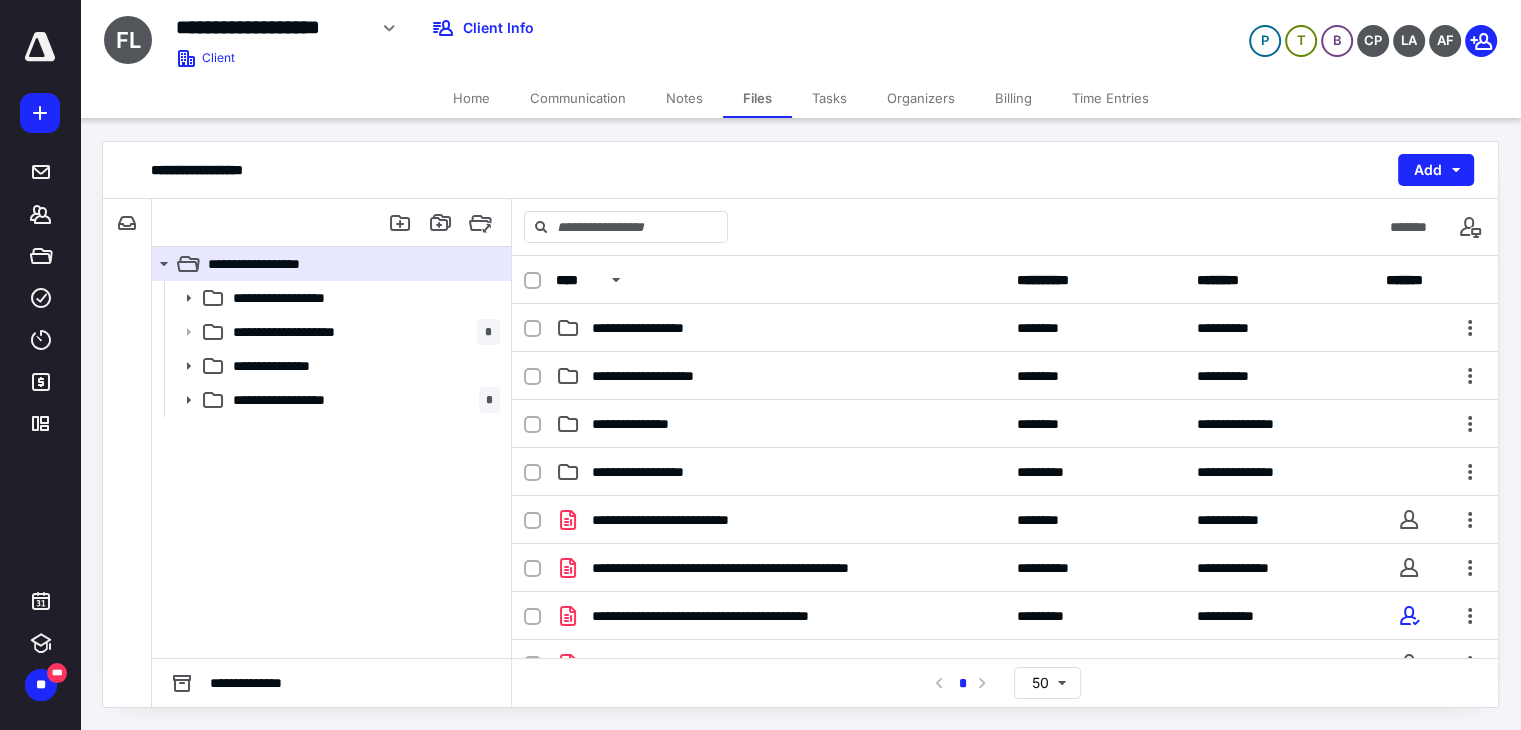click on "Home" at bounding box center (471, 98) 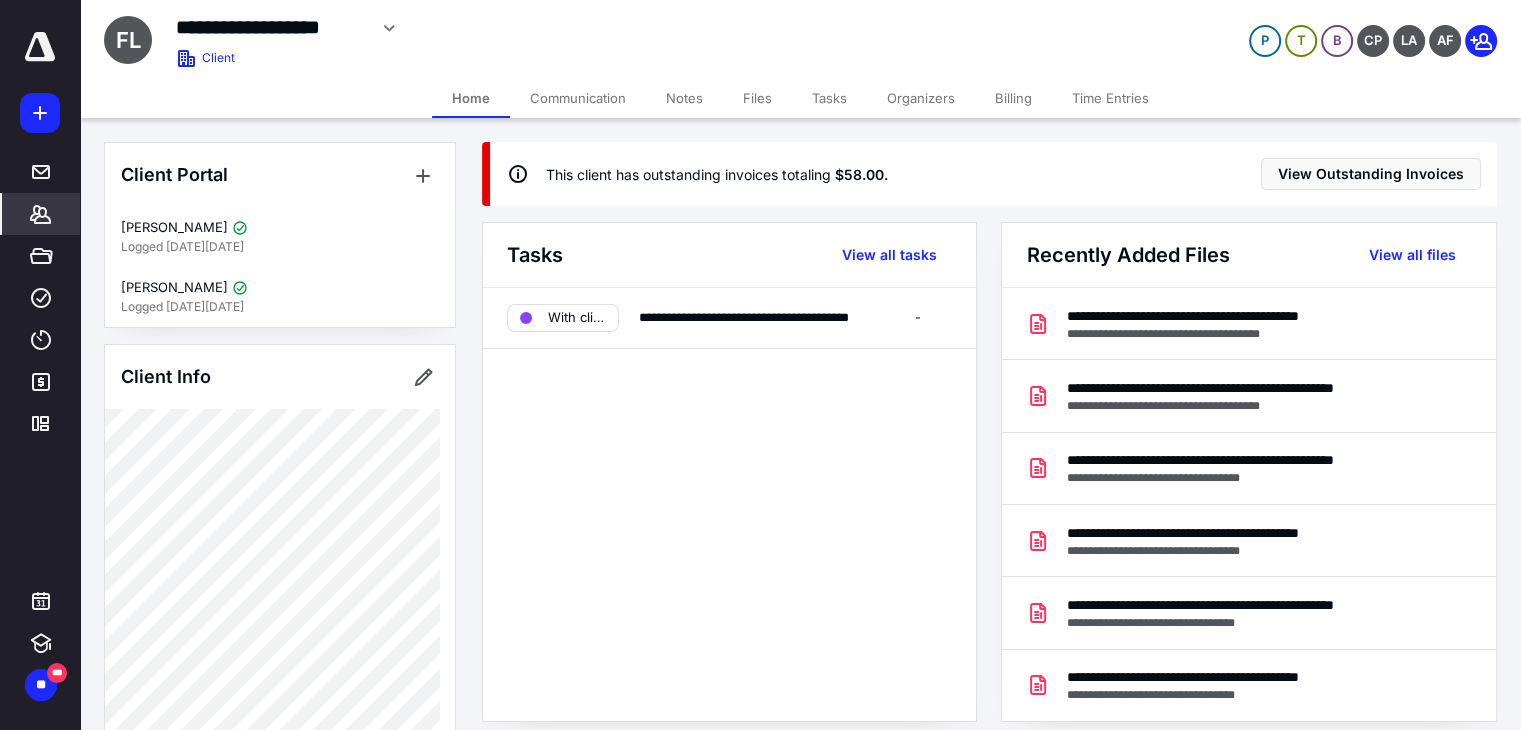 click on "Notes" at bounding box center (684, 98) 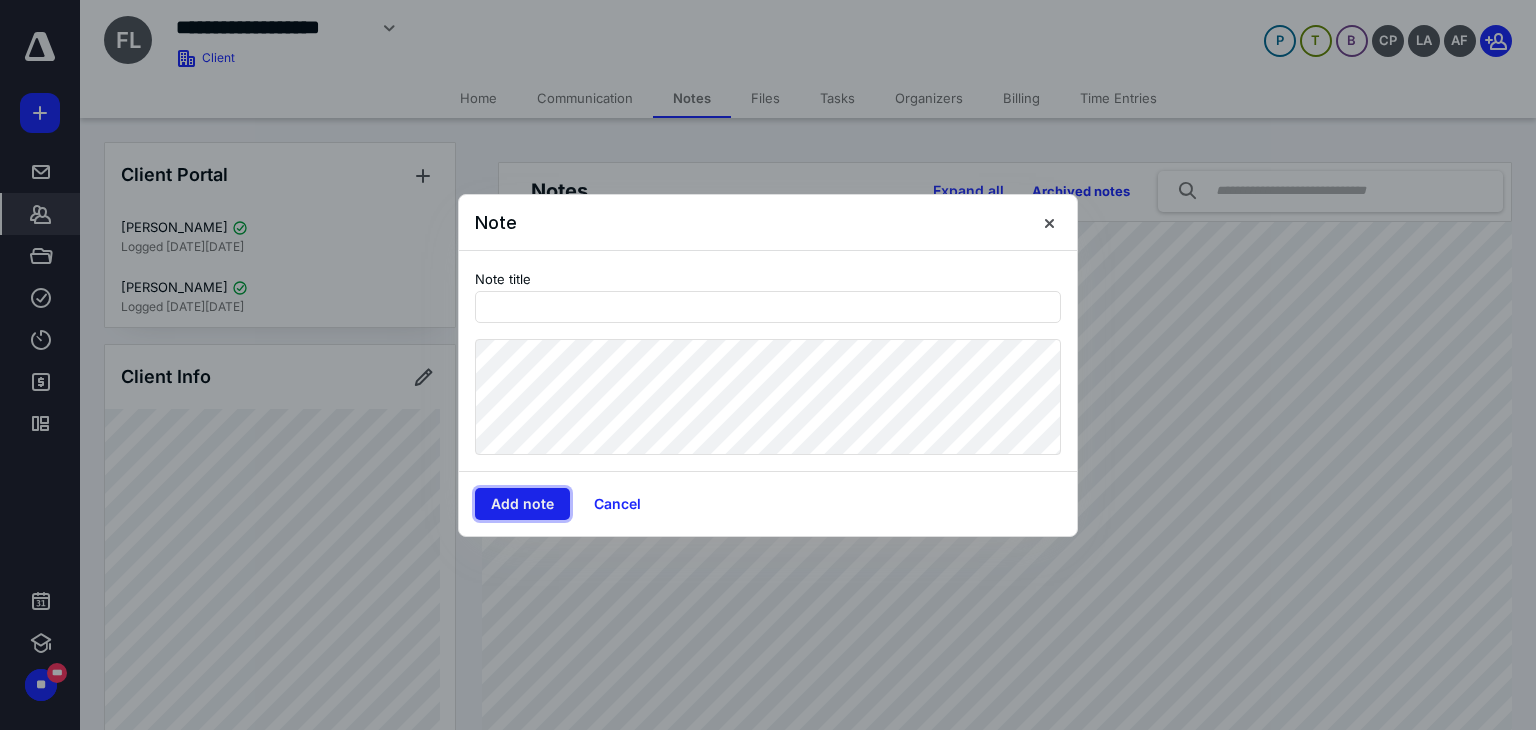 click on "Add note" at bounding box center (522, 504) 